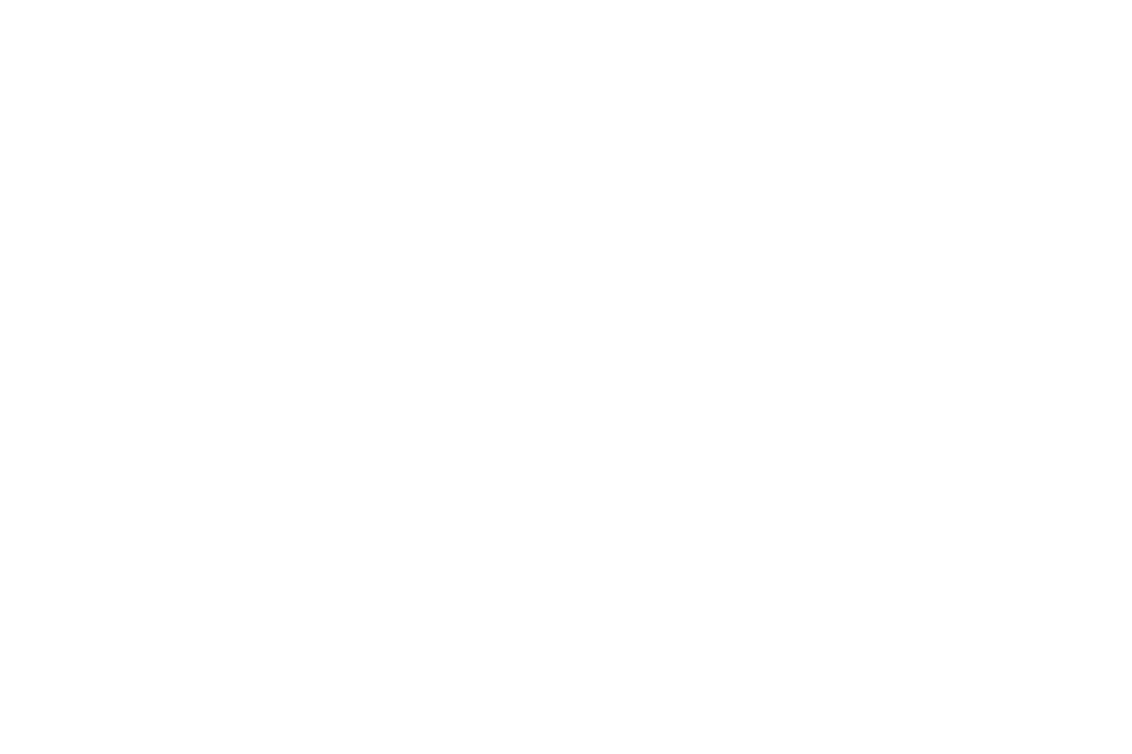 scroll, scrollTop: 0, scrollLeft: 0, axis: both 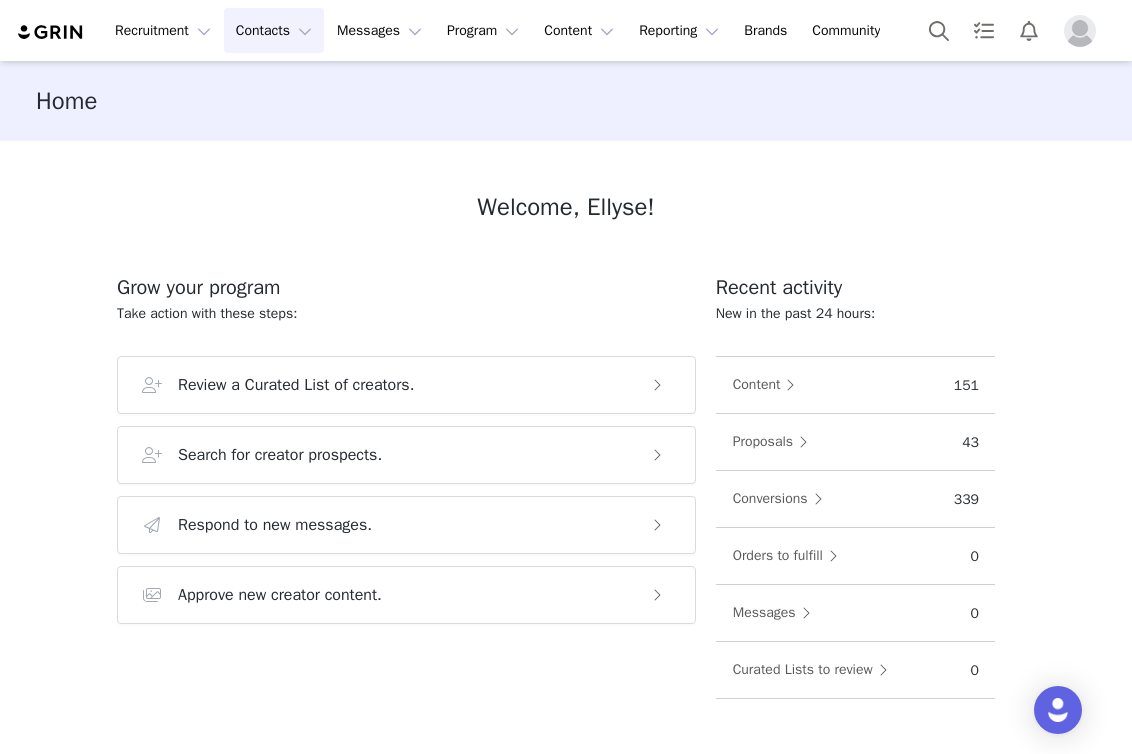 click on "Contacts Contacts" at bounding box center (274, 30) 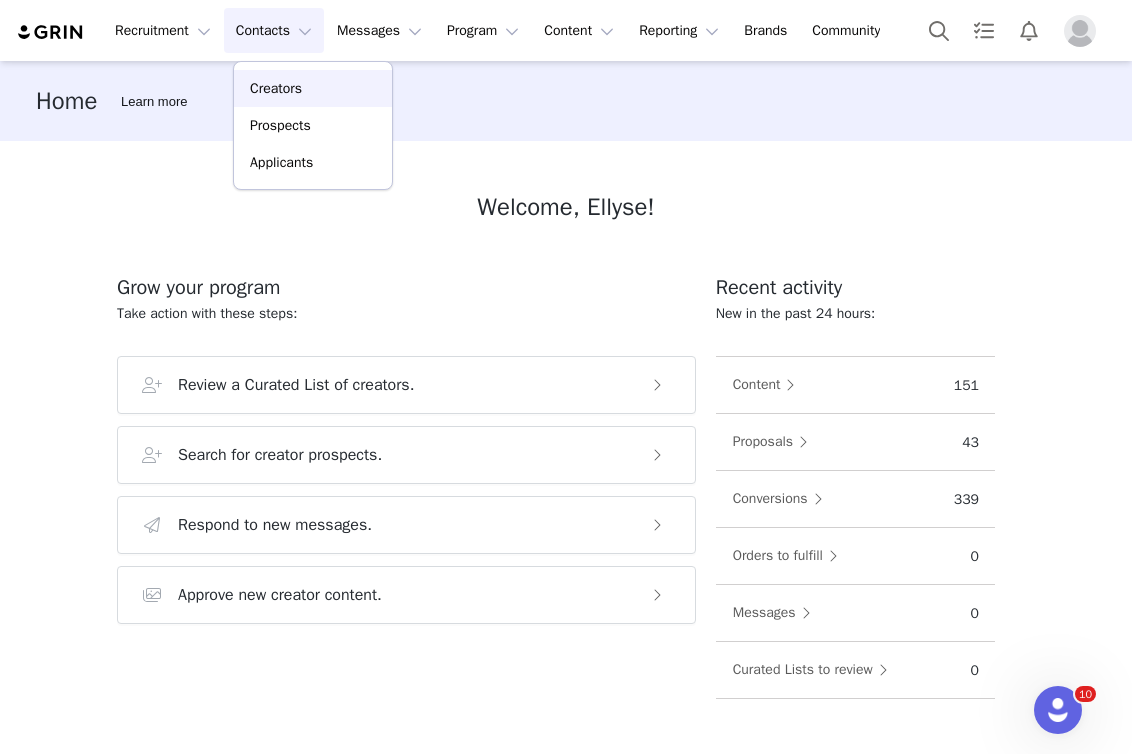 scroll, scrollTop: 0, scrollLeft: 0, axis: both 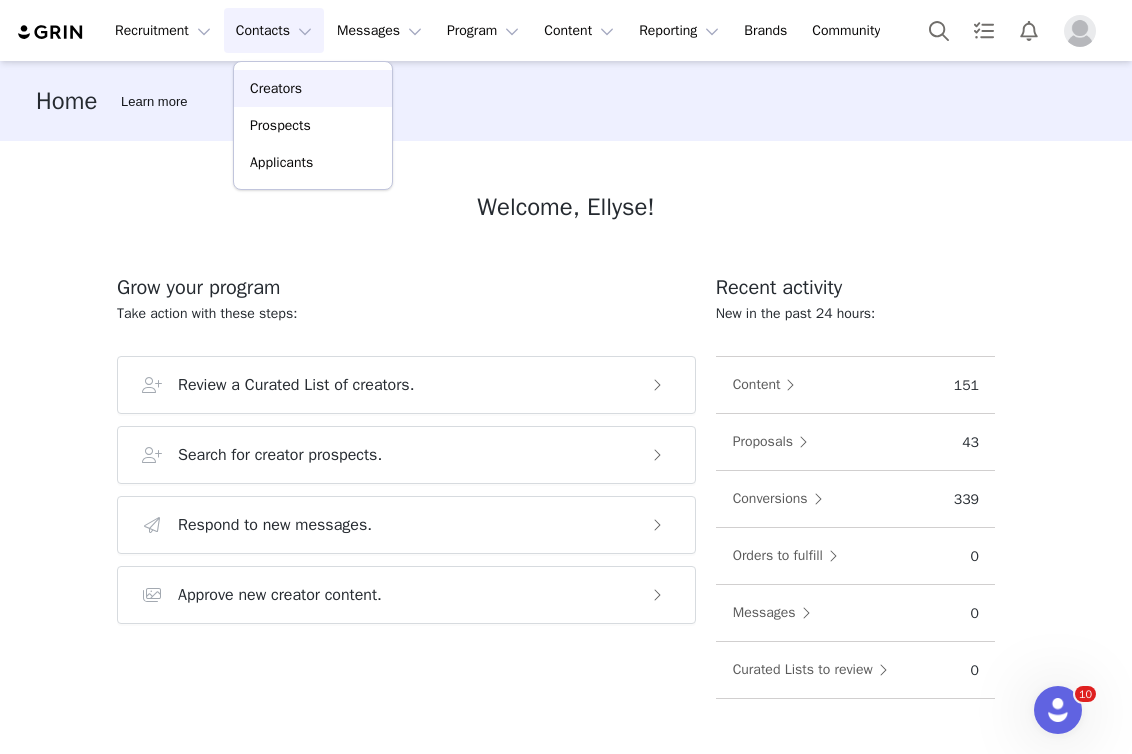 click on "Creators" at bounding box center [276, 88] 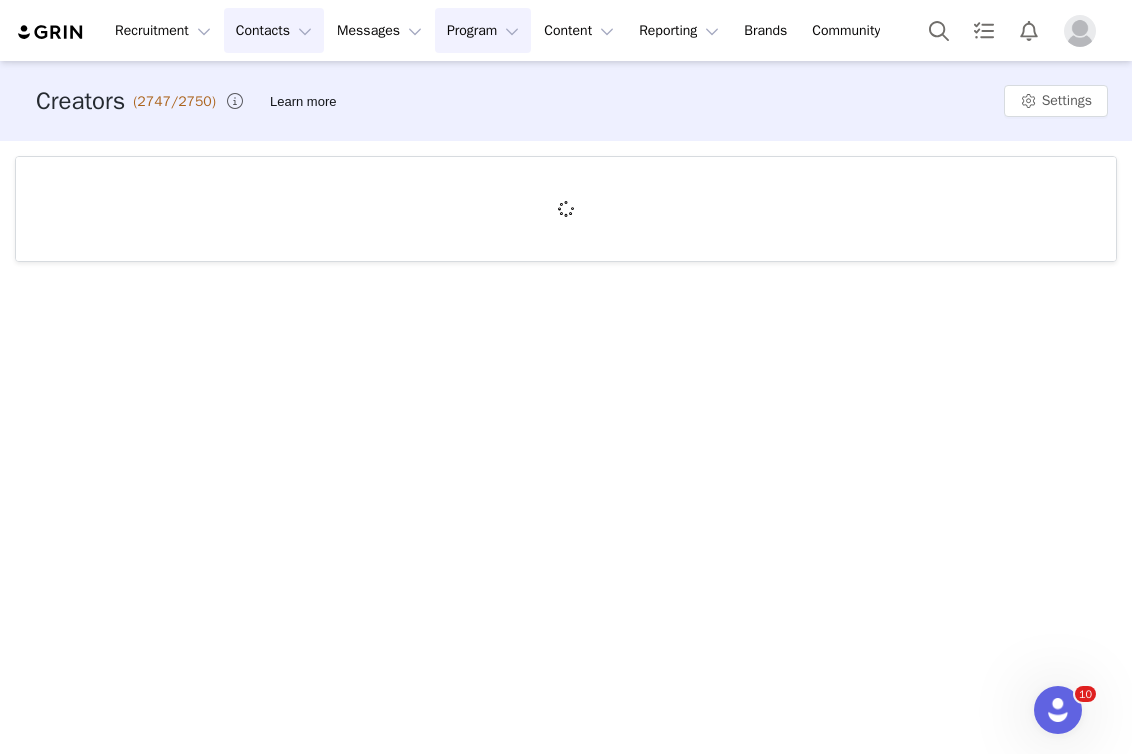 click on "Program Program" at bounding box center (483, 30) 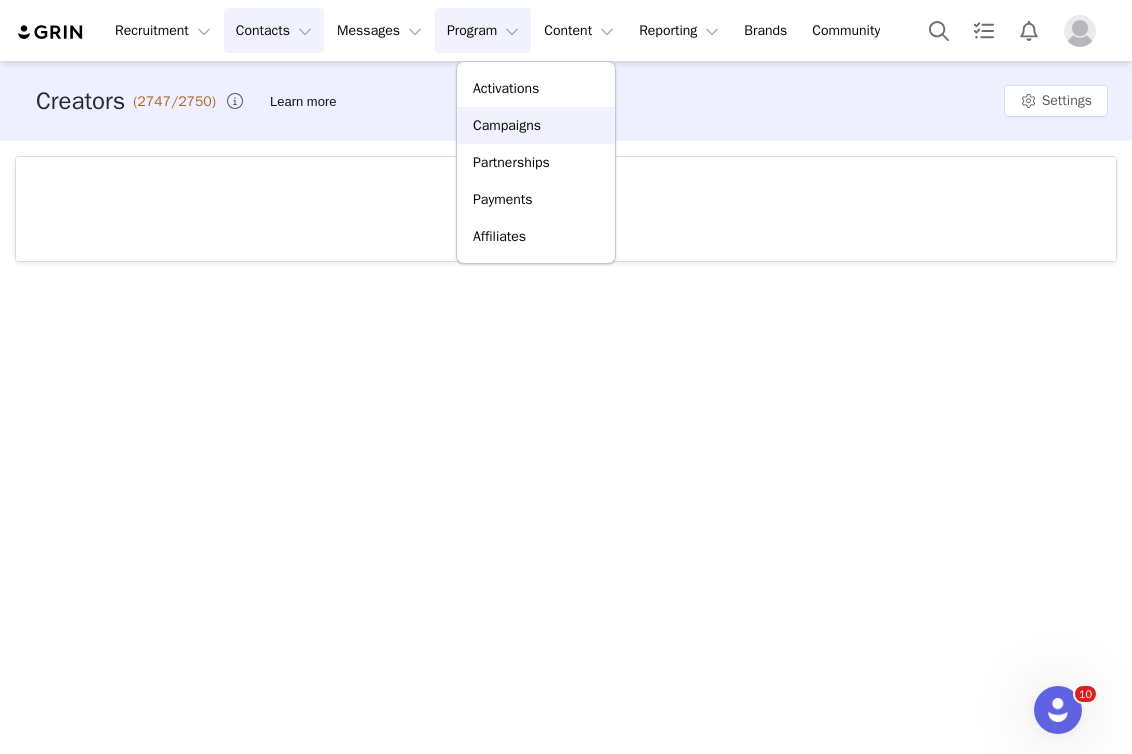 click on "Campaigns" at bounding box center (536, 125) 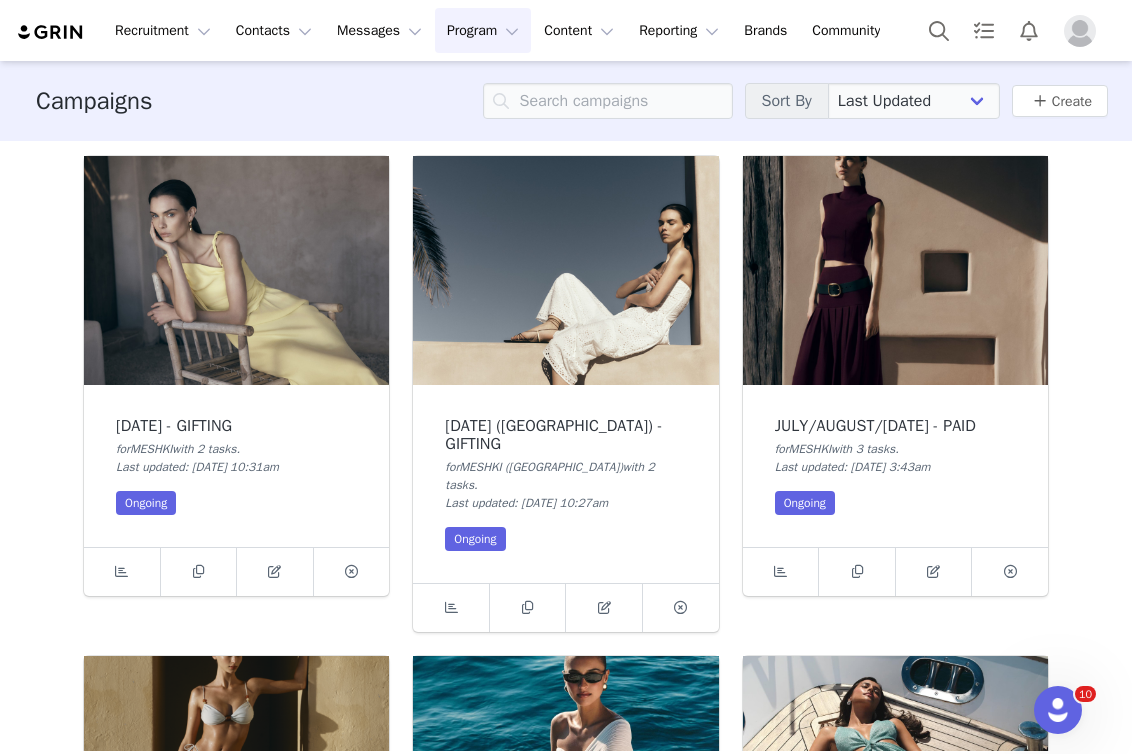 click at bounding box center [236, 270] 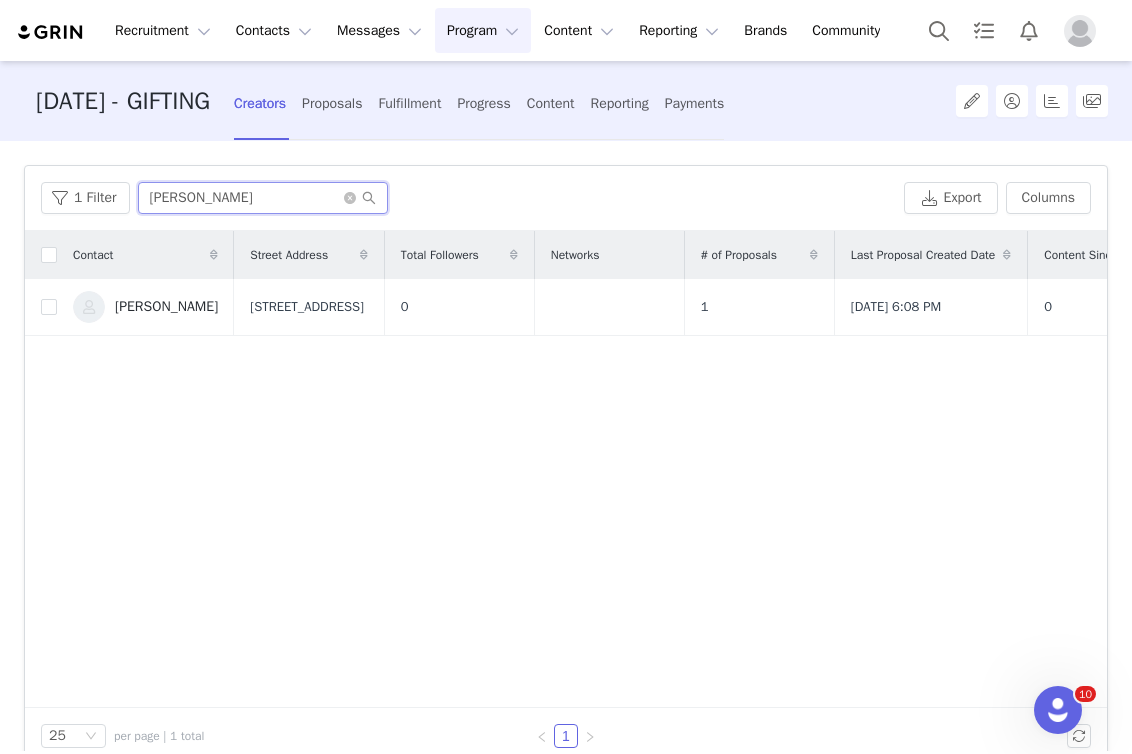 click on "[PERSON_NAME]" at bounding box center [263, 198] 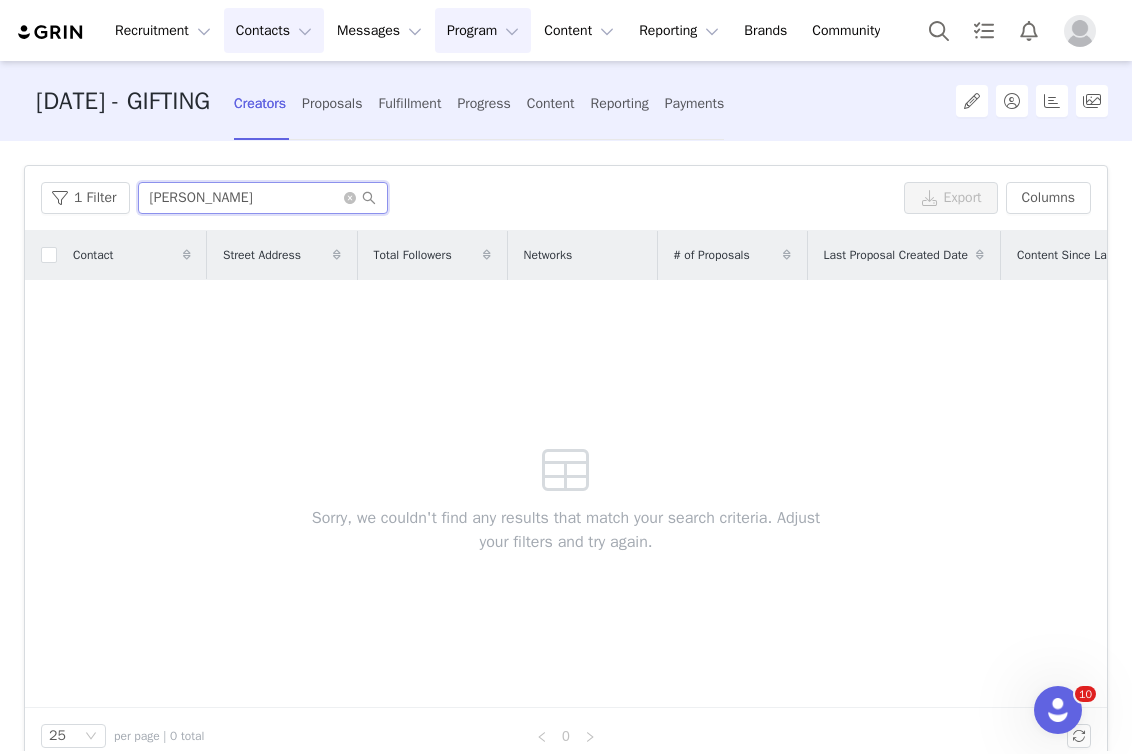 type on "[PERSON_NAME]" 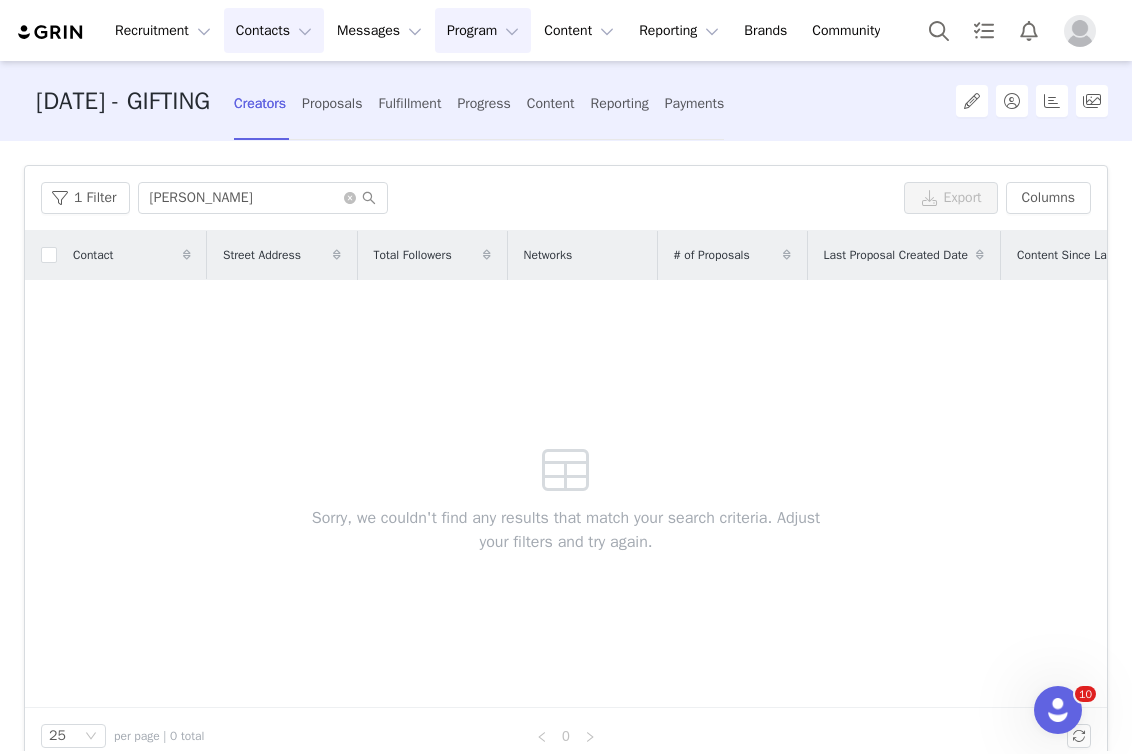 click on "Contacts Contacts" at bounding box center (274, 30) 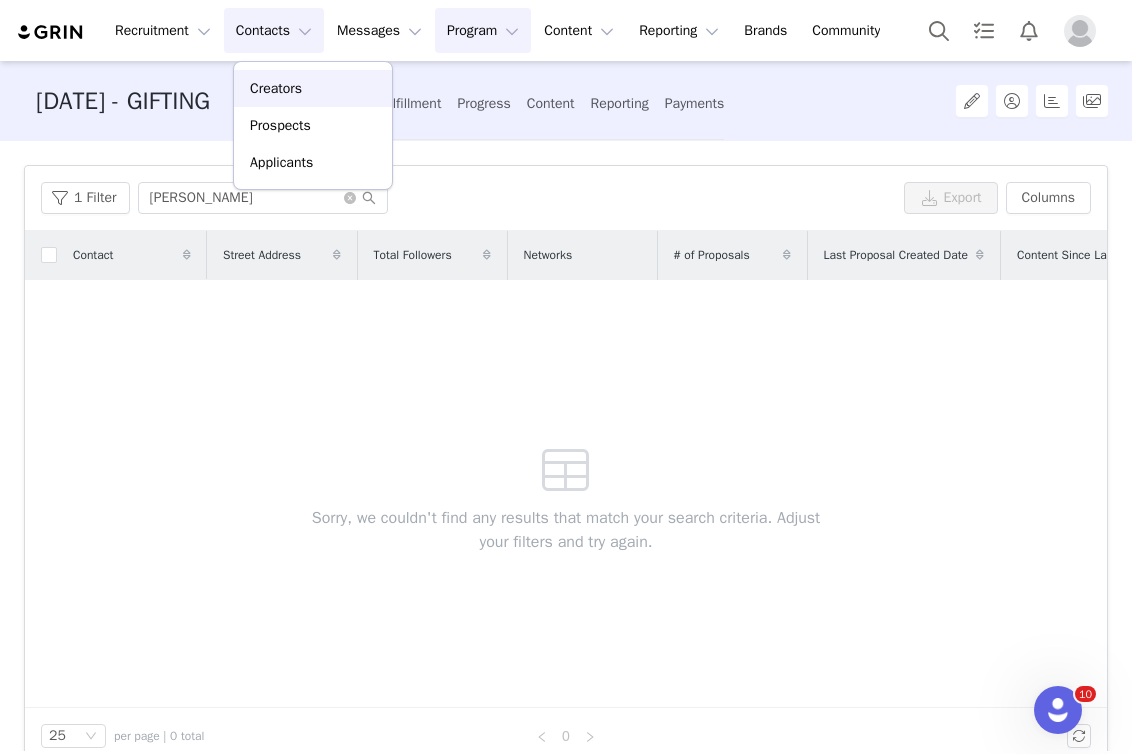 click on "Creators" at bounding box center [276, 88] 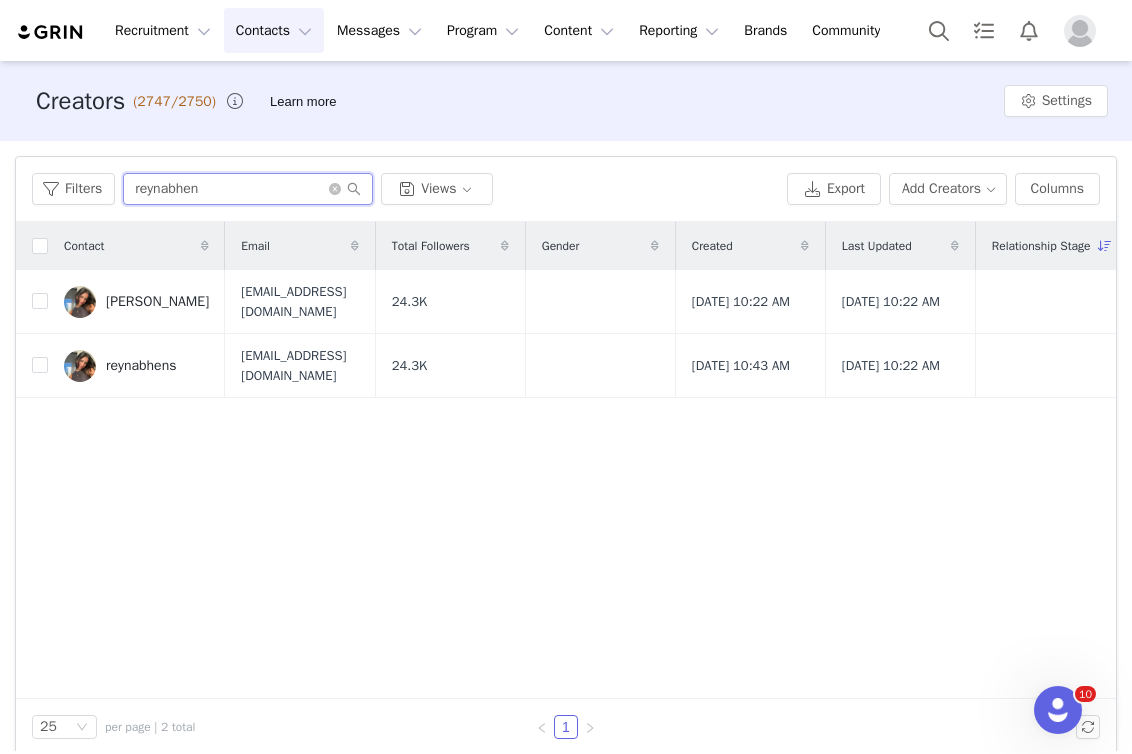 click on "reynabhen" at bounding box center (248, 189) 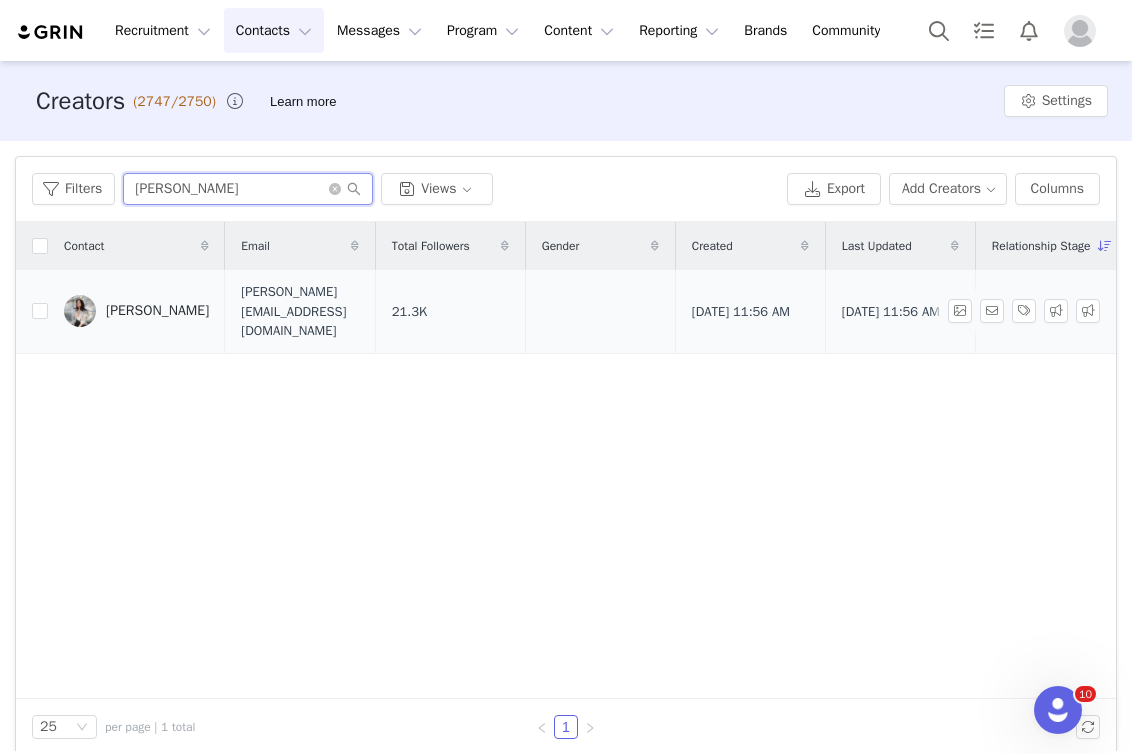 type on "[PERSON_NAME]" 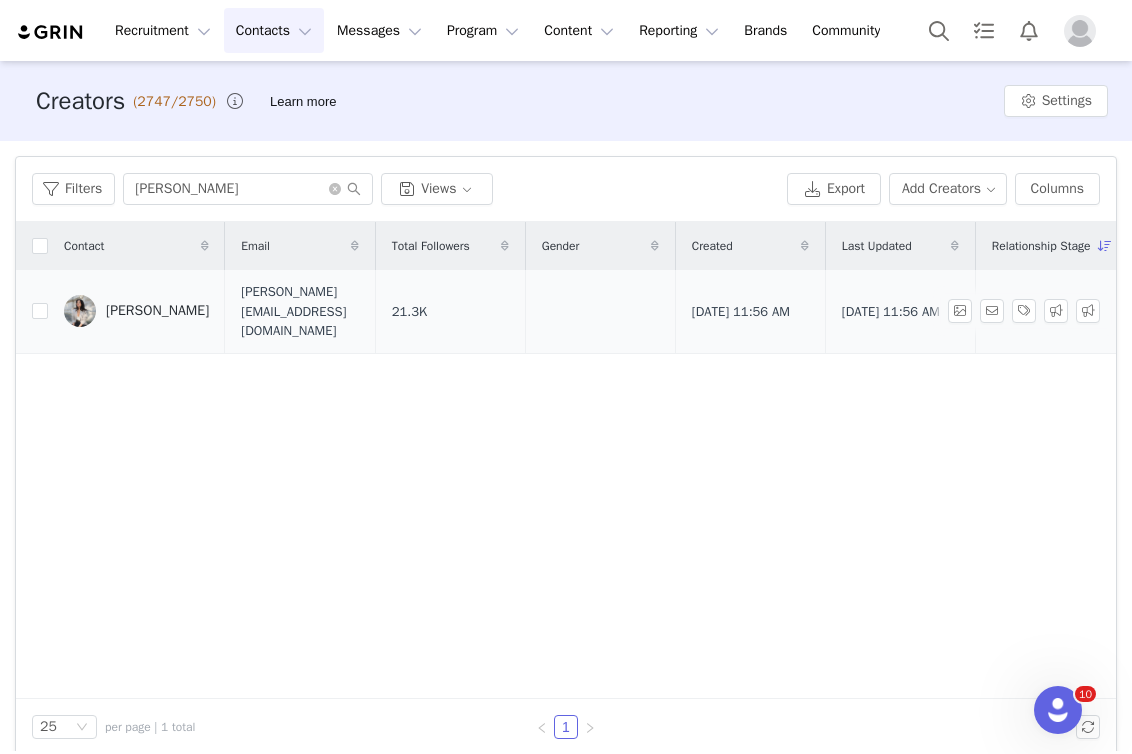click on "[PERSON_NAME]" at bounding box center (157, 311) 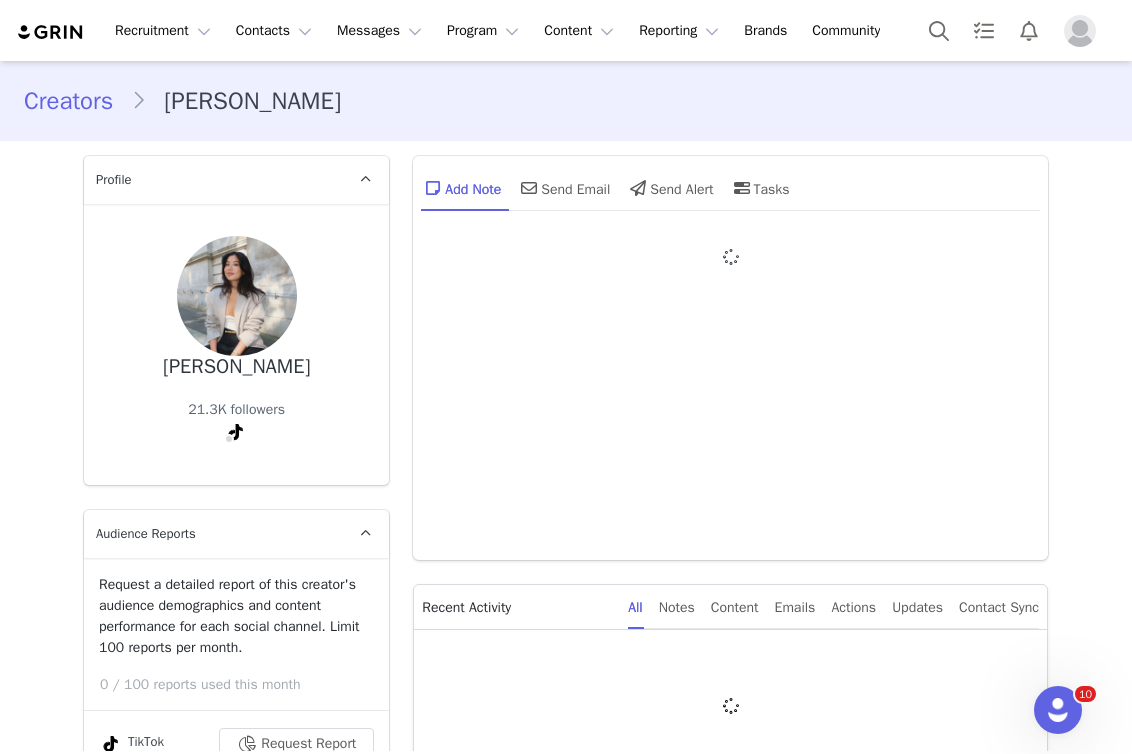 type on "+1 ([GEOGRAPHIC_DATA])" 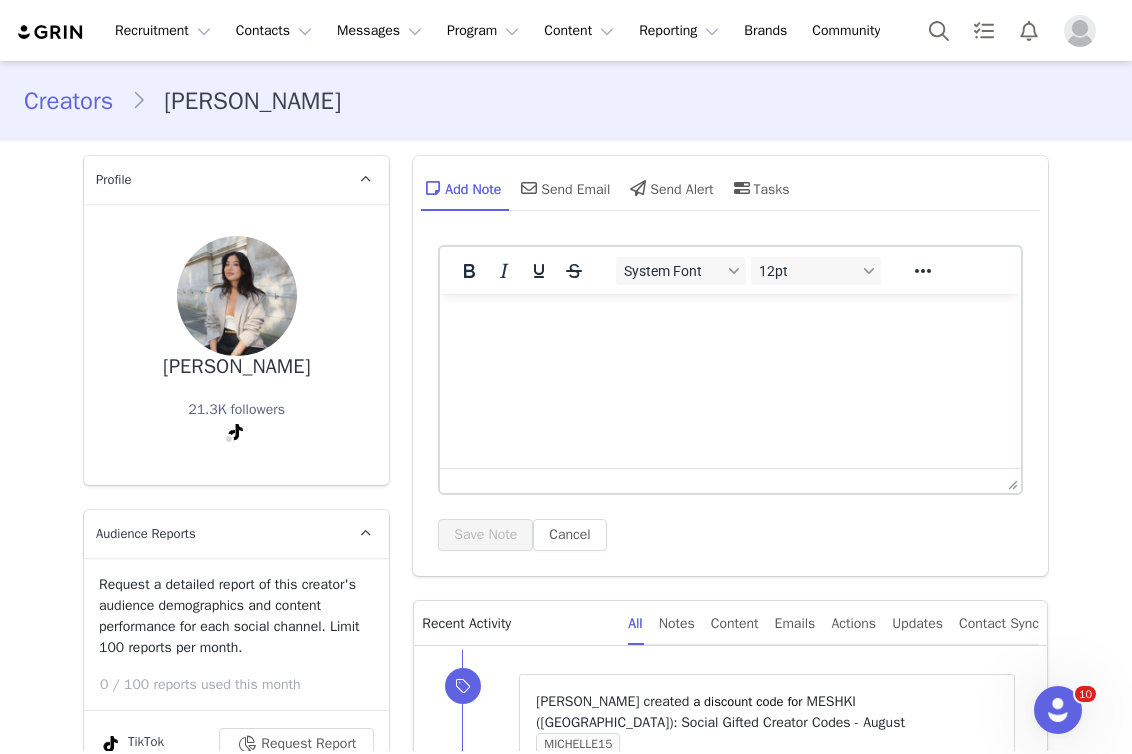 scroll, scrollTop: 2409, scrollLeft: 0, axis: vertical 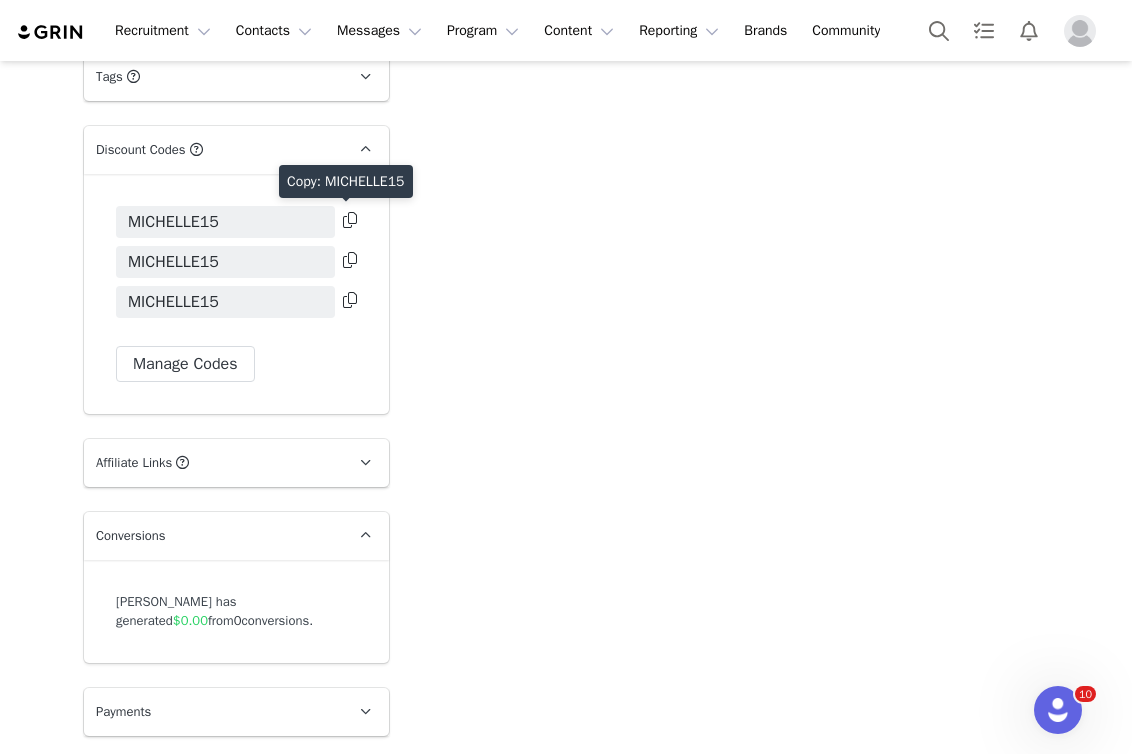 click at bounding box center [350, 221] 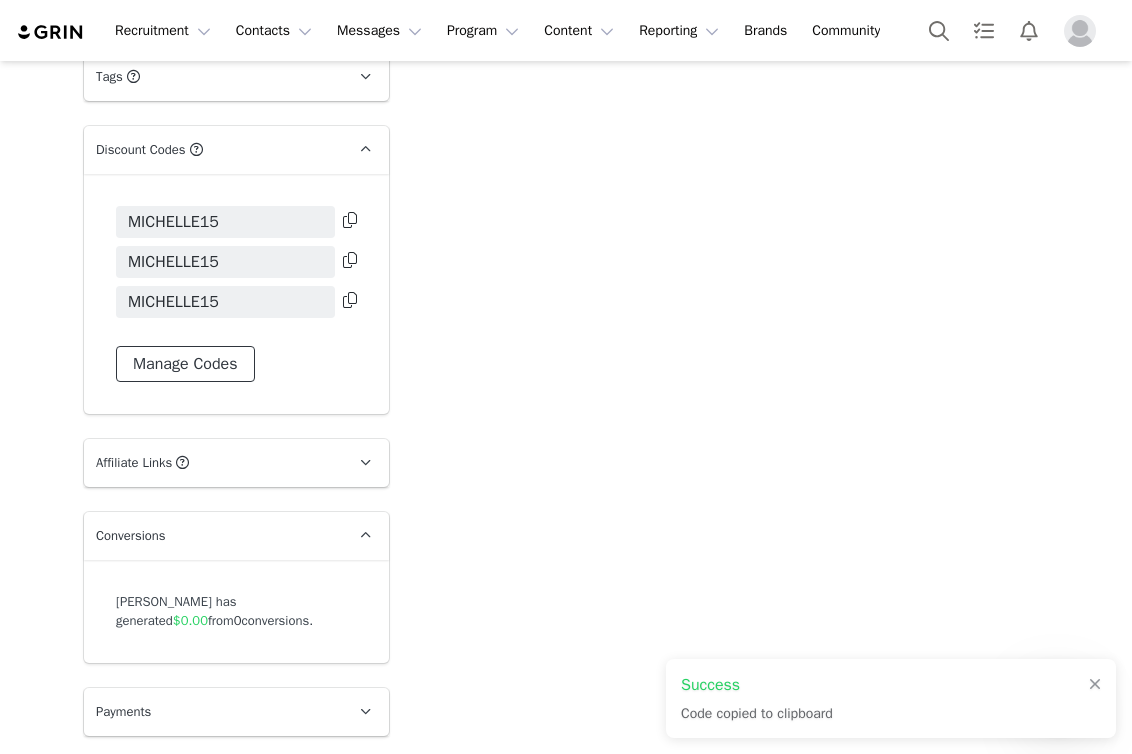 click on "Manage Codes" at bounding box center (185, 364) 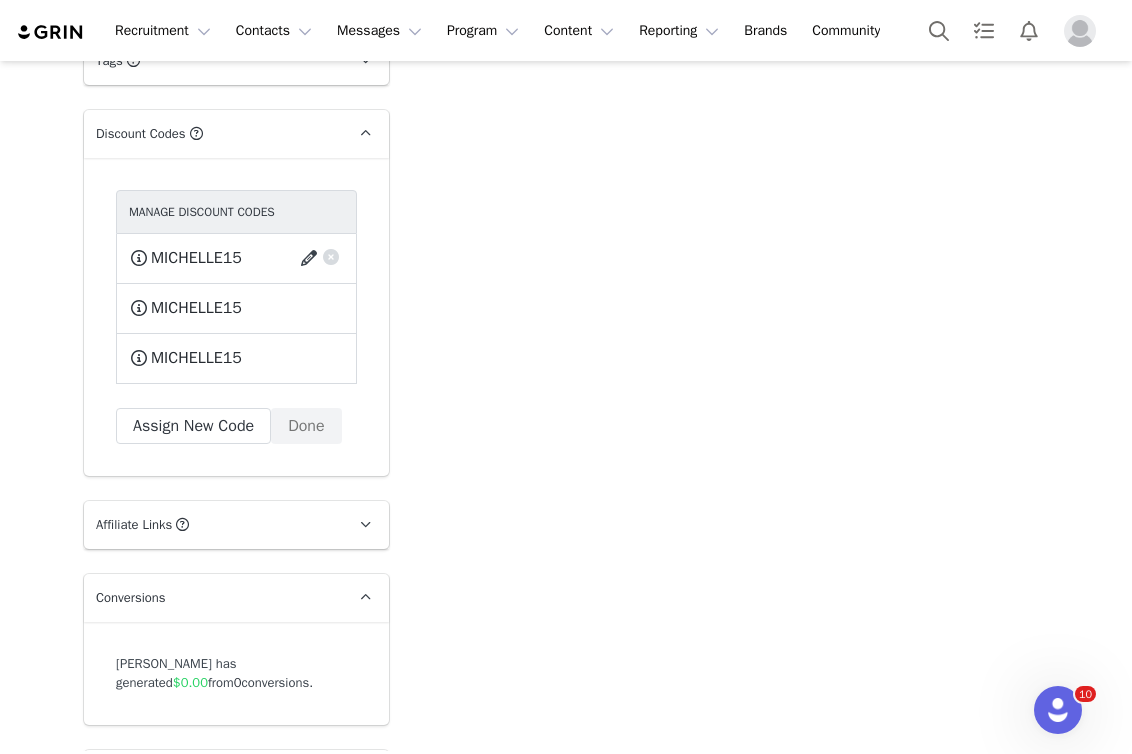 click at bounding box center [312, 258] 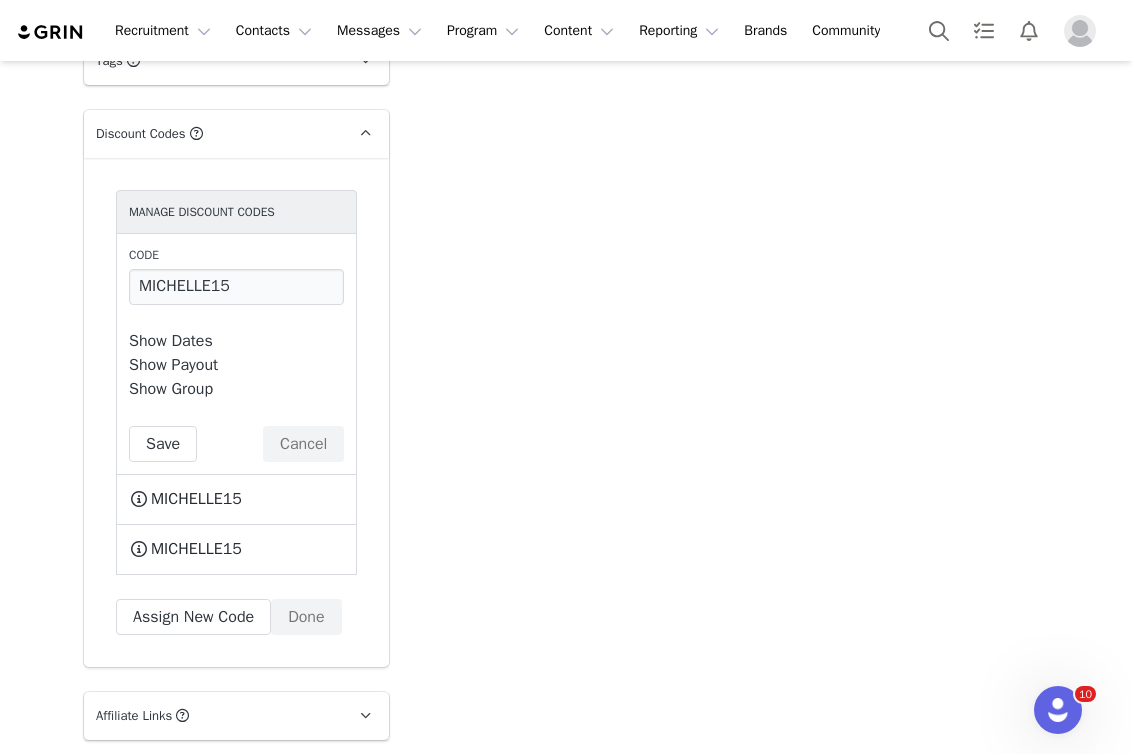 click on "Show Dates" at bounding box center (171, 341) 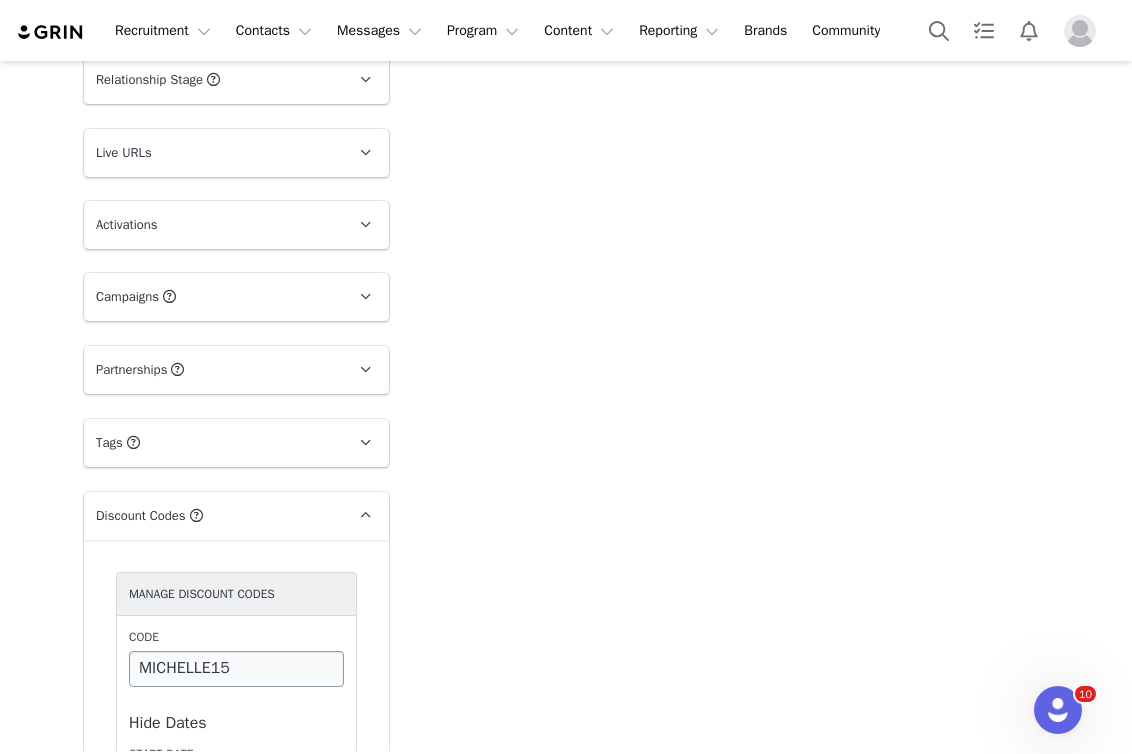 scroll, scrollTop: 2734, scrollLeft: 0, axis: vertical 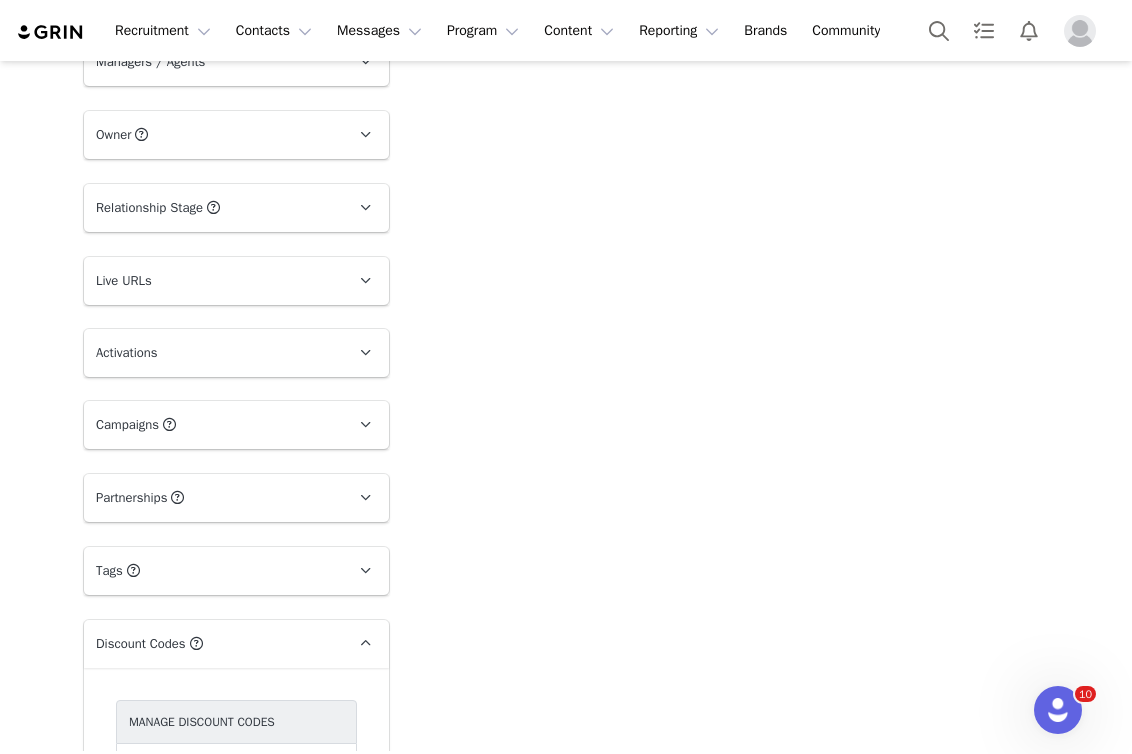 click on "Add Note   Send Email   Send Alert   Tasks  System Font 12pt To open the popup, press Shift+Enter To open the popup, press Shift+Enter To open the popup, press Shift+Enter To open the popup, press Shift+Enter Save Note Cancel Recent Activity All Notes Content Emails Actions Updates Contact Sync ⁨ [PERSON_NAME] ⁩ ⁨ created ⁩ a discount code for ⁨ MESHKI ([GEOGRAPHIC_DATA]) ⁩: ⁨ Social Gifted Creator Codes - August ⁩ MICHELLE15 [DATE] 11:57 AM ⁨ [PERSON_NAME] ⁩ ⁨ created ⁩ a discount code for ⁨ MESHKI ⁩: ⁨ Social Gifted Creator Codes - August ⁩ MICHELLE15 [DATE] 11:57 AM ⁨ [PERSON_NAME] ⁩ ⁨ created ⁩ a discount code for ⁨ MESHKI ([GEOGRAPHIC_DATA]) ⁩: ⁨ Social Gifted Creator Codes - August ⁩ MICHELLE15 [DATE] 11:57 AM ⁨ TikTok ⁩ was updated by ⁨ [PERSON_NAME] ⁩. [DATE] 11:56 AM ⁨ TikTok ⁩ was updated by ⁨ [PERSON_NAME] ⁩. [DATE] 11:56 AM Contact was created by ⁨ [PERSON_NAME] ⁩ [DATE] 11:56 AM Show more" at bounding box center [730, -339] 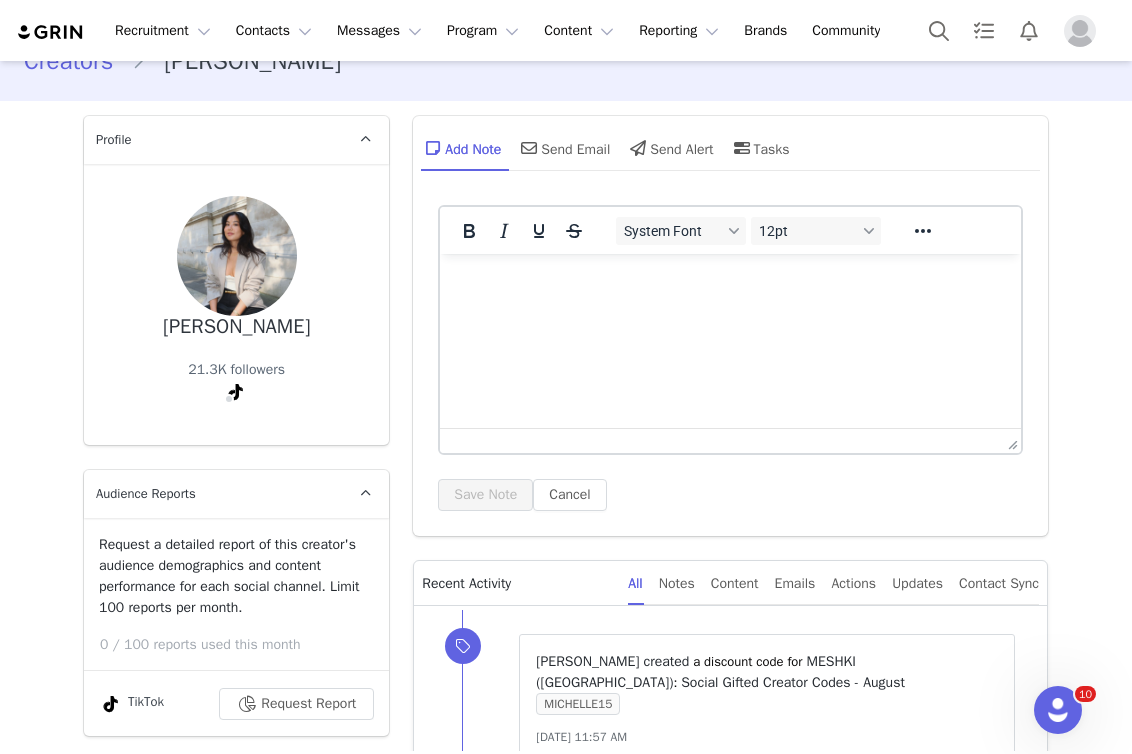 scroll, scrollTop: 0, scrollLeft: 0, axis: both 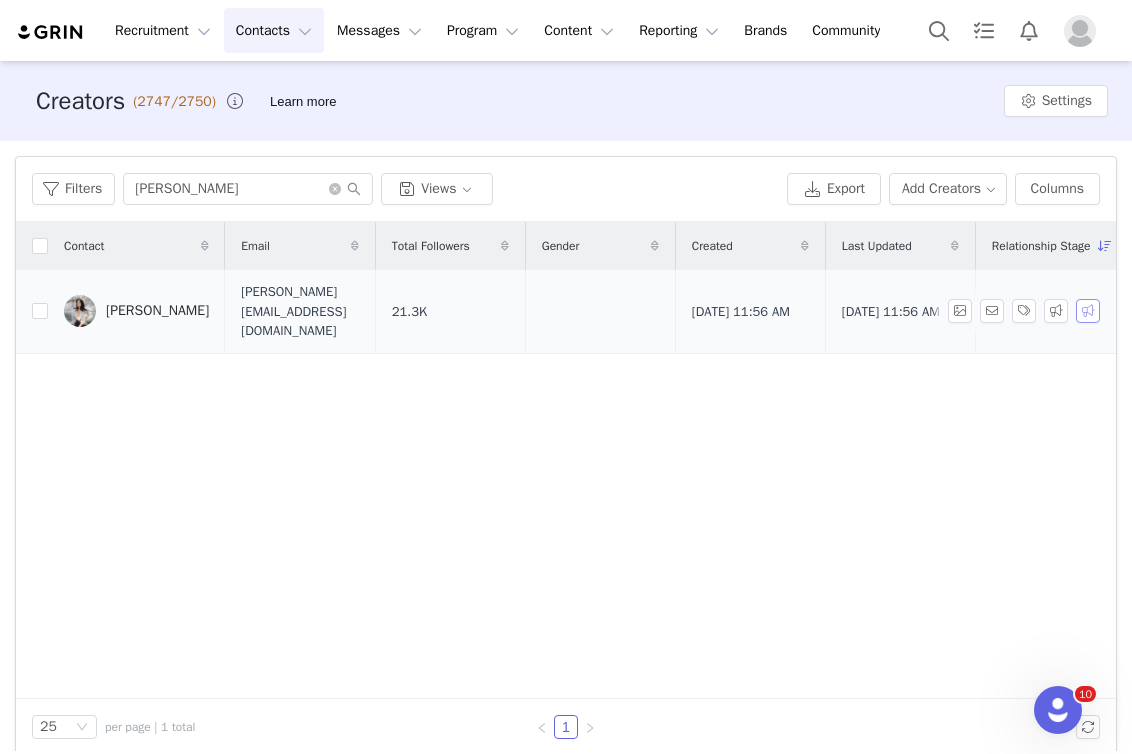 click at bounding box center (1088, 311) 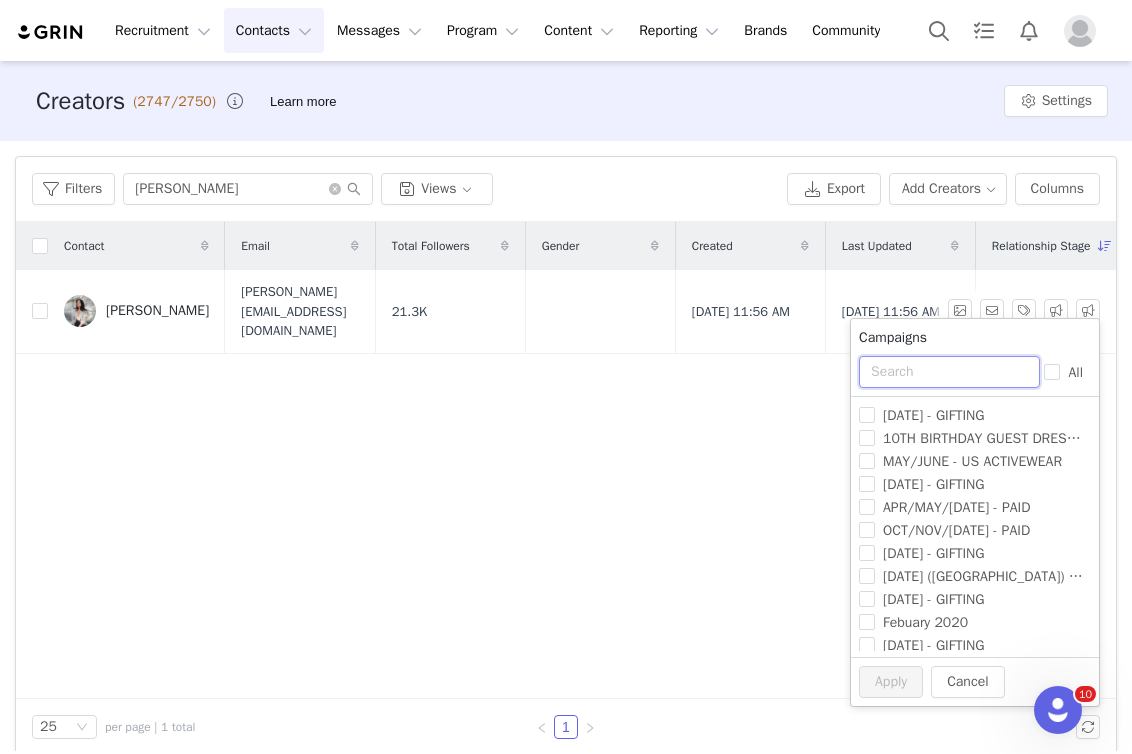 click at bounding box center [949, 372] 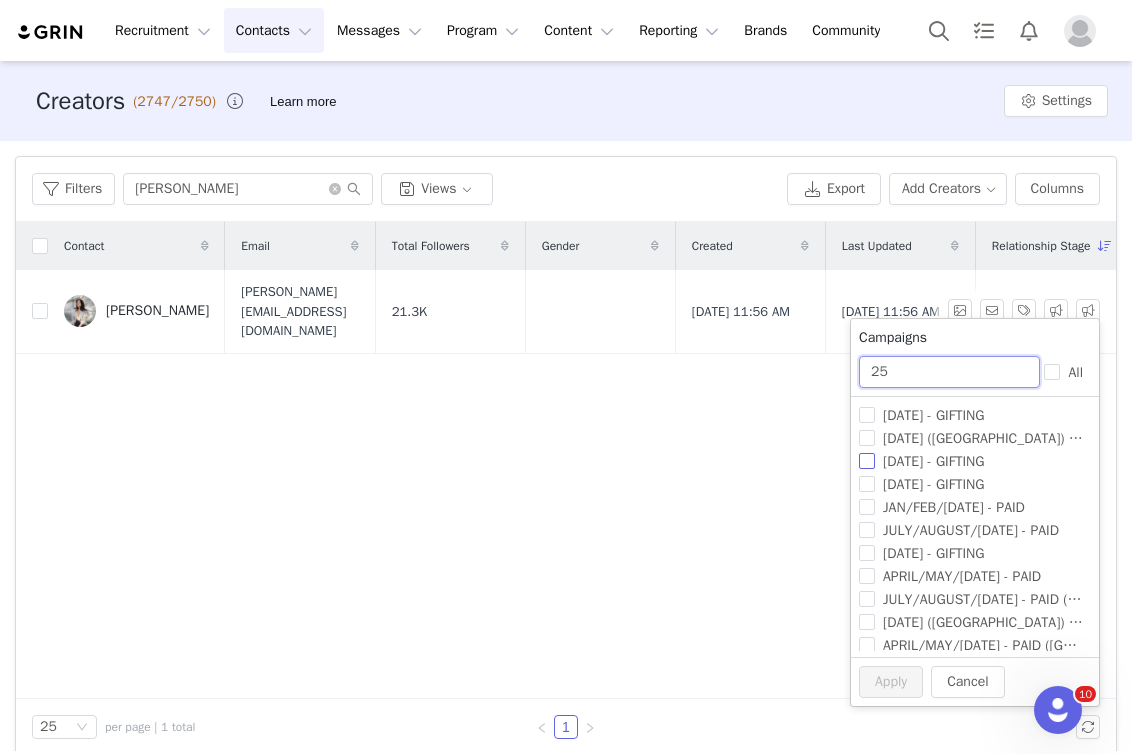 type on "25" 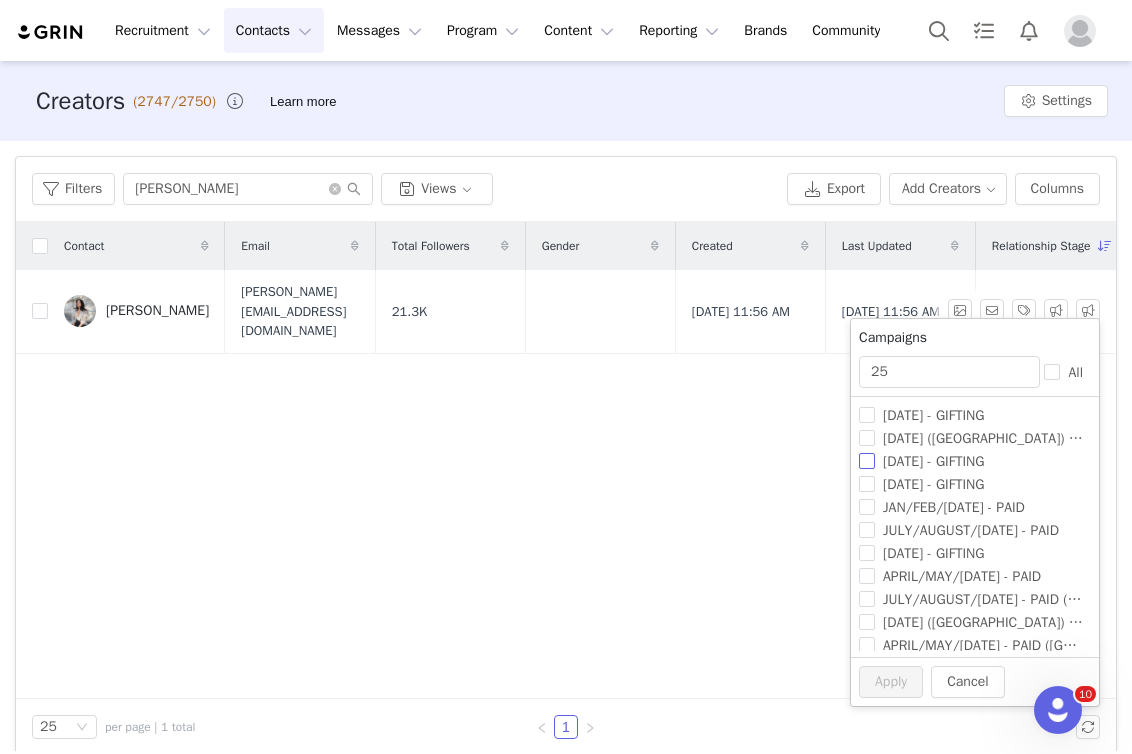 click on "[DATE] - GIFTING" at bounding box center [934, 461] 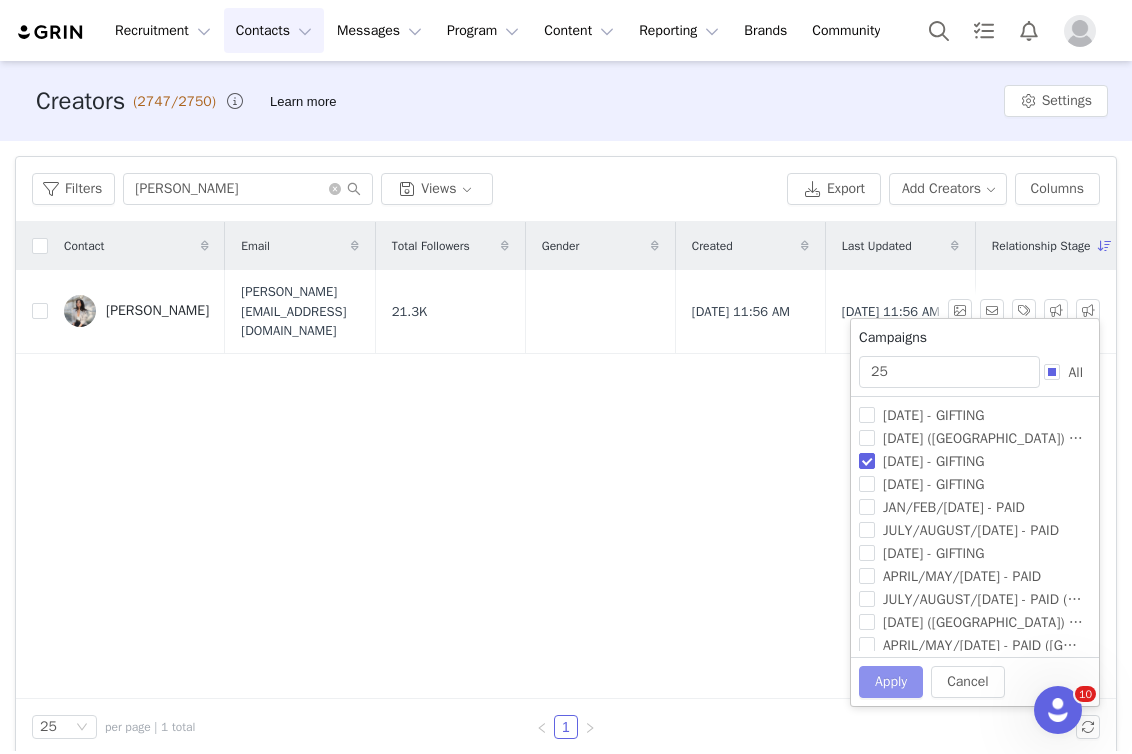 click on "Apply" at bounding box center [891, 682] 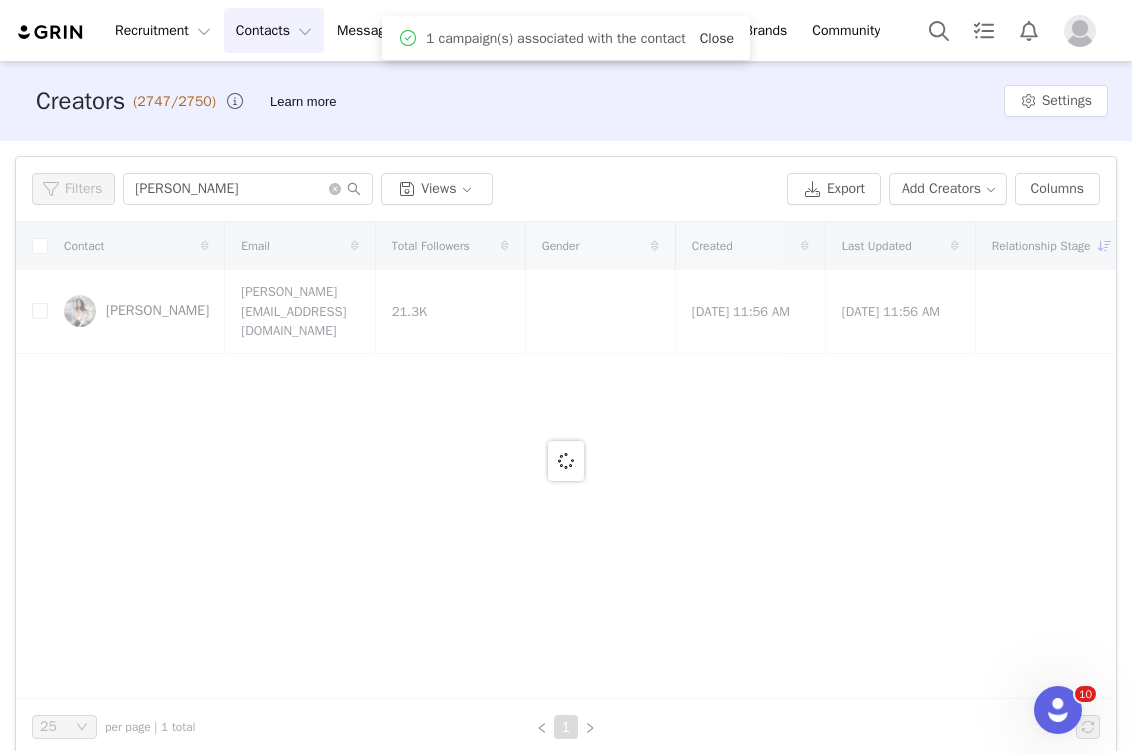 click on "Close" at bounding box center (717, 38) 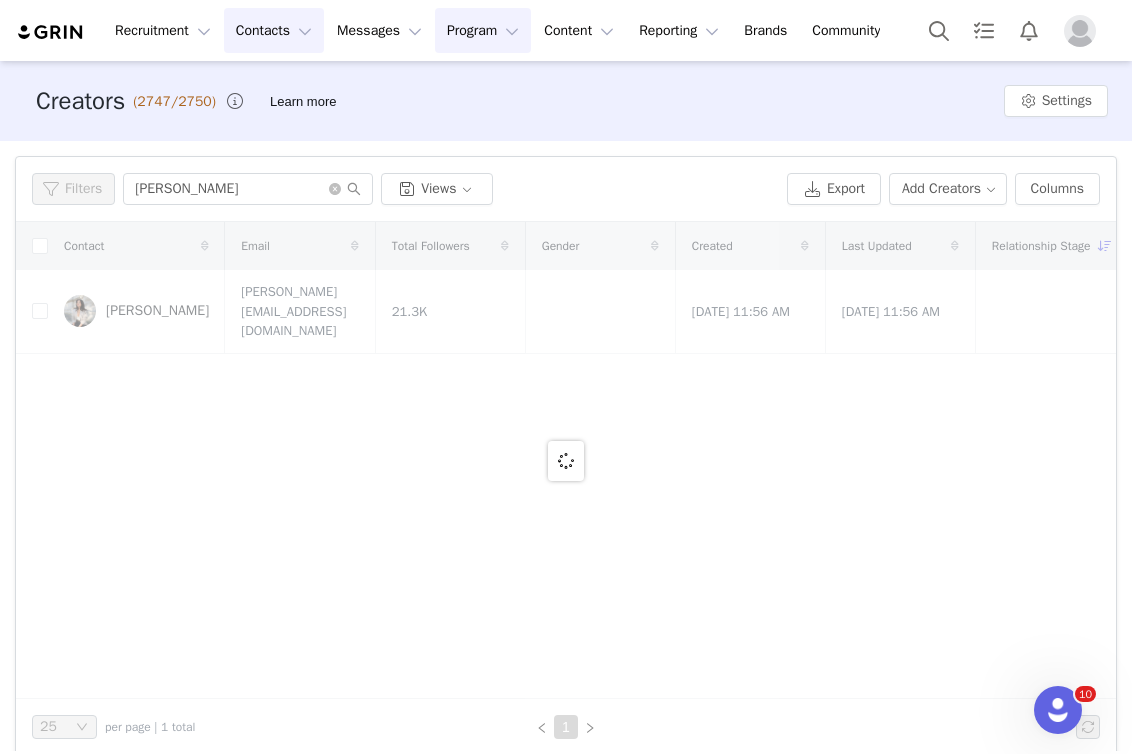 click on "Program Program" at bounding box center [483, 30] 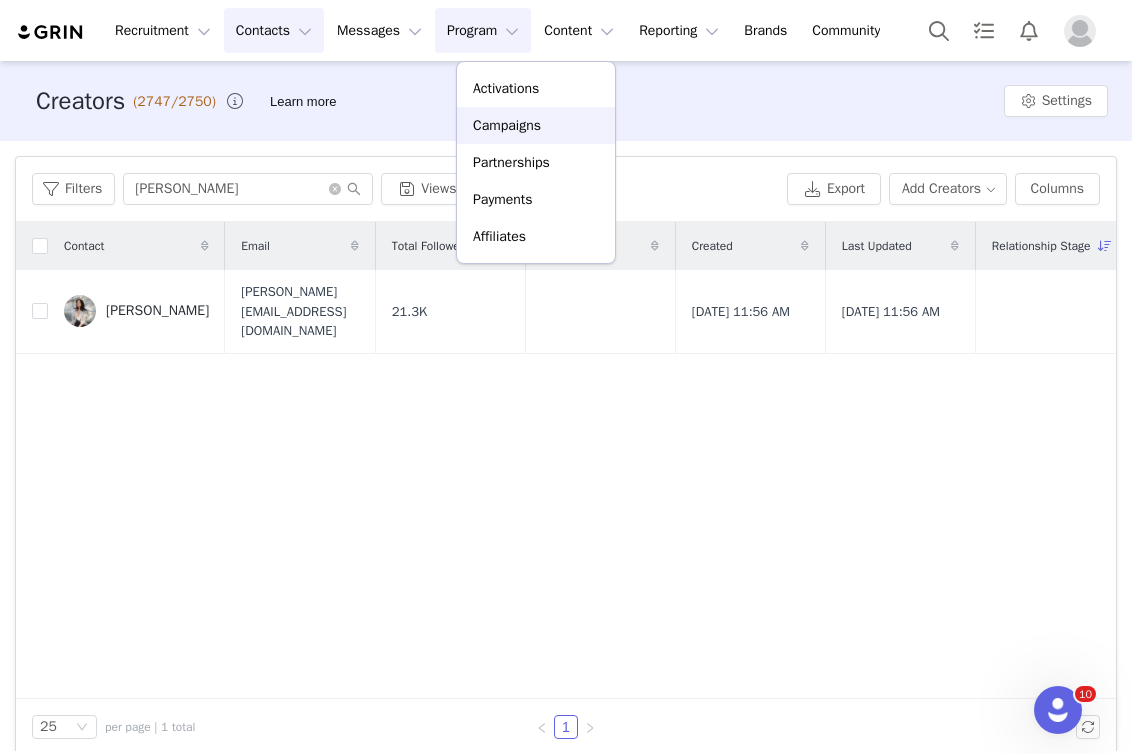 click on "Campaigns" at bounding box center (507, 125) 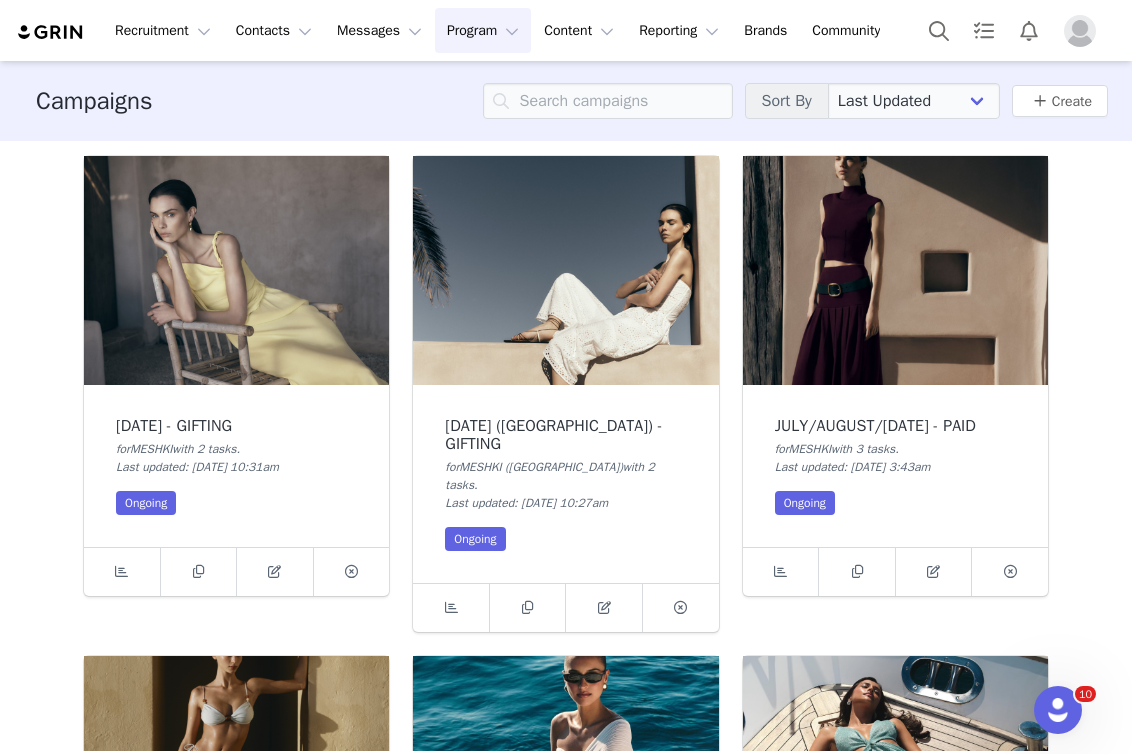 click at bounding box center [236, 270] 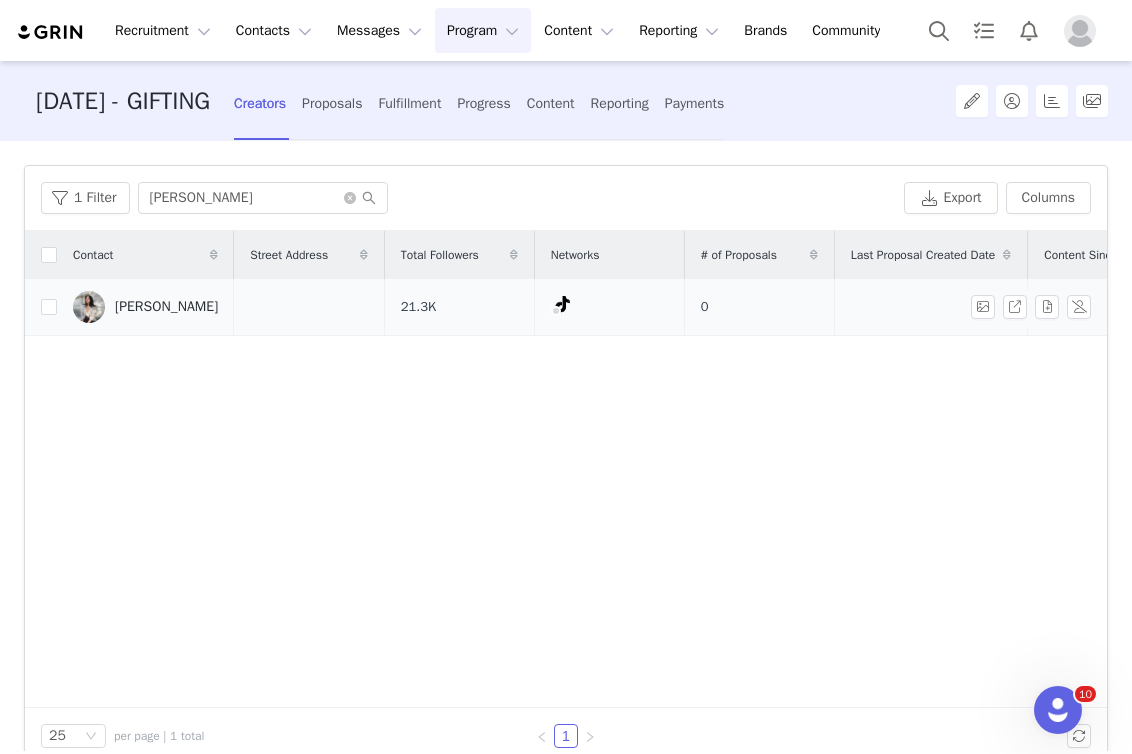 scroll, scrollTop: 0, scrollLeft: 177, axis: horizontal 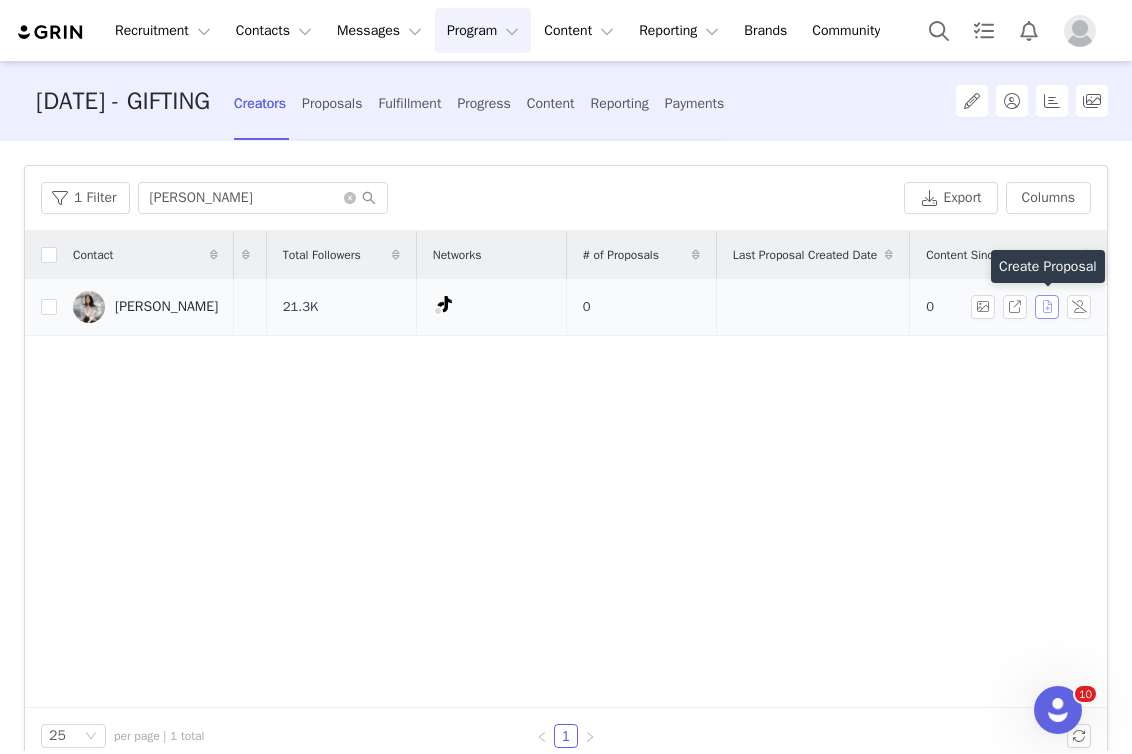 click at bounding box center [1047, 307] 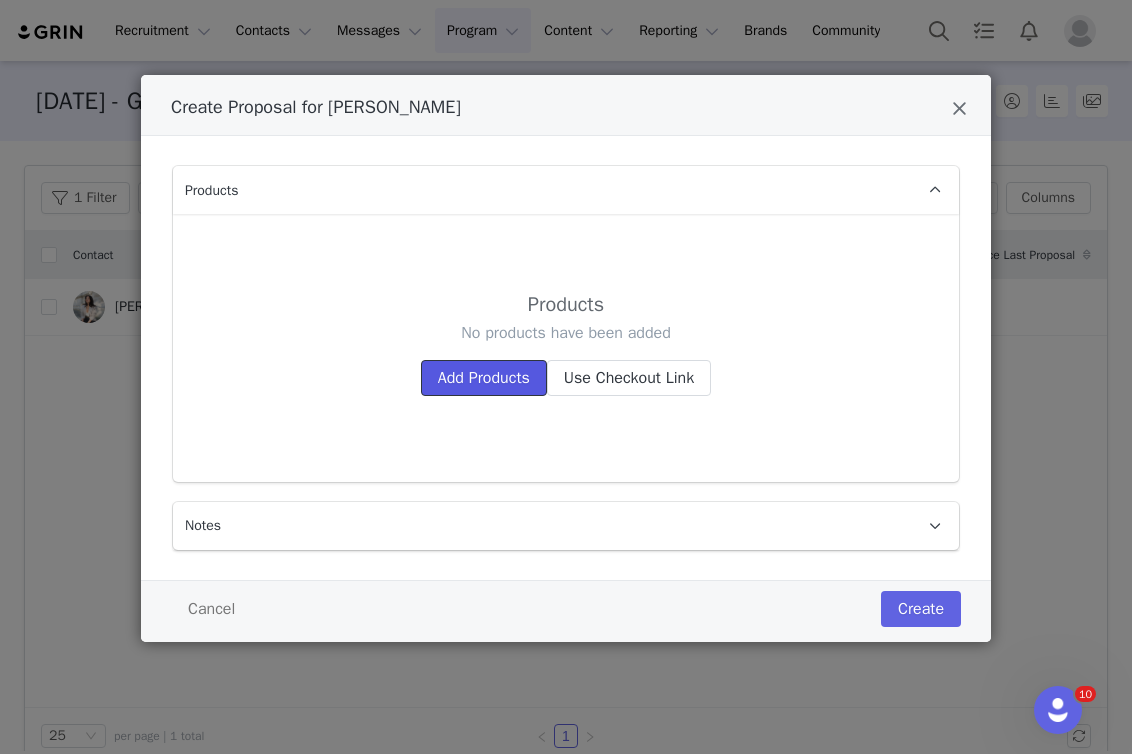 click on "Add Products" at bounding box center (484, 378) 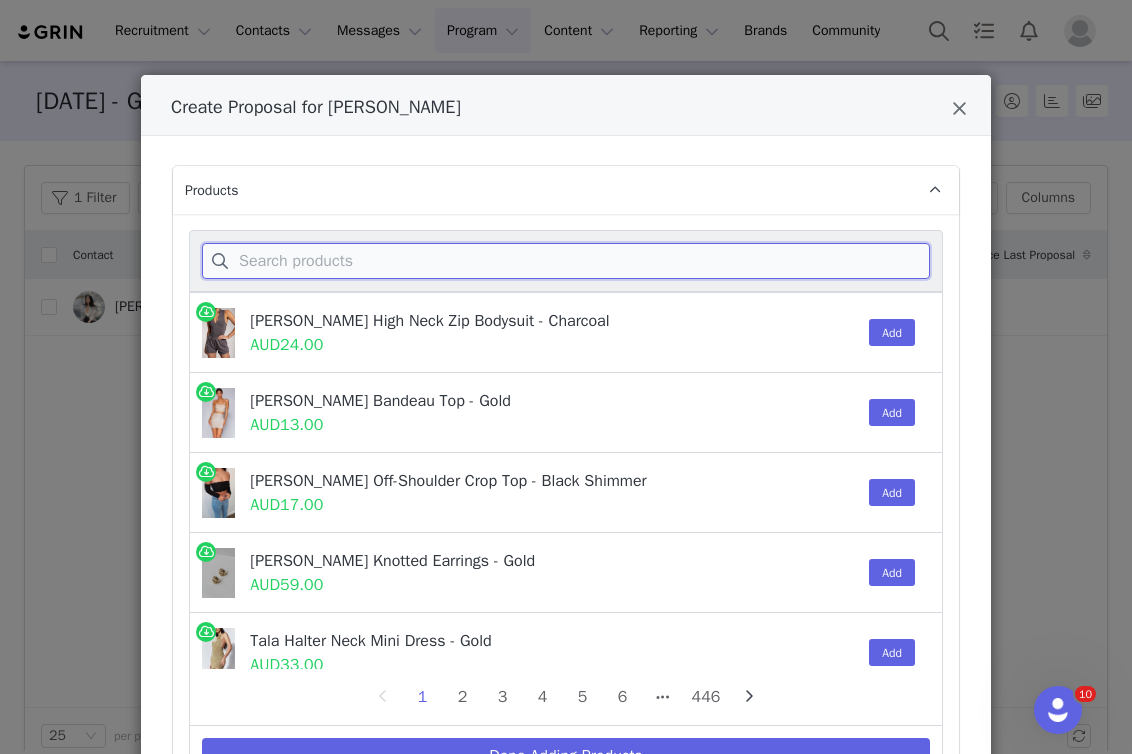click at bounding box center [566, 261] 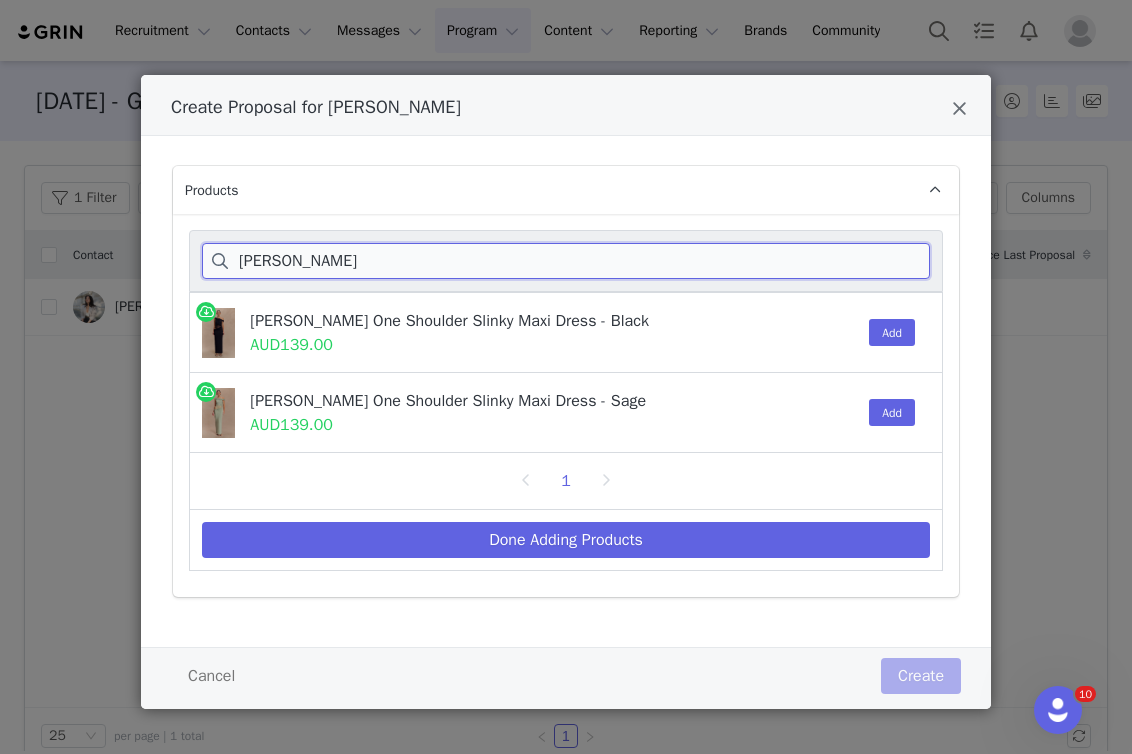 type on "[PERSON_NAME]" 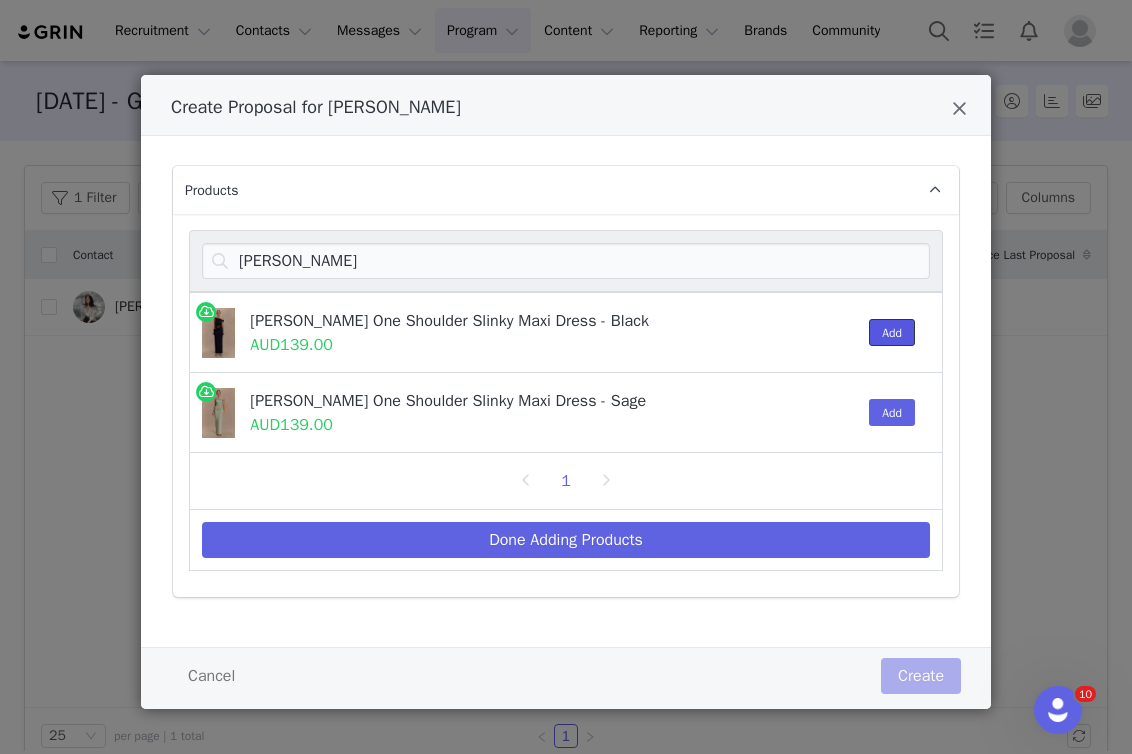 click on "Add" at bounding box center (892, 332) 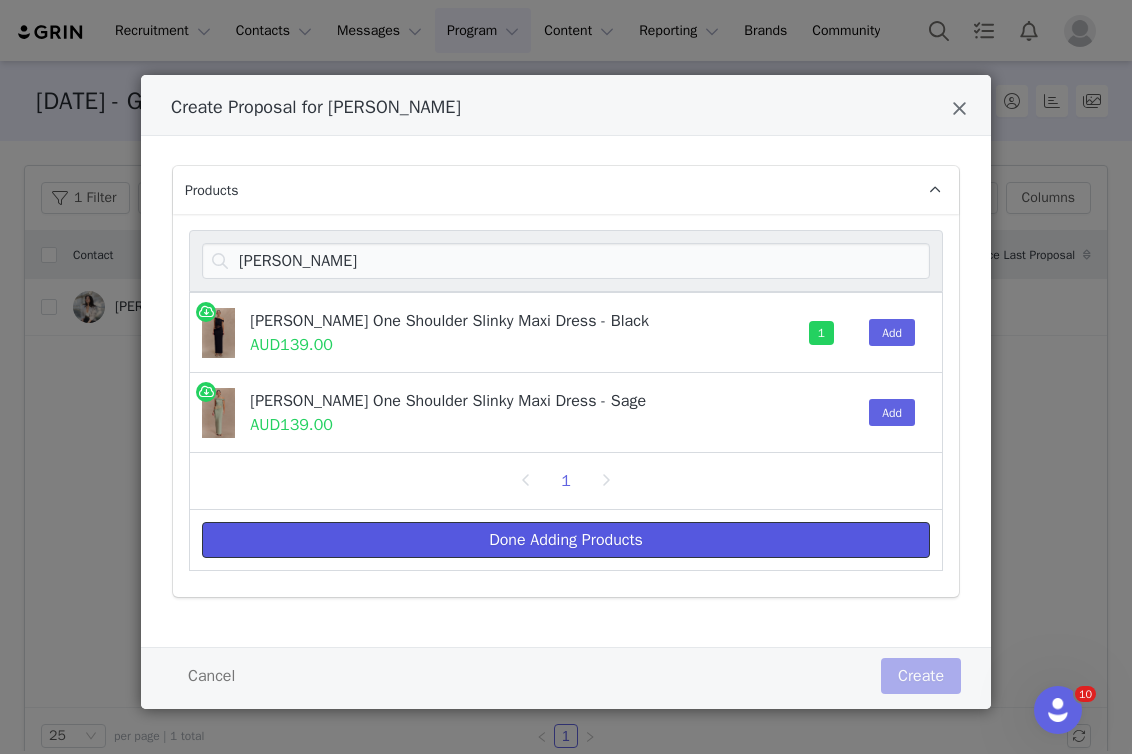 click on "Done Adding Products" at bounding box center [566, 540] 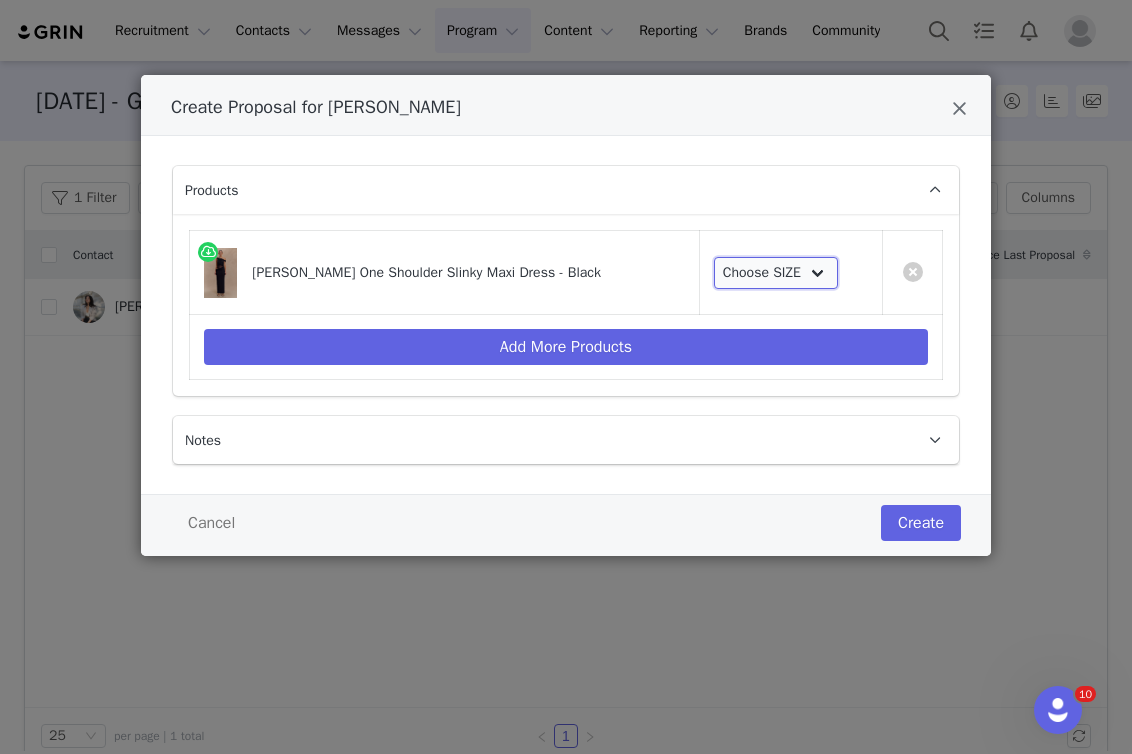 click on "Choose SIZE  XXS   XS   S   M   L   XL   XXL   3XL" at bounding box center [776, 273] 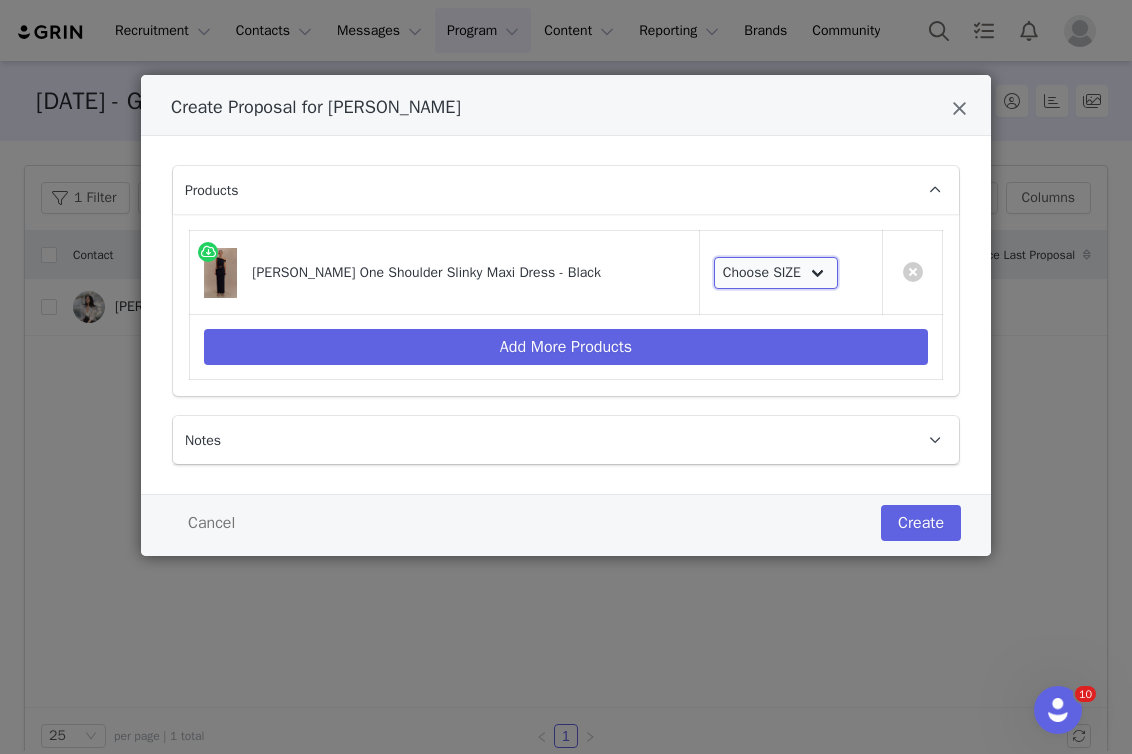 select on "26361261" 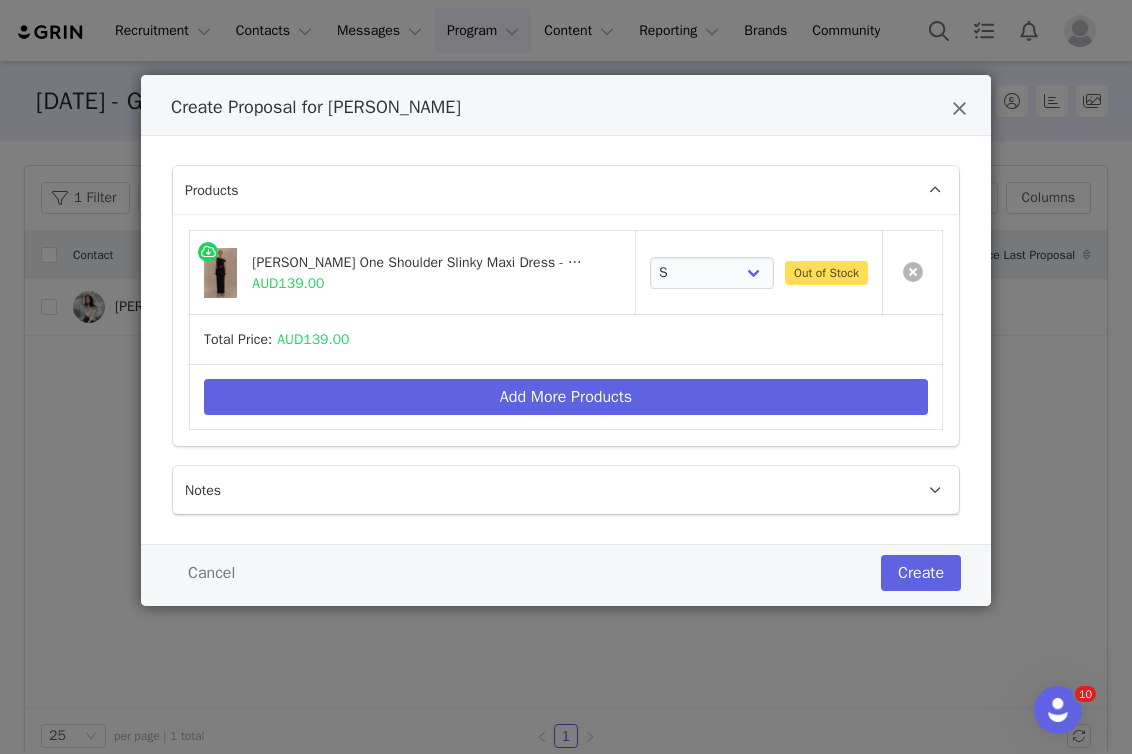 click at bounding box center (913, 272) 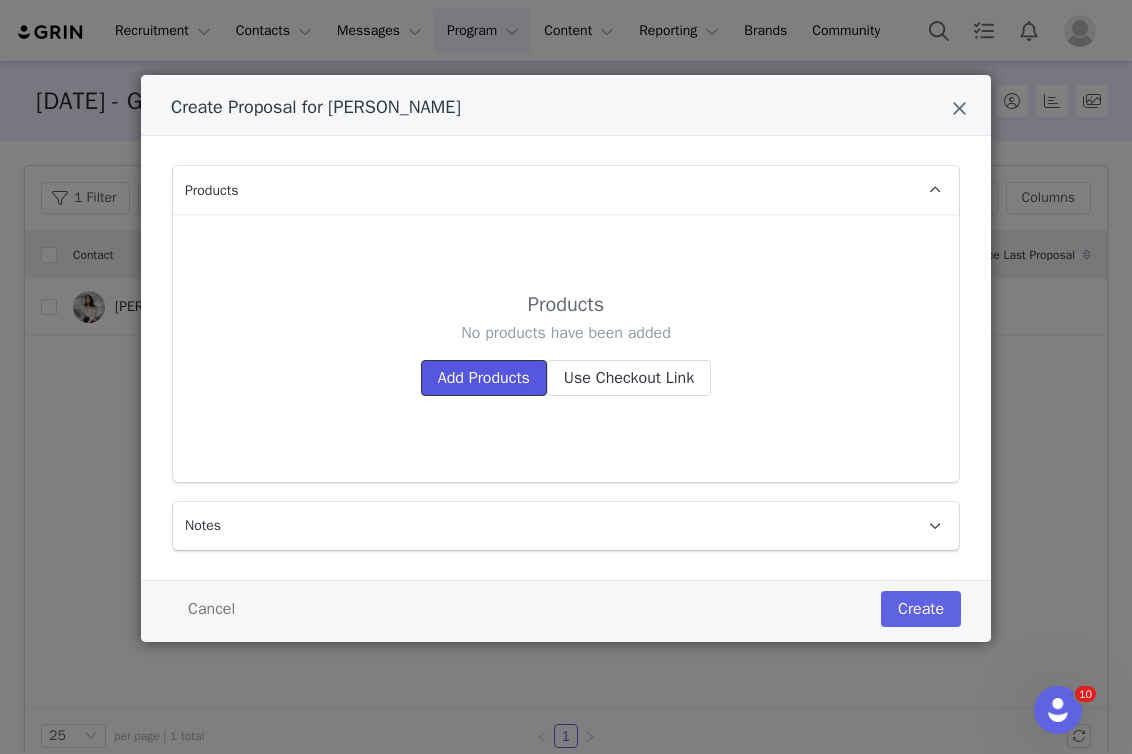 click on "Add Products" at bounding box center [484, 378] 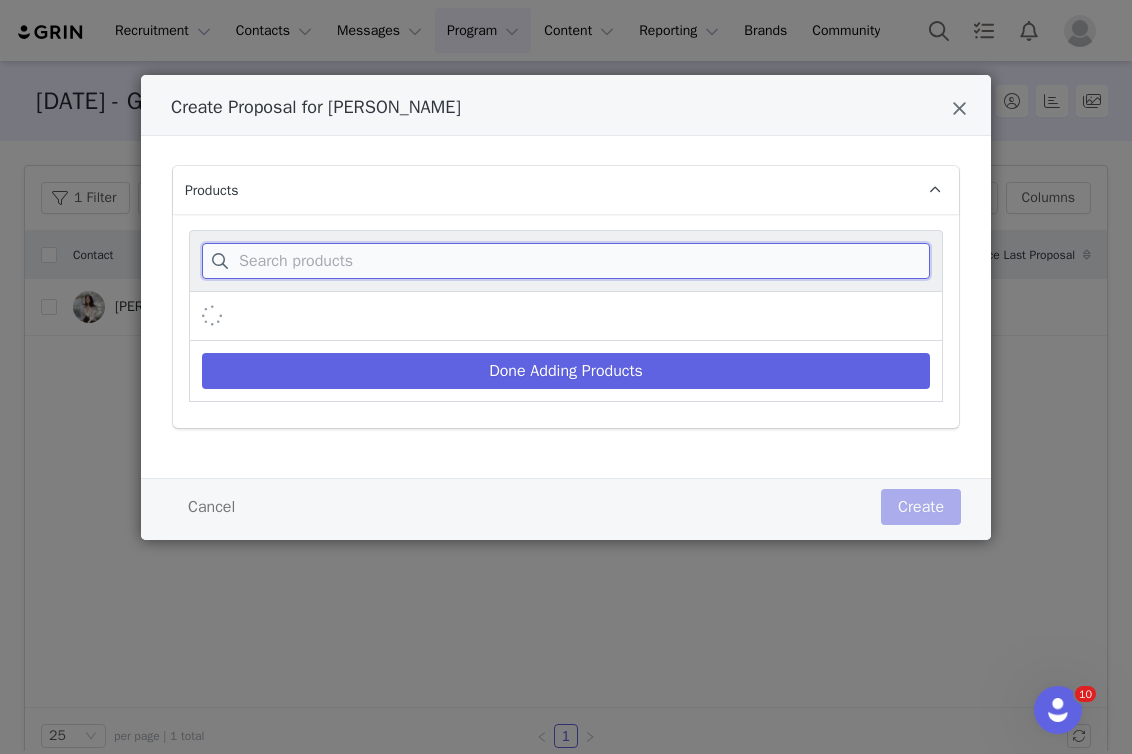 click at bounding box center (566, 261) 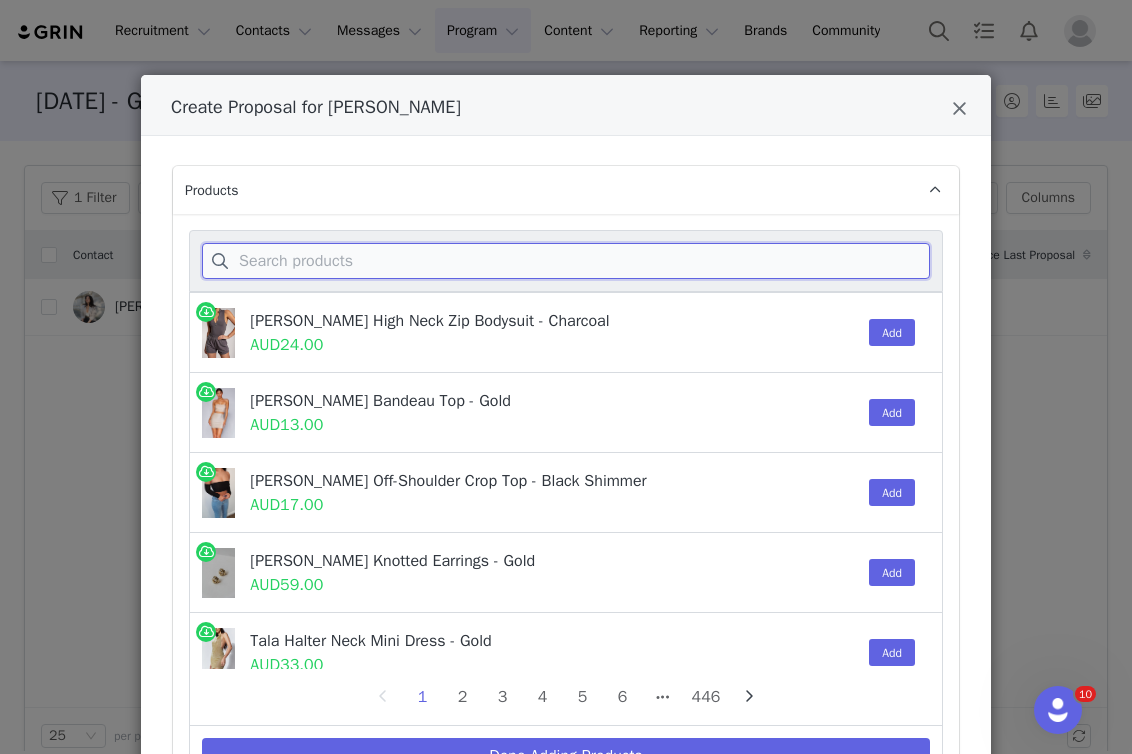 paste on "[PERSON_NAME]" 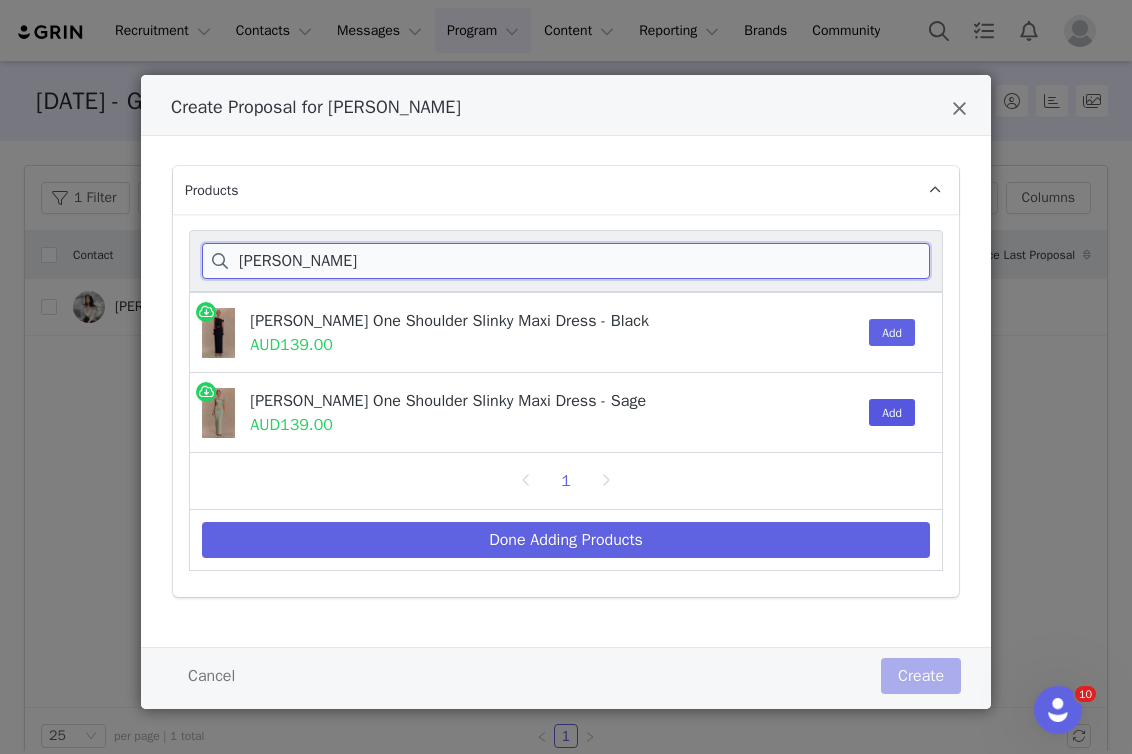 type on "[PERSON_NAME]" 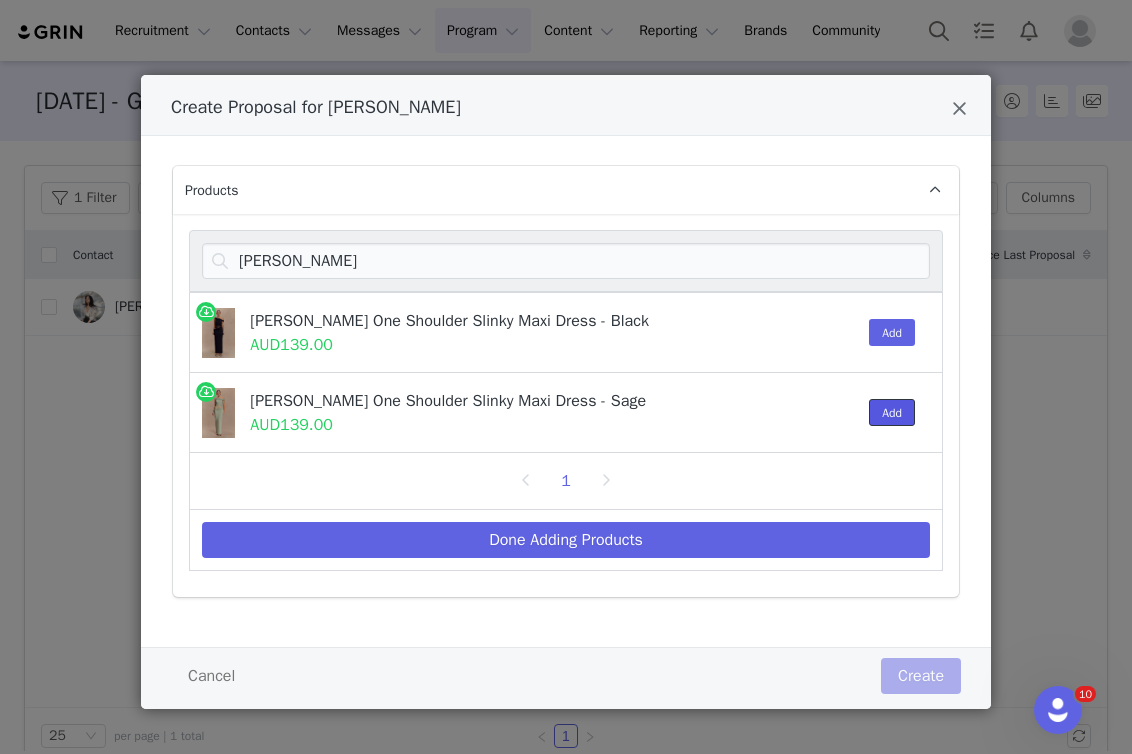 click on "Add" at bounding box center (892, 412) 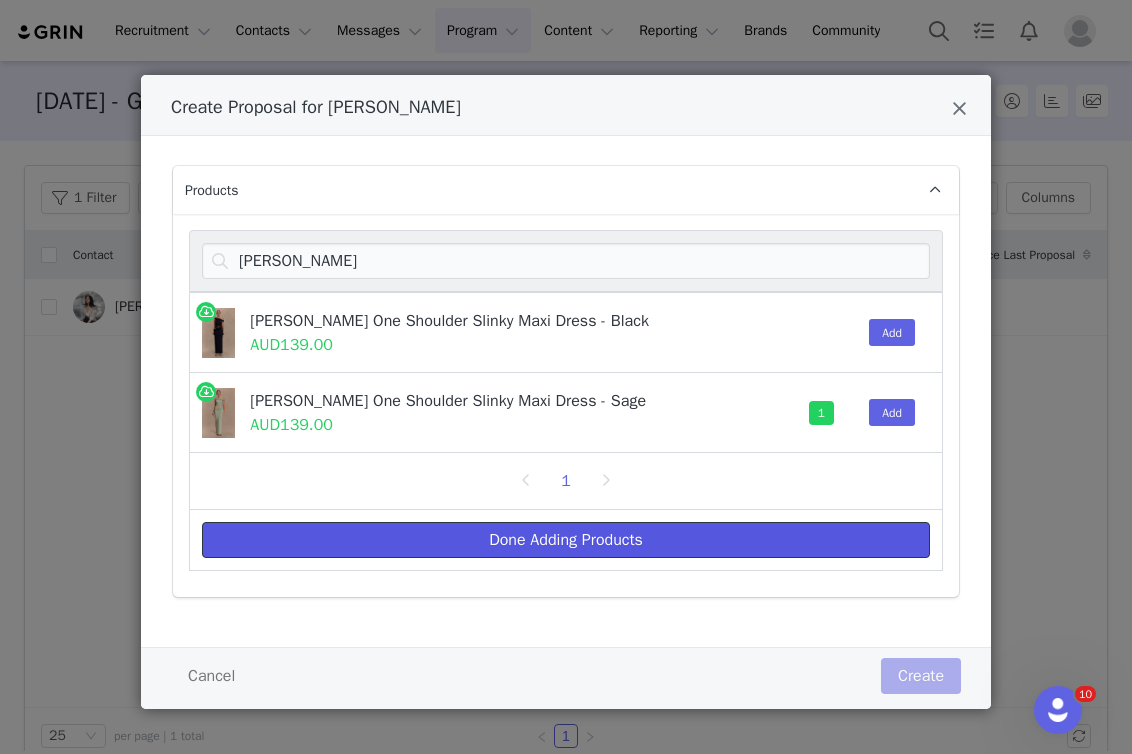 click on "Done Adding Products" at bounding box center [566, 540] 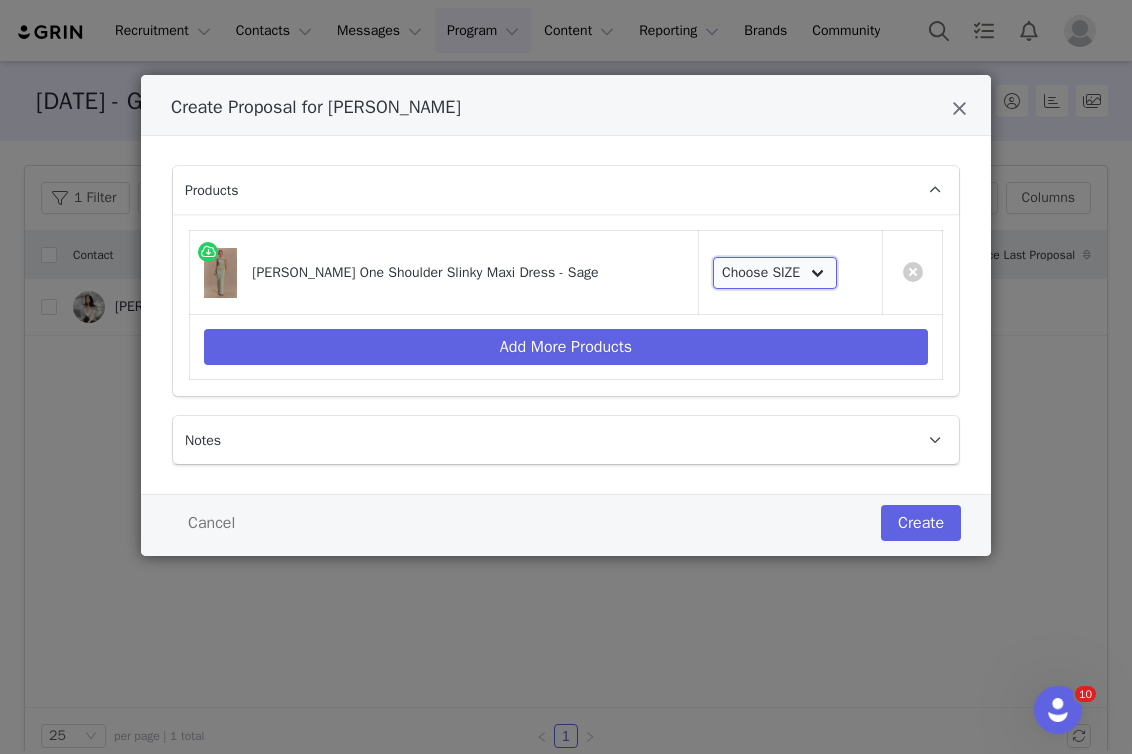 click on "Choose SIZE  XXS   XS   S   M   L   XL   XXL   3XL" at bounding box center [775, 273] 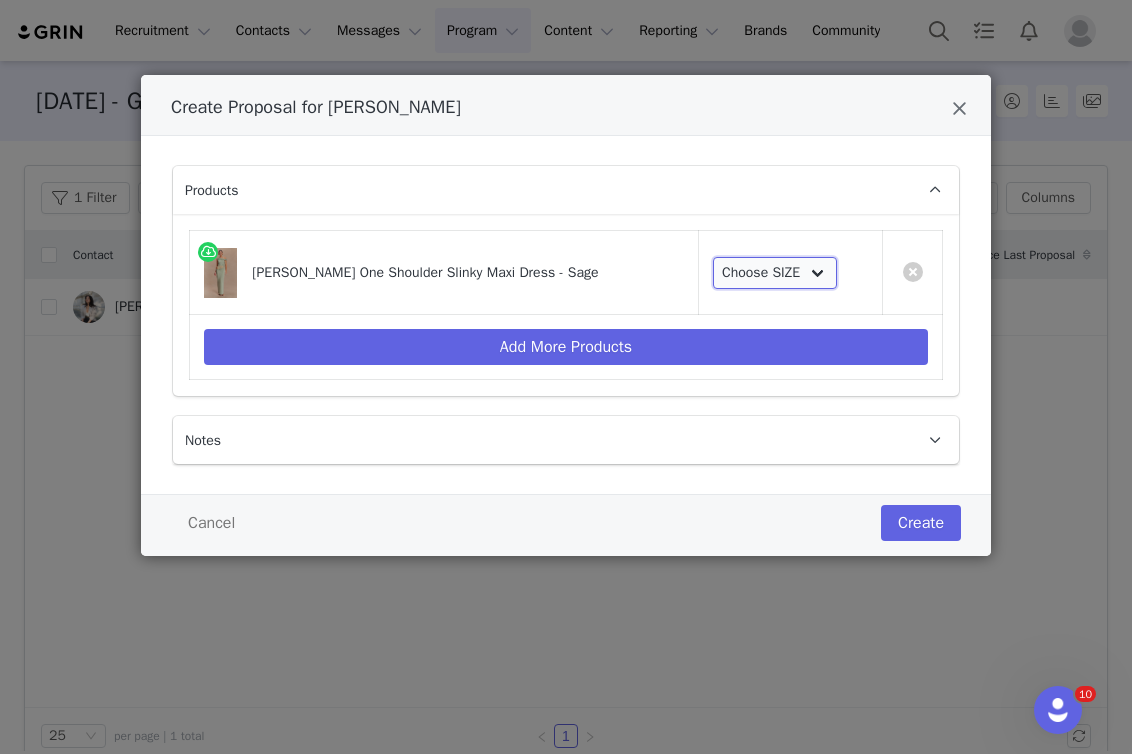 select on "26361269" 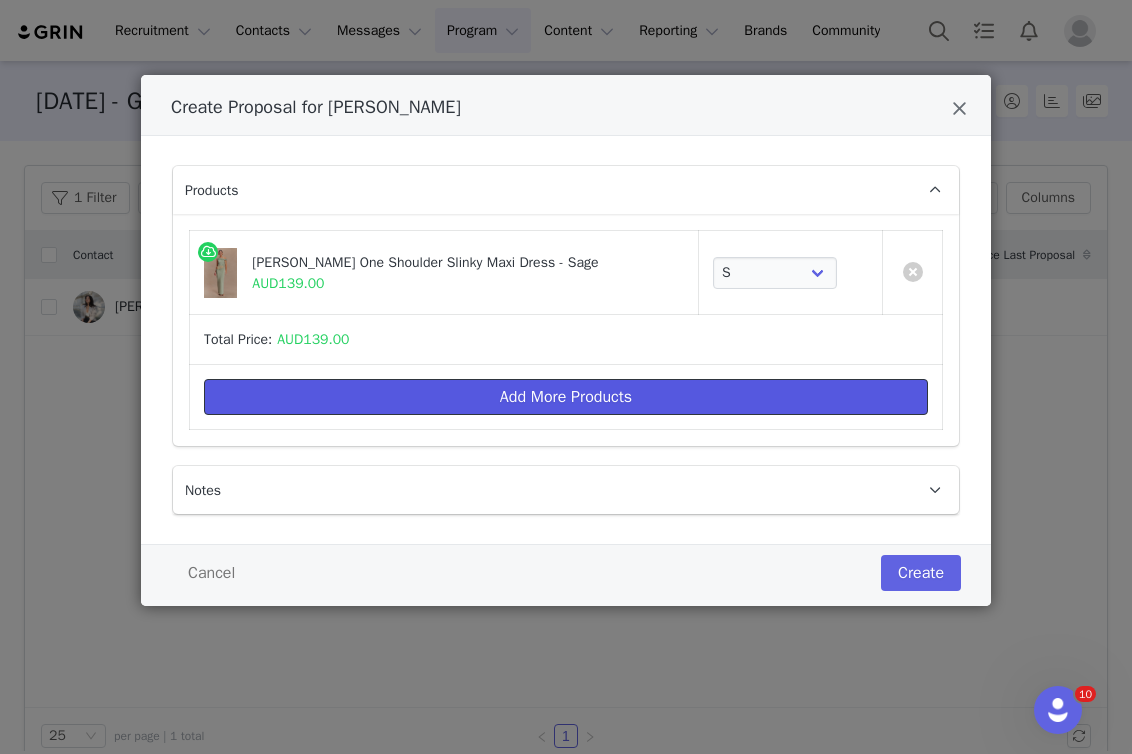 click on "Add More Products" at bounding box center (566, 397) 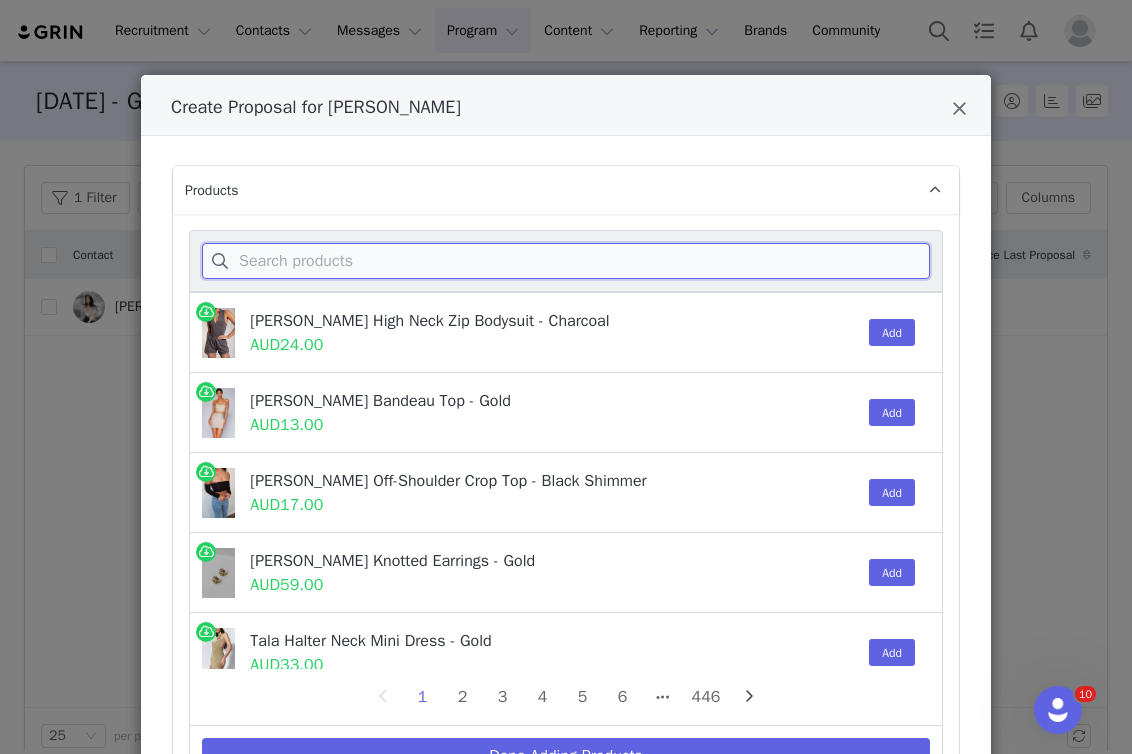 click at bounding box center [566, 261] 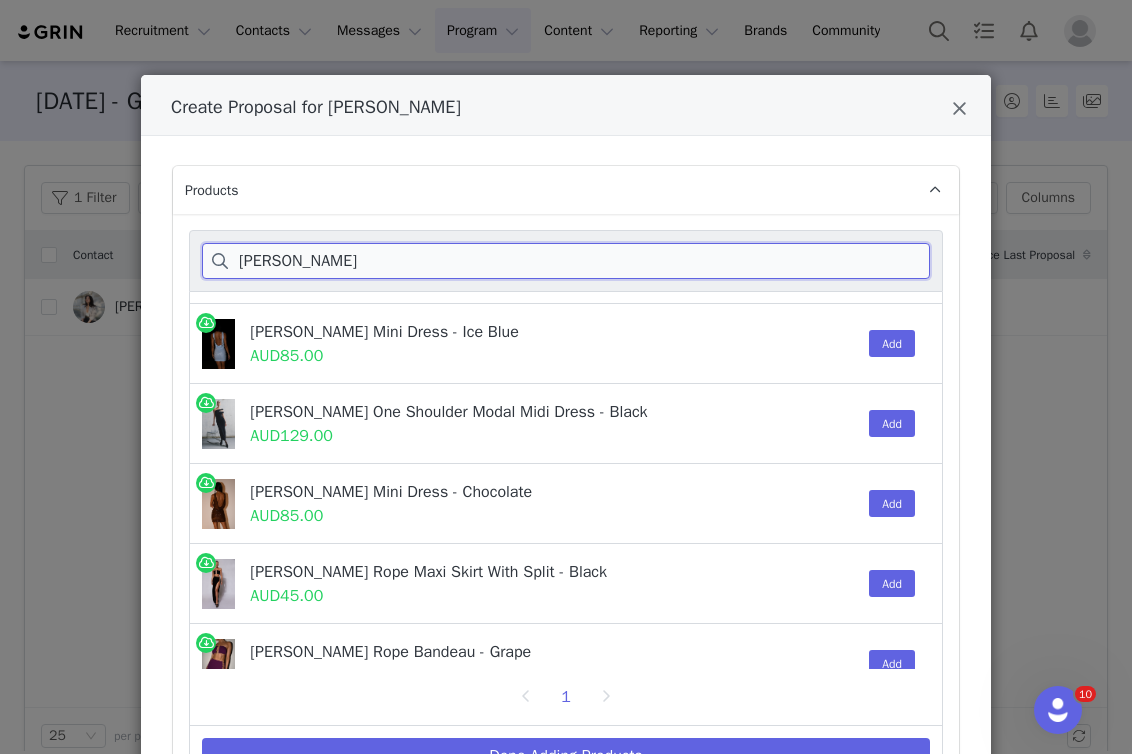 scroll, scrollTop: 151, scrollLeft: 0, axis: vertical 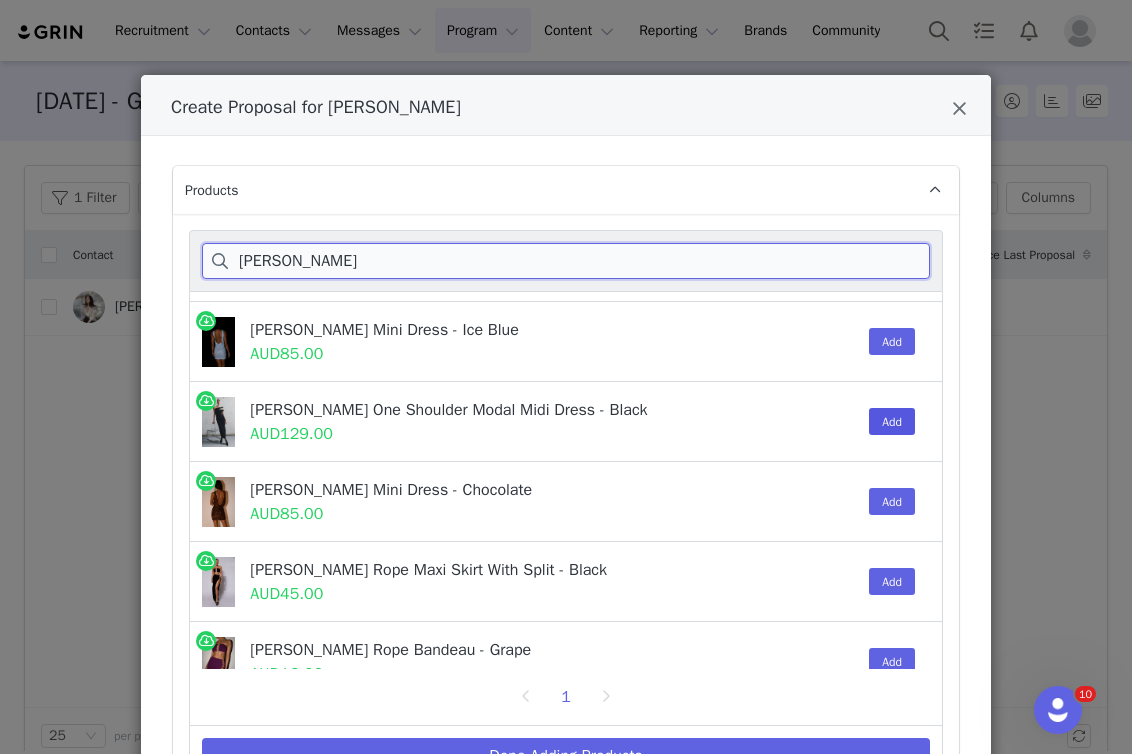 type on "[PERSON_NAME]" 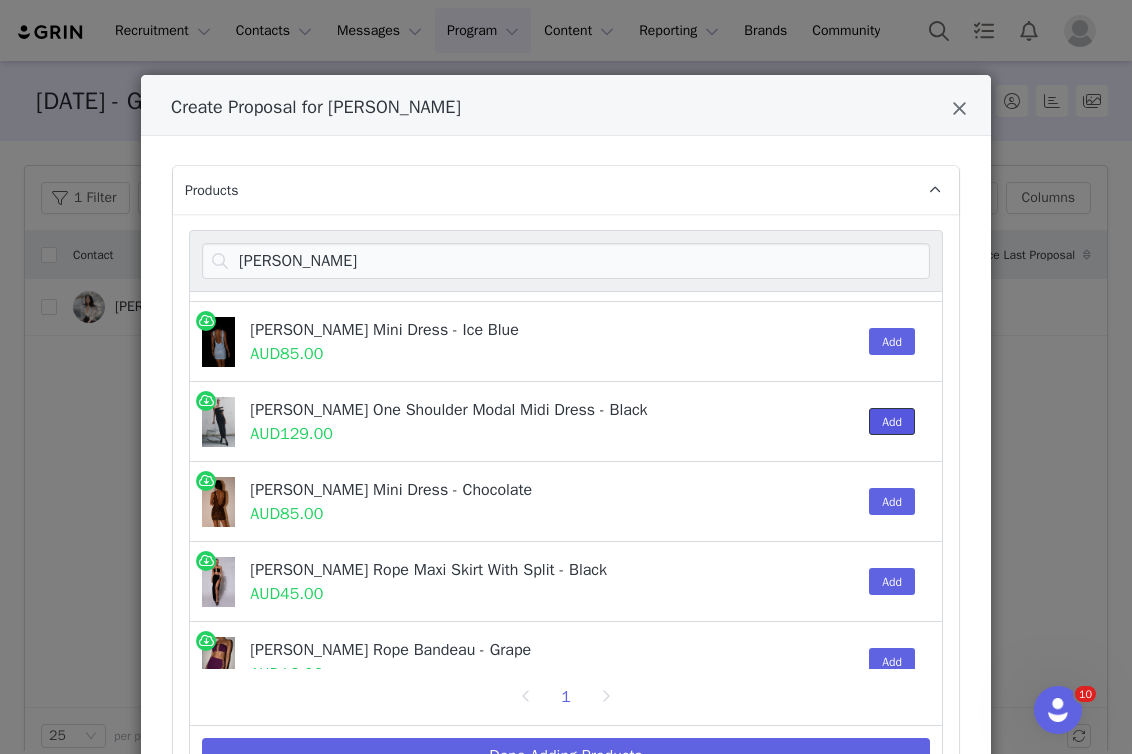 click on "Add" at bounding box center (892, 421) 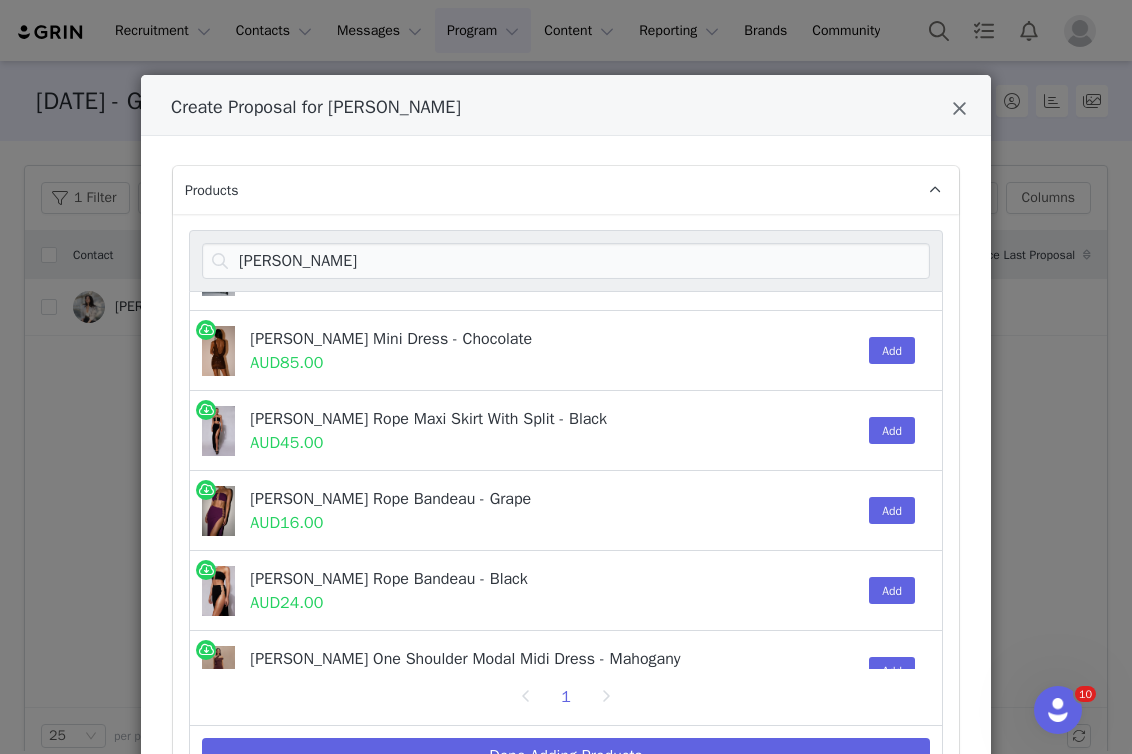 scroll, scrollTop: 424, scrollLeft: 0, axis: vertical 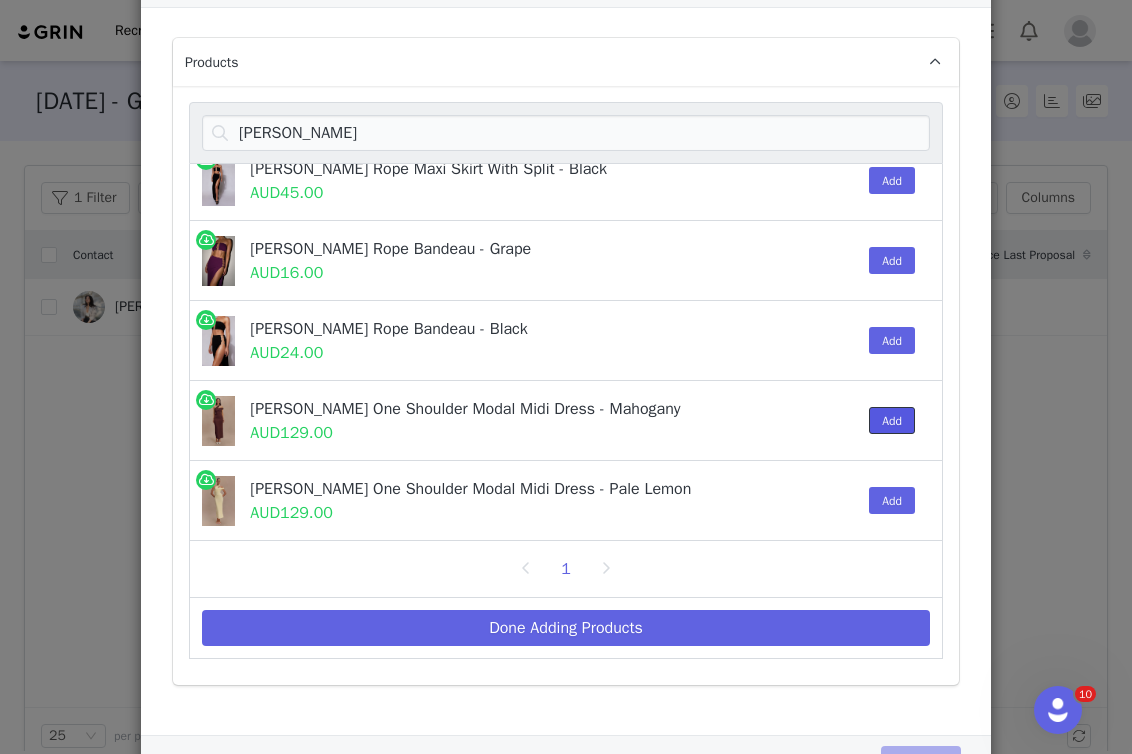 click on "Add" at bounding box center [892, 420] 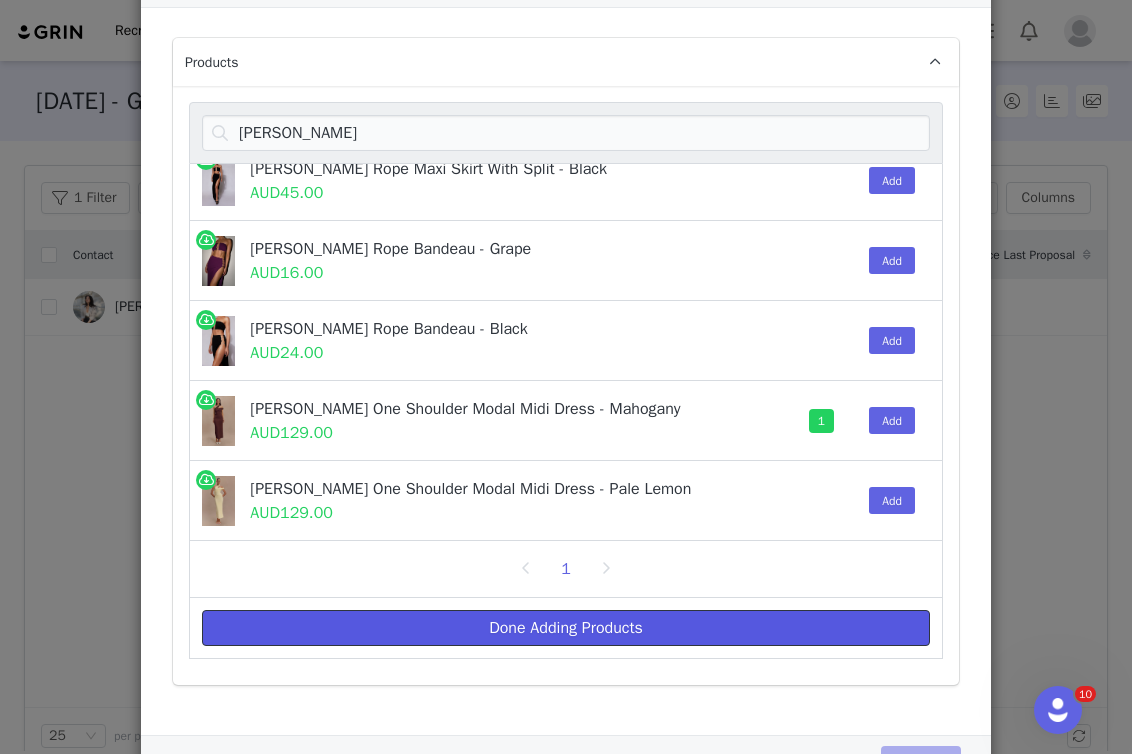 click on "Done Adding Products" at bounding box center [566, 628] 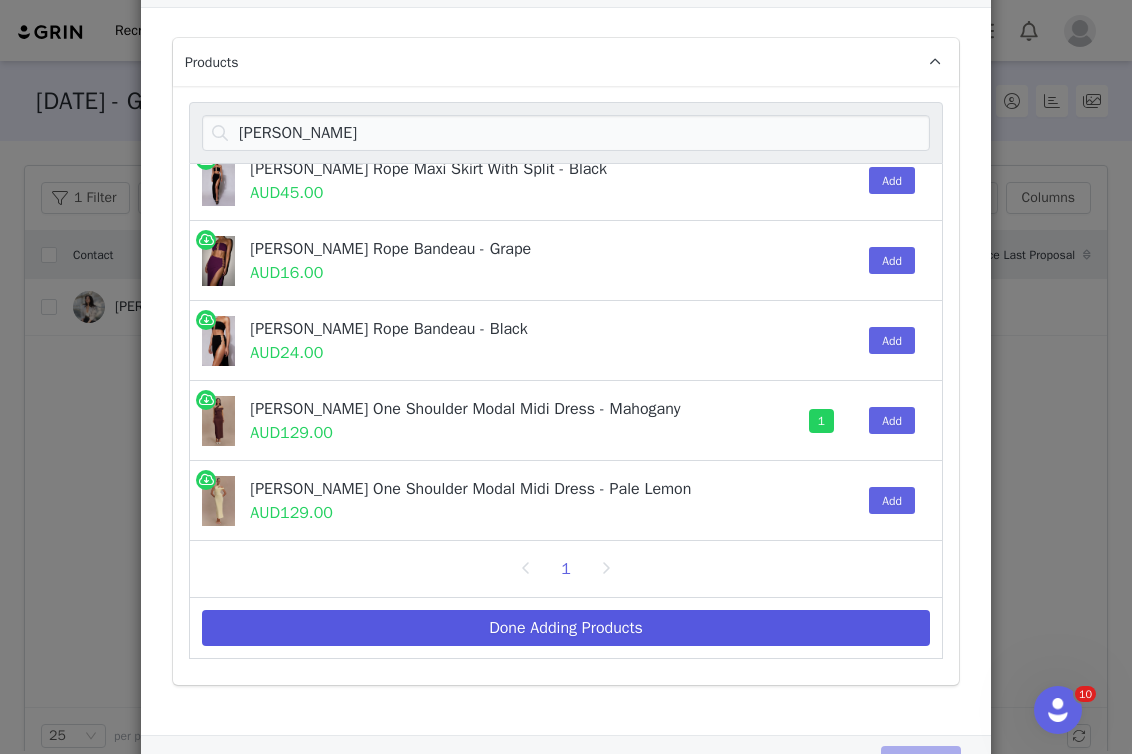 scroll, scrollTop: 70, scrollLeft: 0, axis: vertical 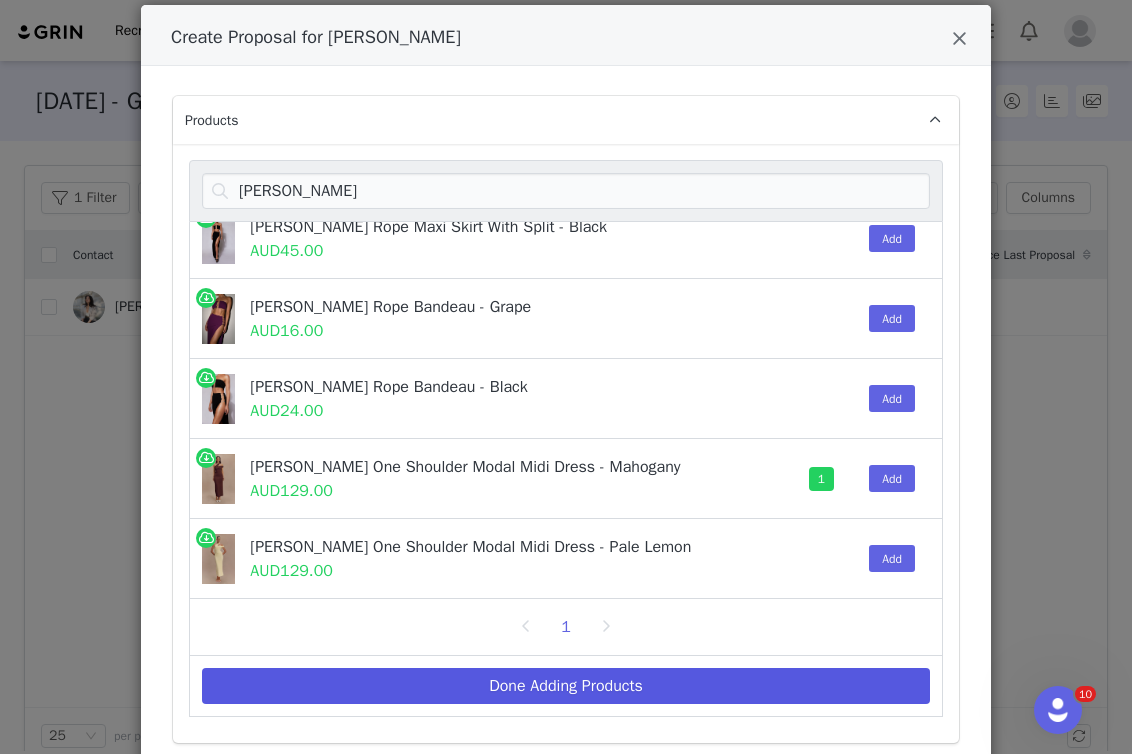 select on "26361269" 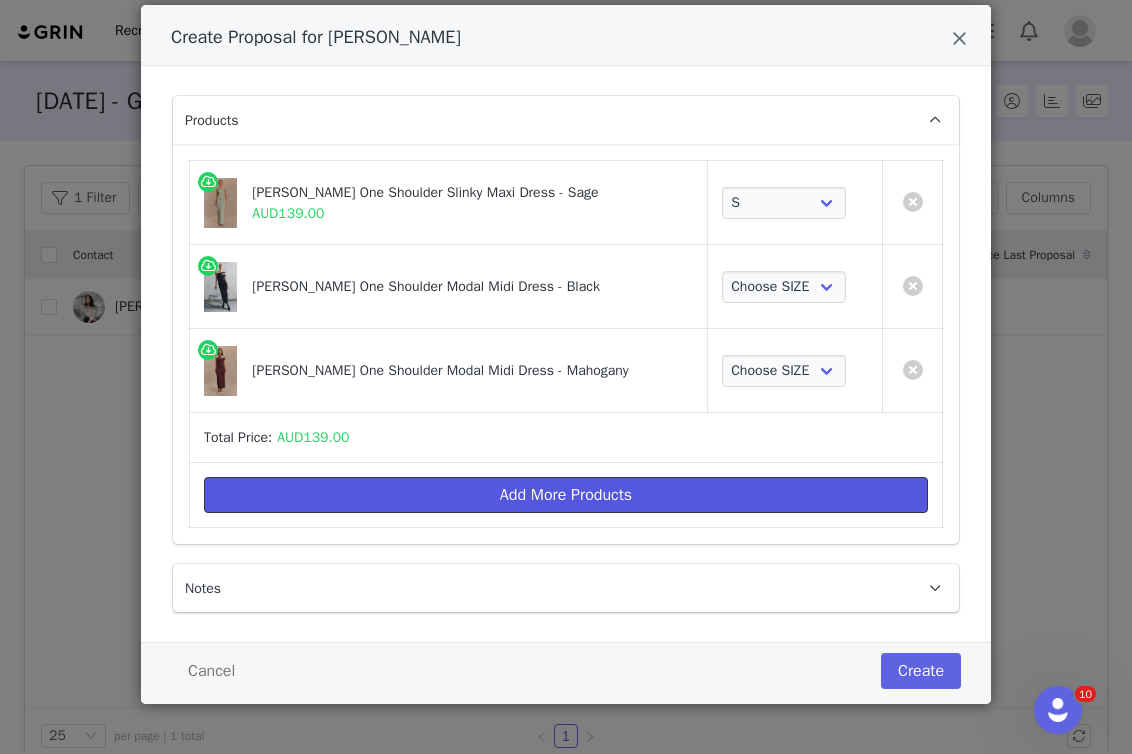 click on "Add More Products" at bounding box center (566, 495) 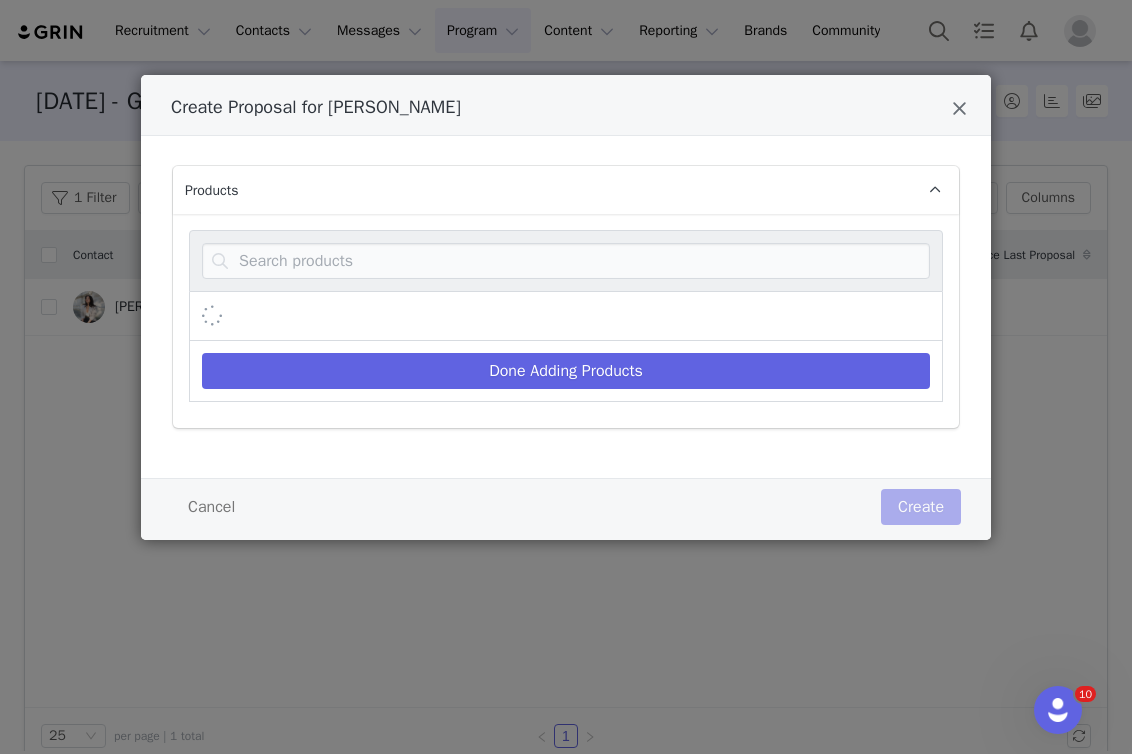 scroll, scrollTop: 0, scrollLeft: 0, axis: both 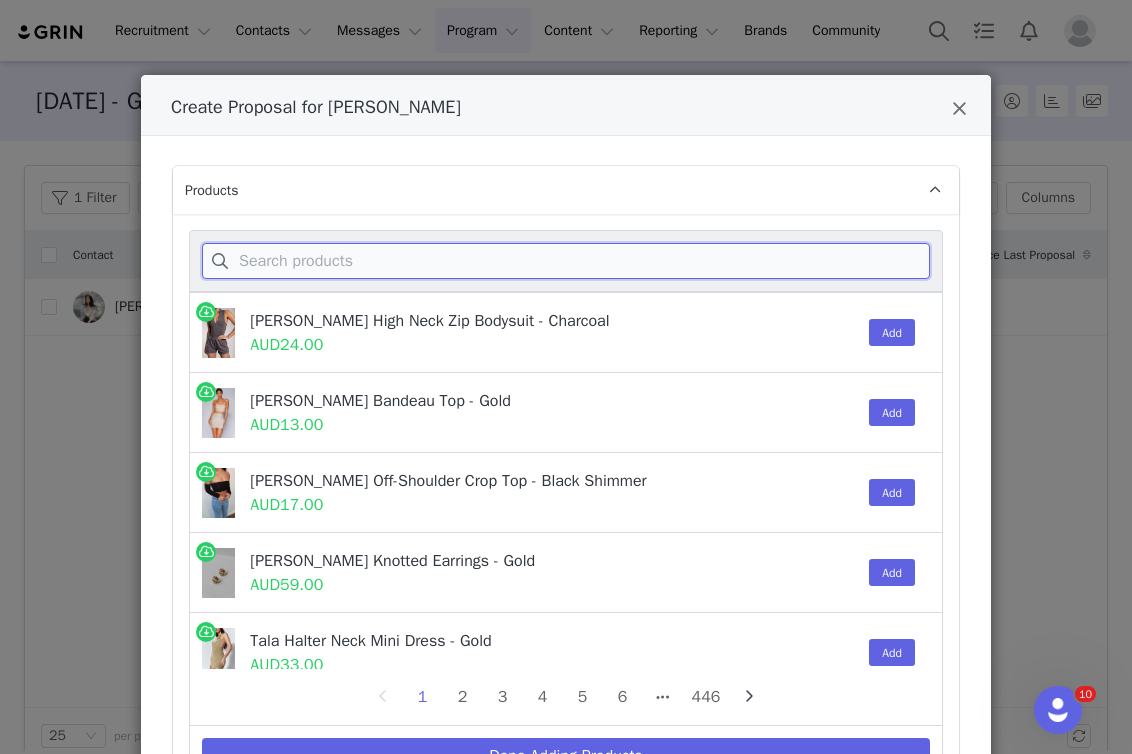 click at bounding box center [566, 261] 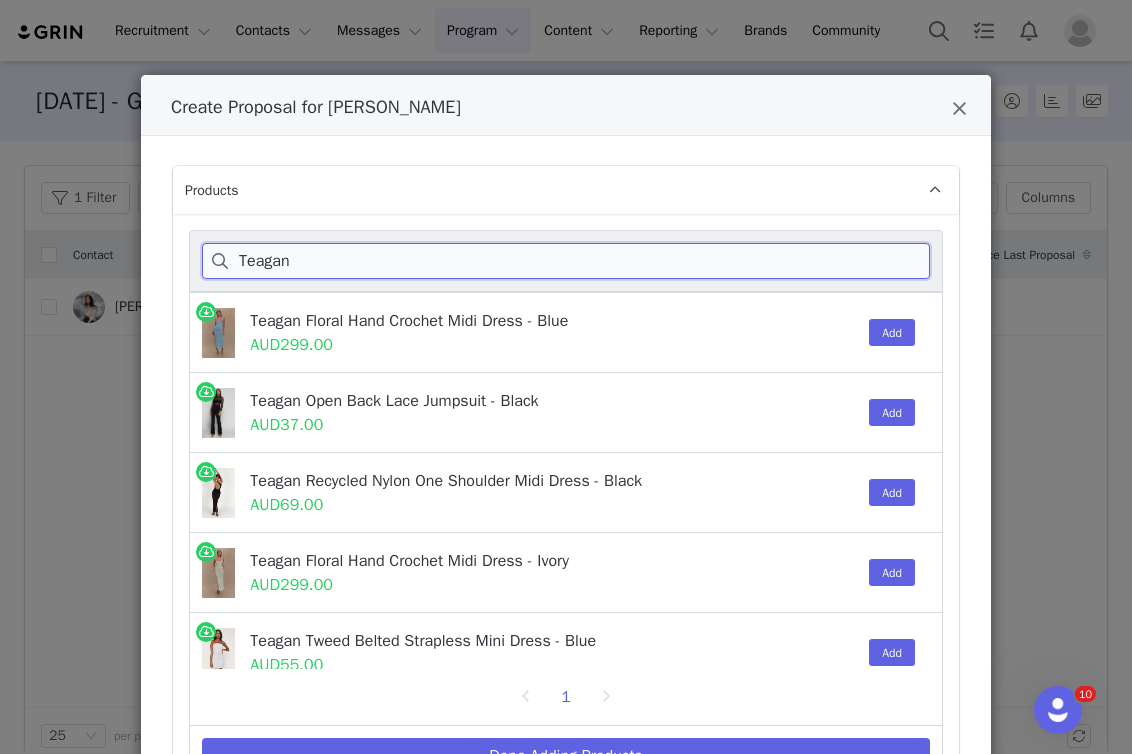 type on "Teagan" 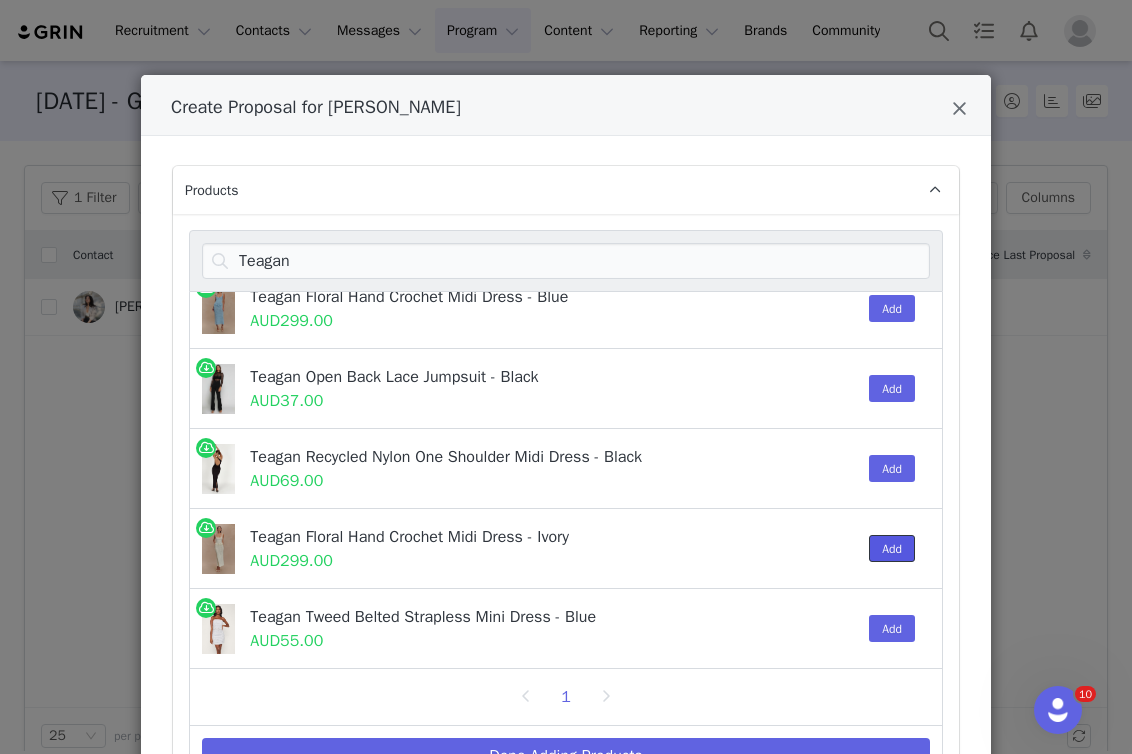 click on "Add" at bounding box center [892, 548] 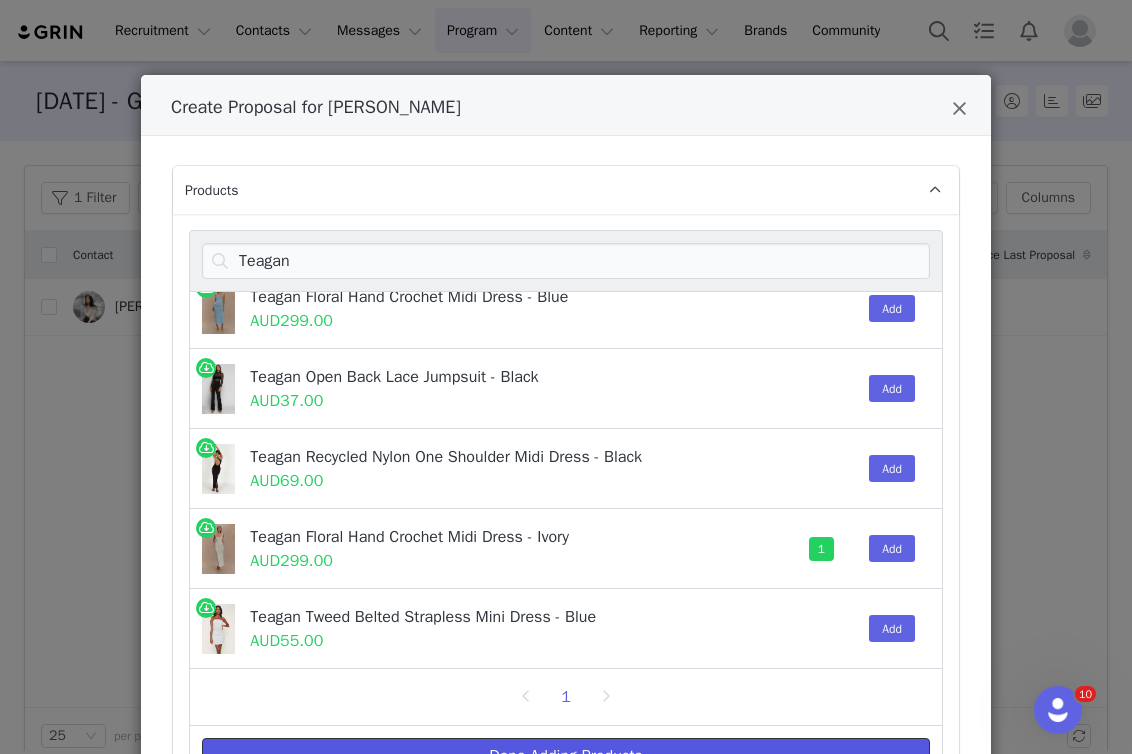 click on "Done Adding Products" at bounding box center (566, 756) 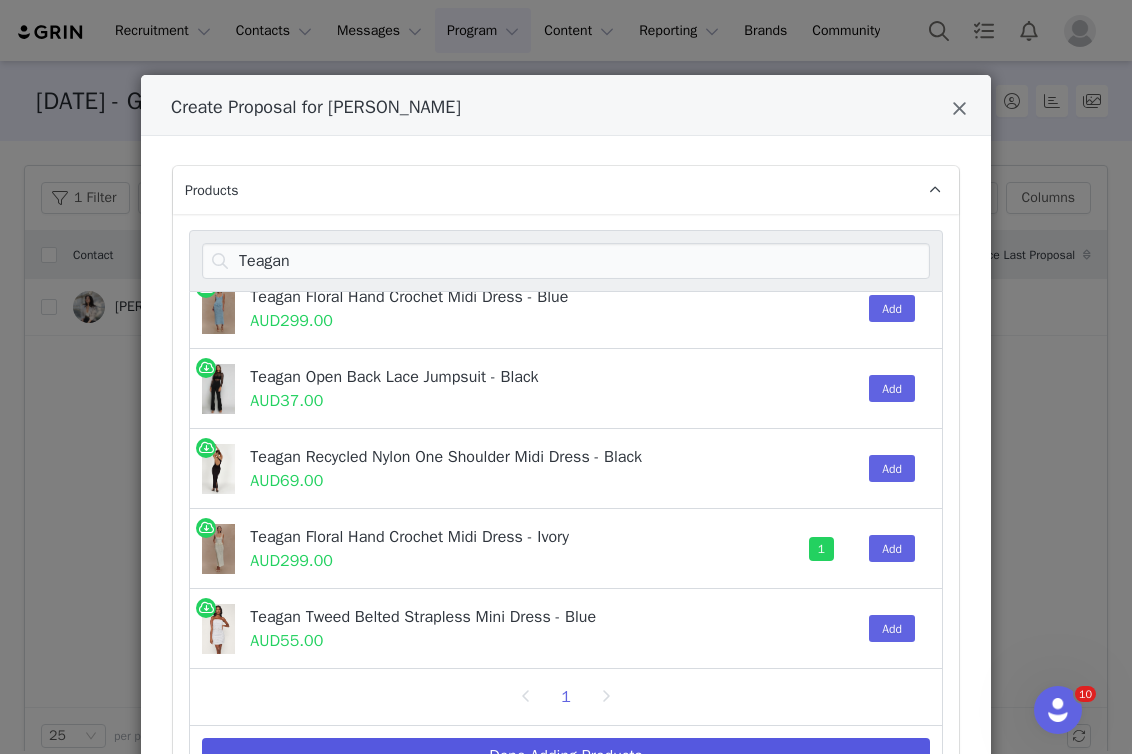 select on "26361269" 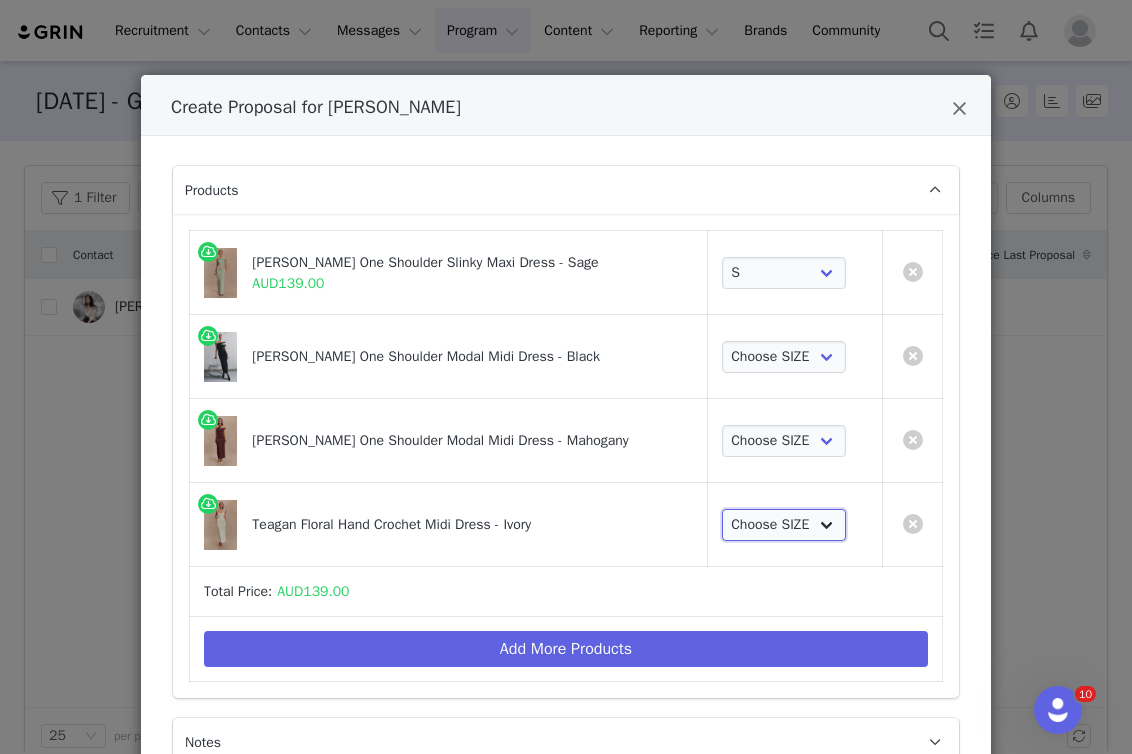 click on "Choose SIZE  XS   S   M   L   XL" at bounding box center [784, 525] 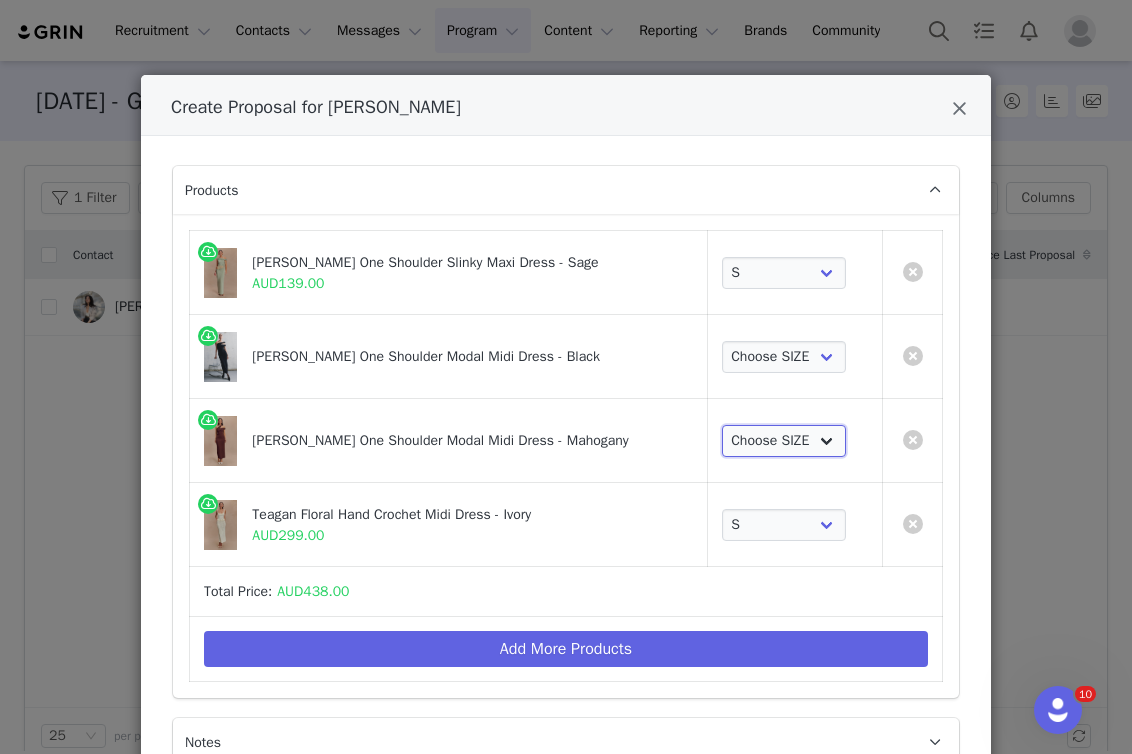 click on "Choose SIZE  XXS   XS   S   M   L   XL   XXL   3XL" at bounding box center (784, 441) 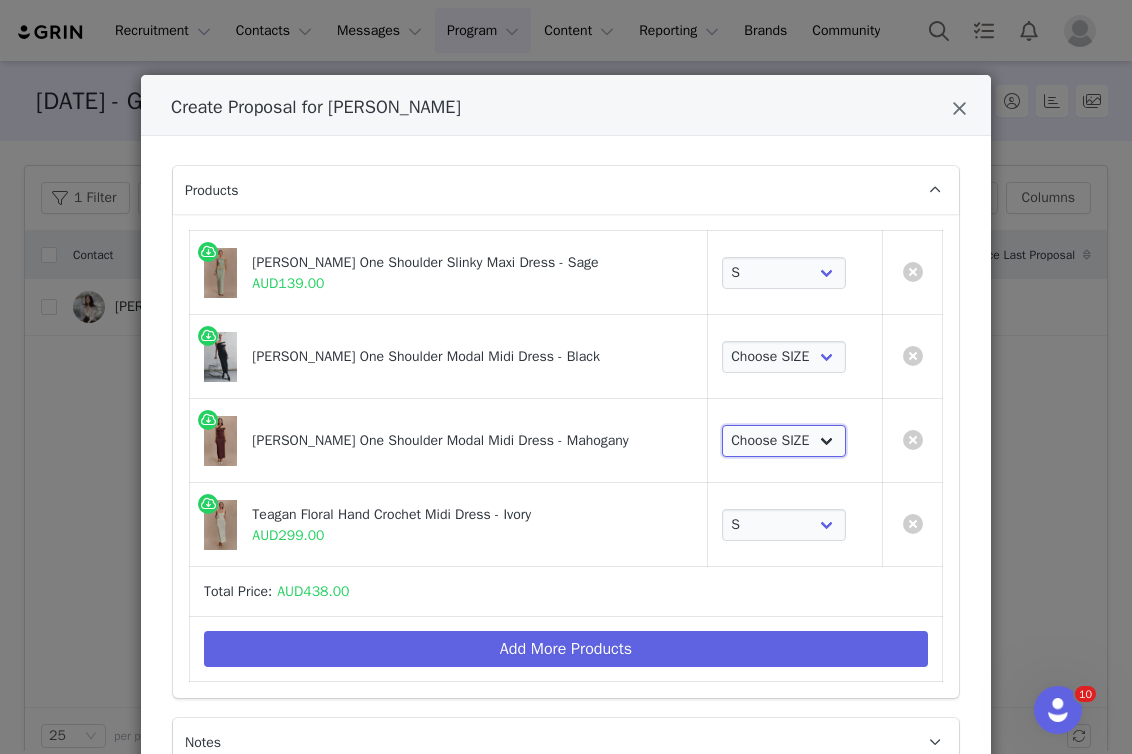 select on "23940038" 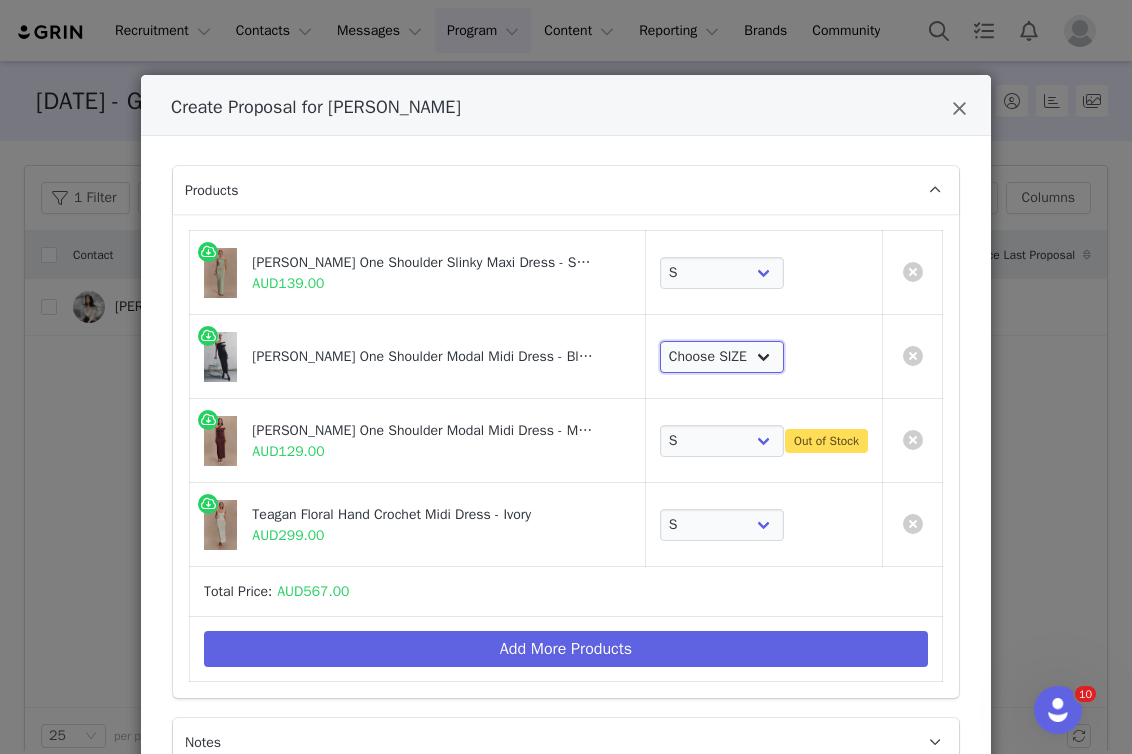 click on "Choose SIZE  XXS   XS   S   M   L   XL   XXL   3XL" at bounding box center [722, 357] 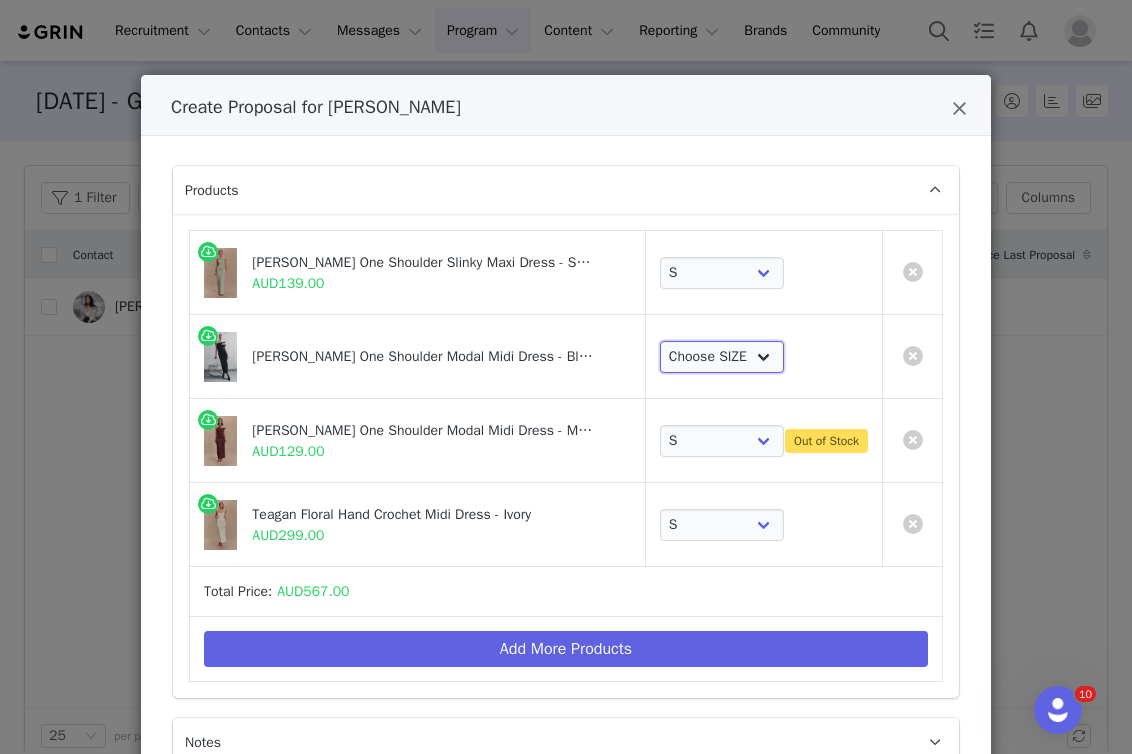 select on "23940086" 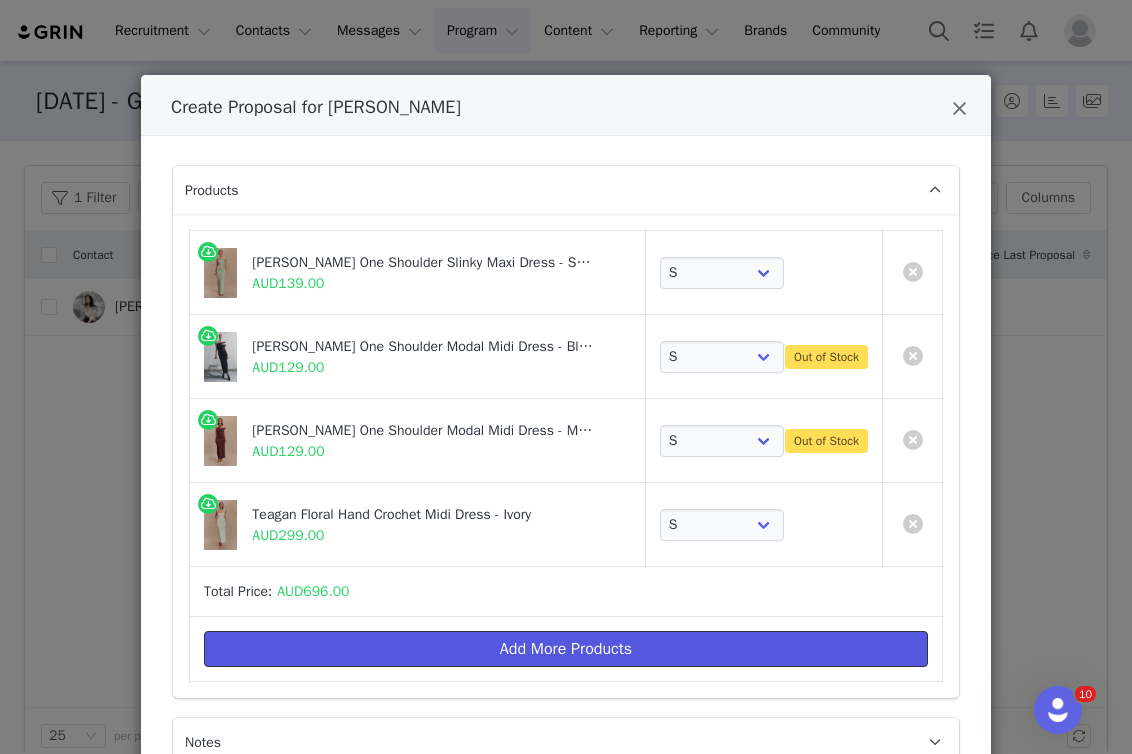 click on "Add More Products" at bounding box center (566, 649) 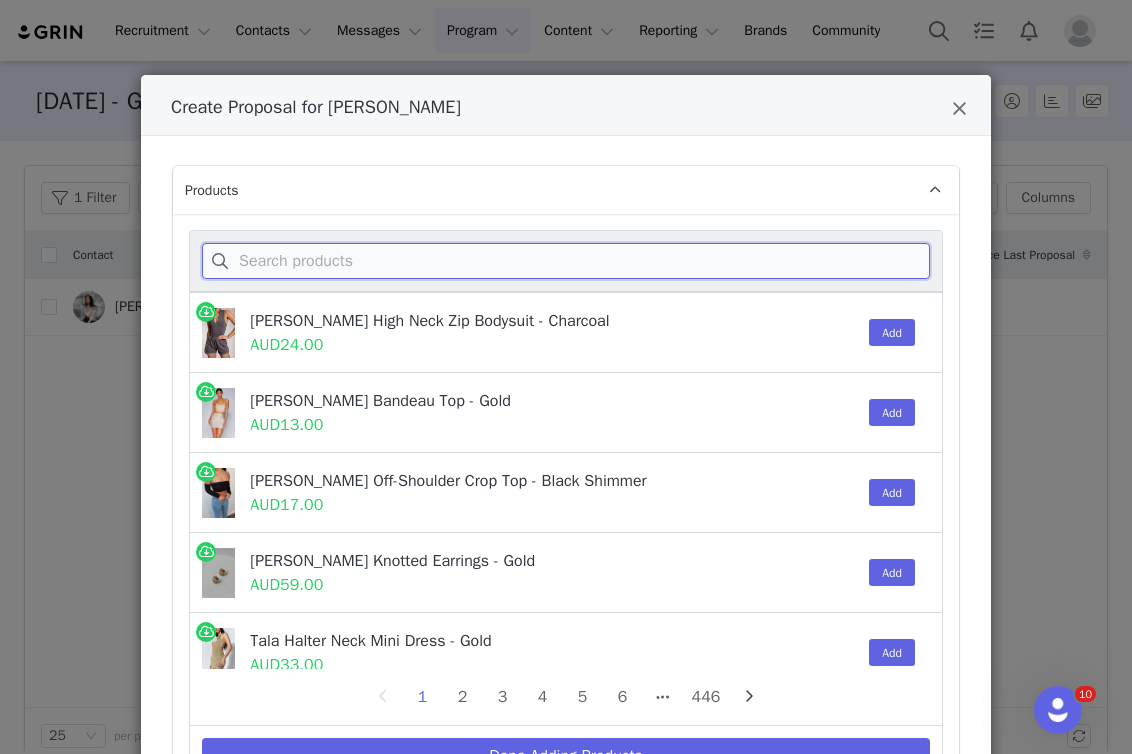 click at bounding box center (566, 261) 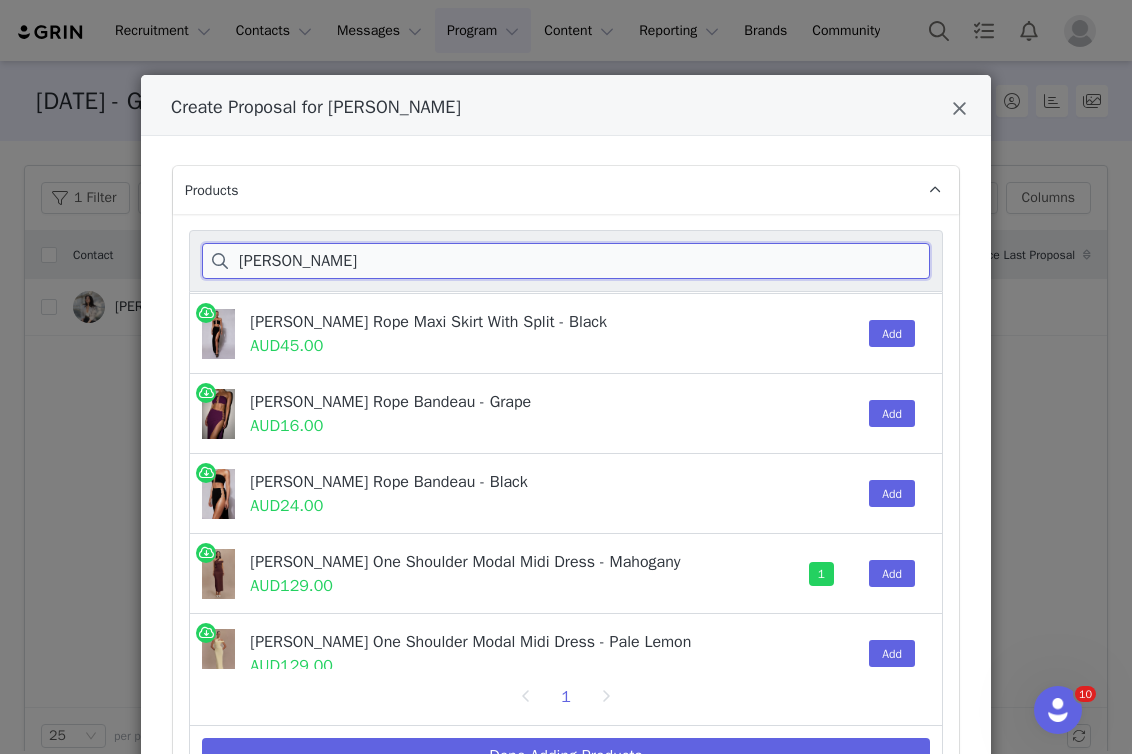 scroll, scrollTop: 424, scrollLeft: 0, axis: vertical 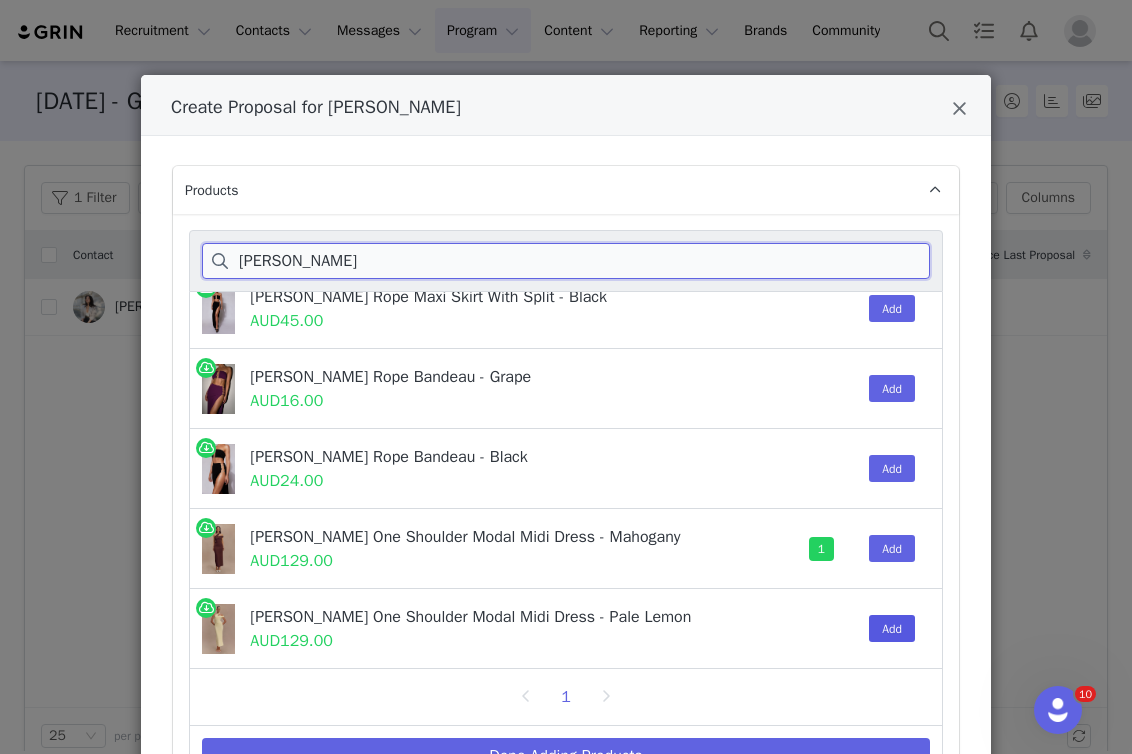type on "[PERSON_NAME]" 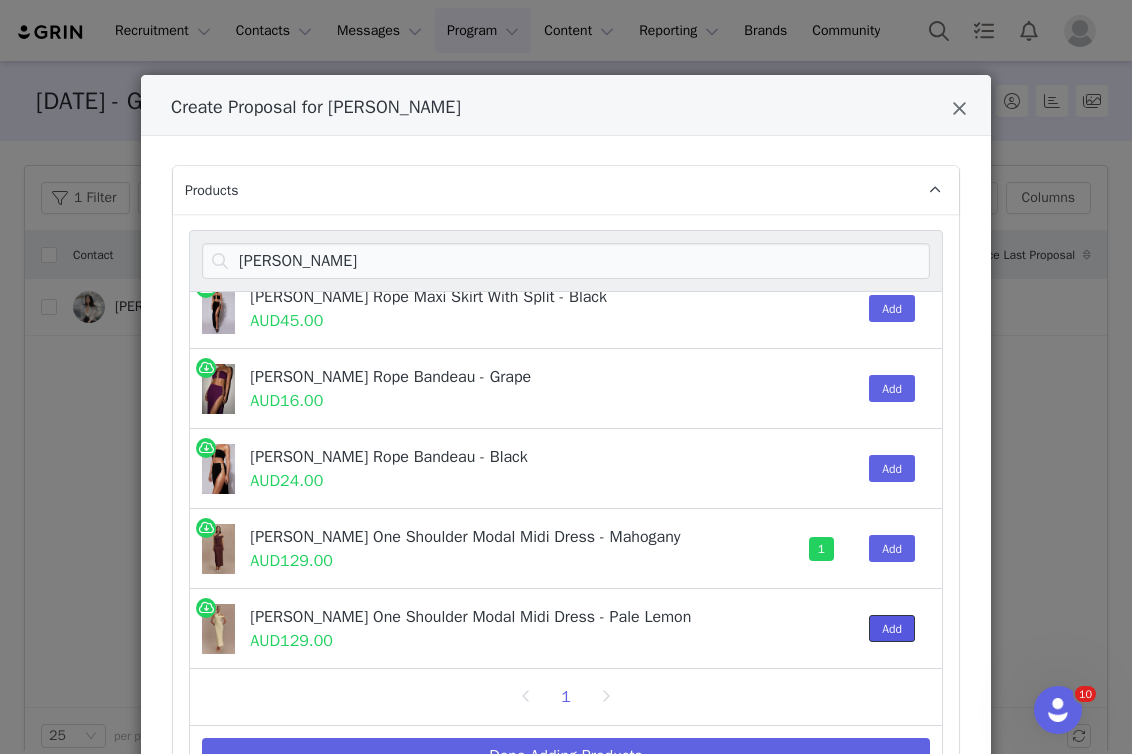 click on "Add" at bounding box center [892, 628] 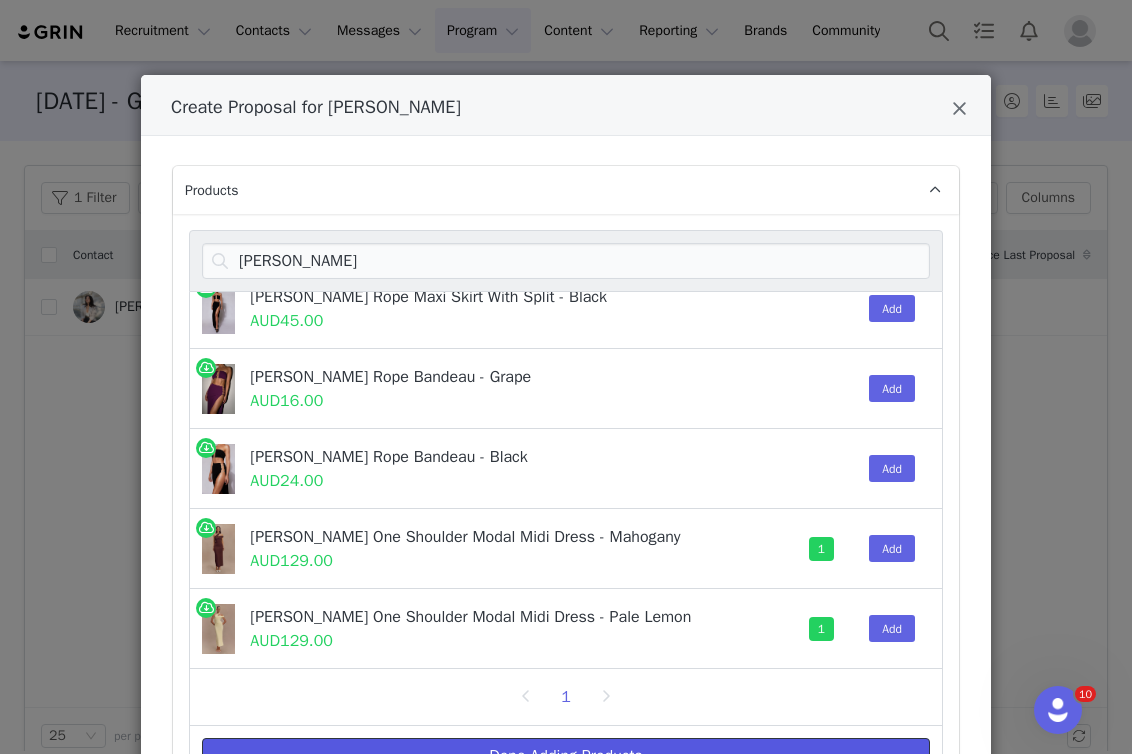 click on "Done Adding Products" at bounding box center (566, 756) 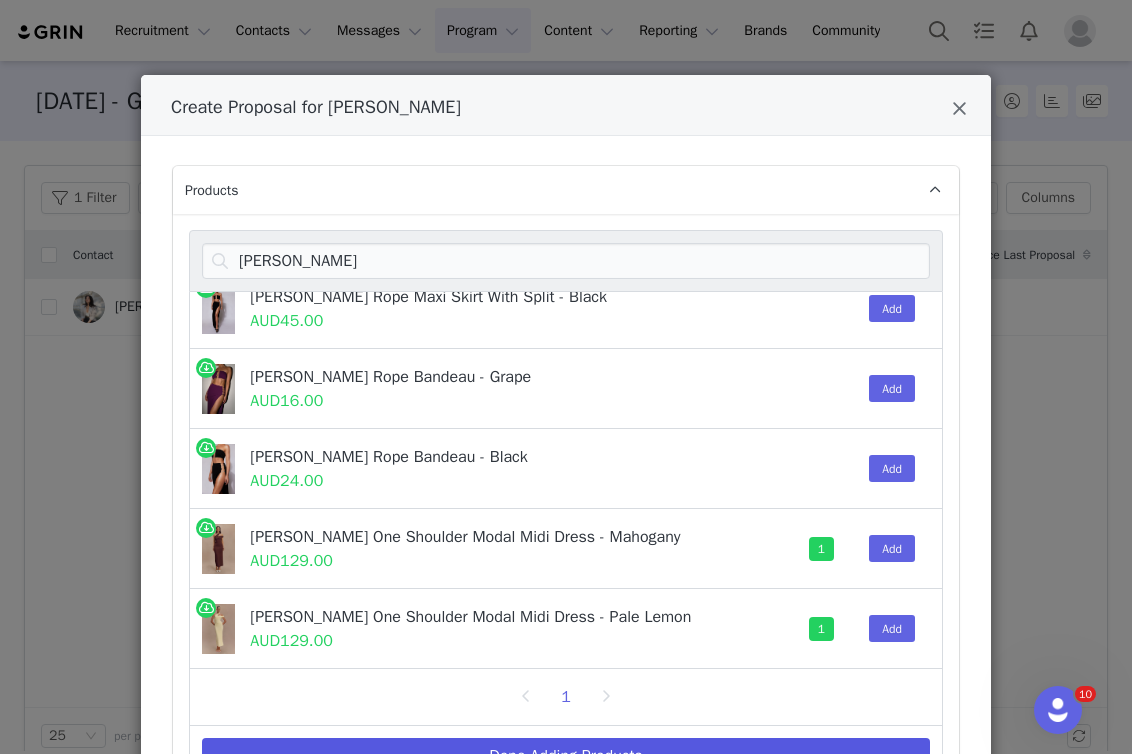 select on "26361269" 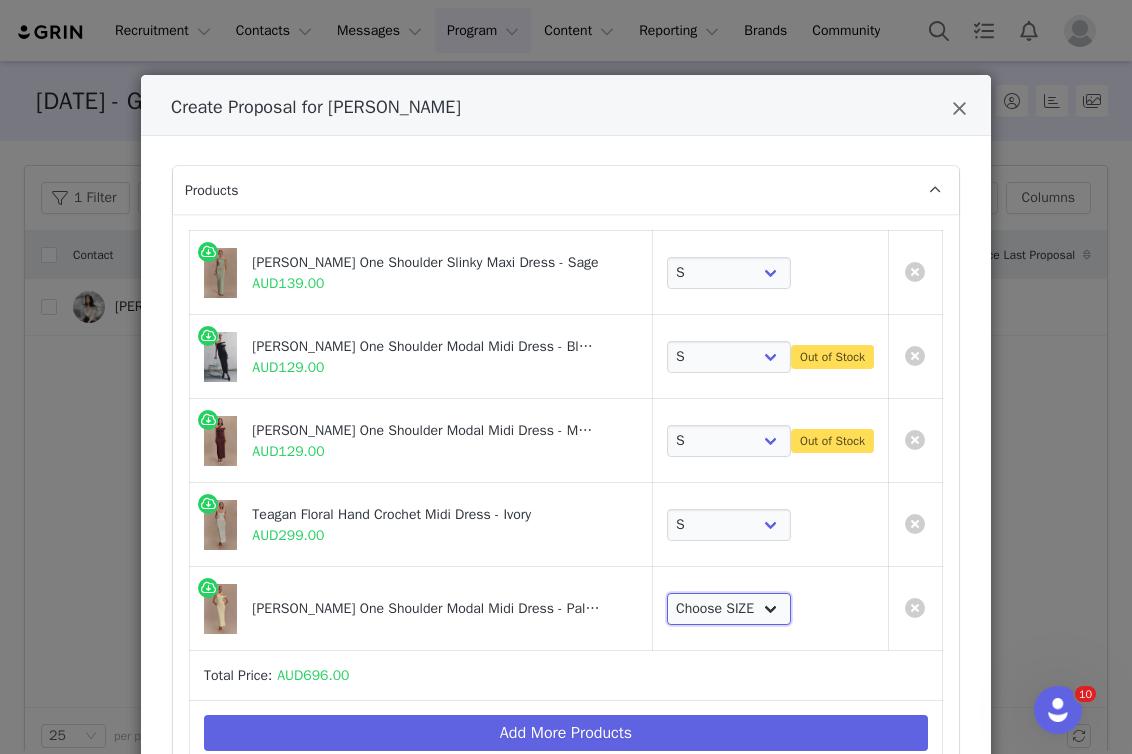 click on "Choose SIZE  XXS   XS   S   M   L   XL   XXL   3XL" at bounding box center [729, 609] 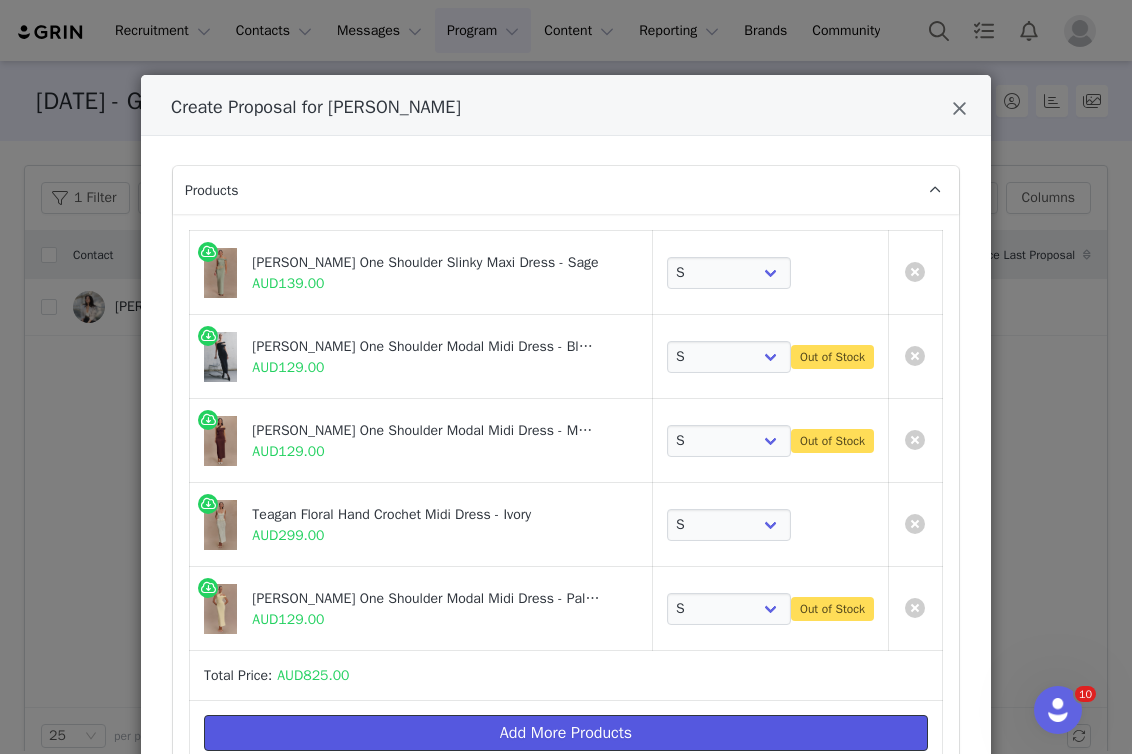 click on "Add More Products" at bounding box center (566, 733) 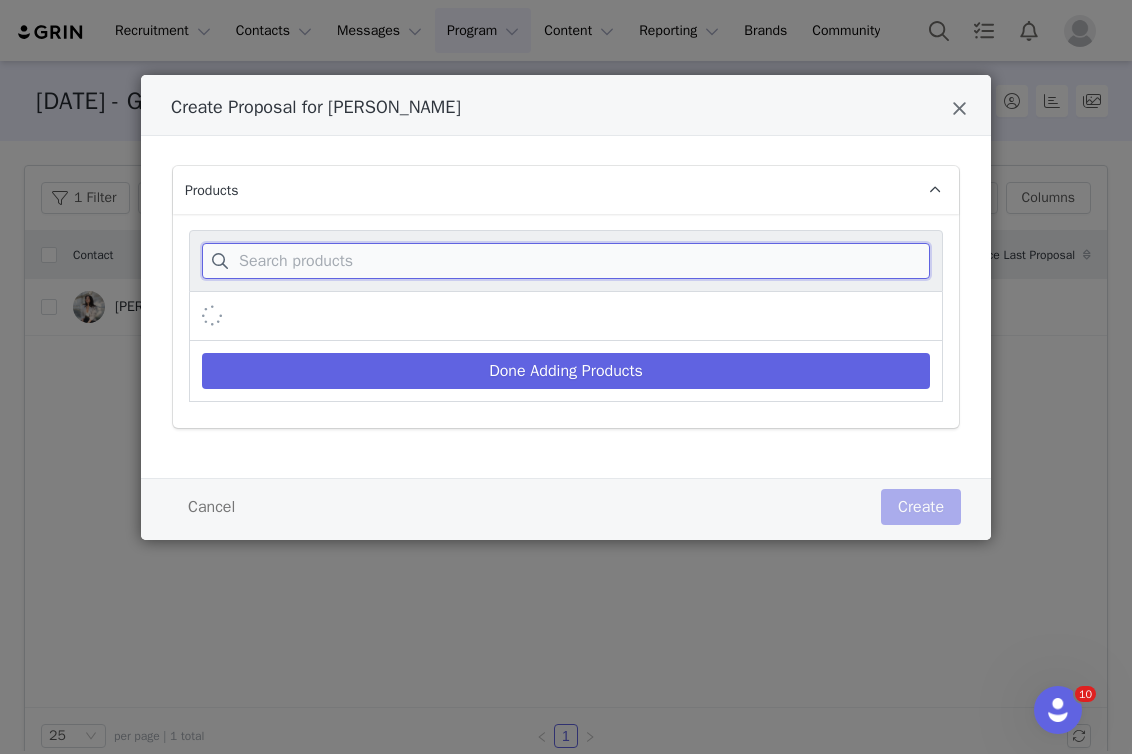 click at bounding box center [566, 261] 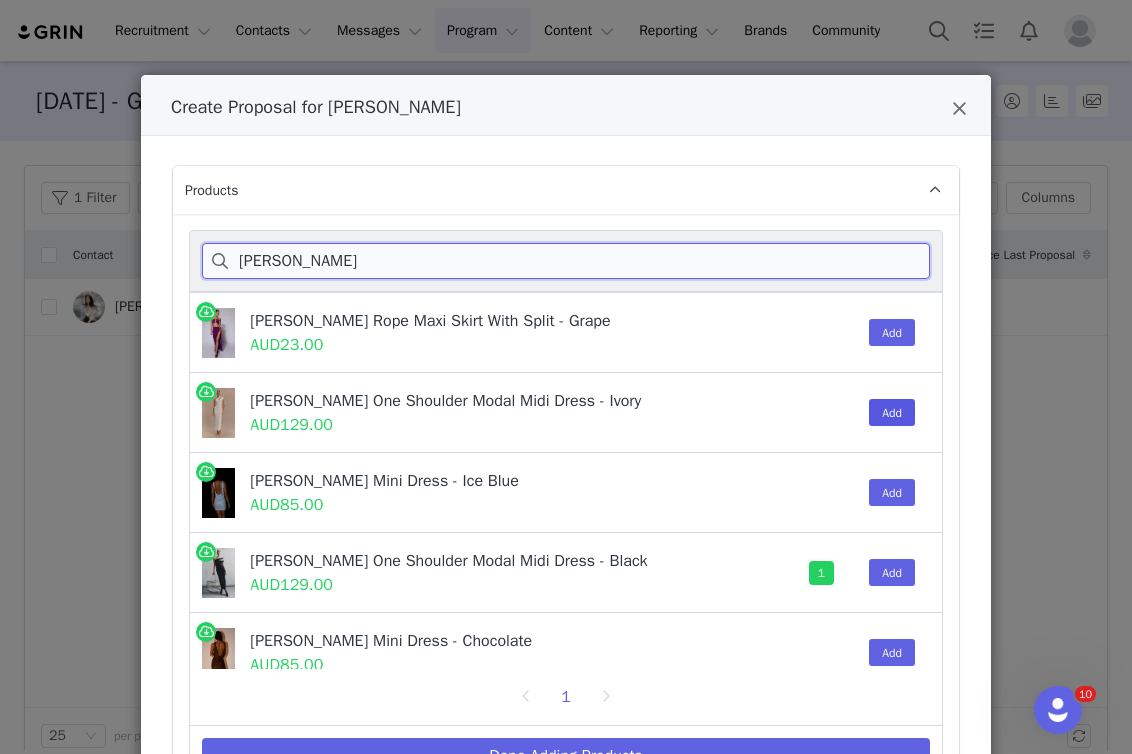 type on "[PERSON_NAME]" 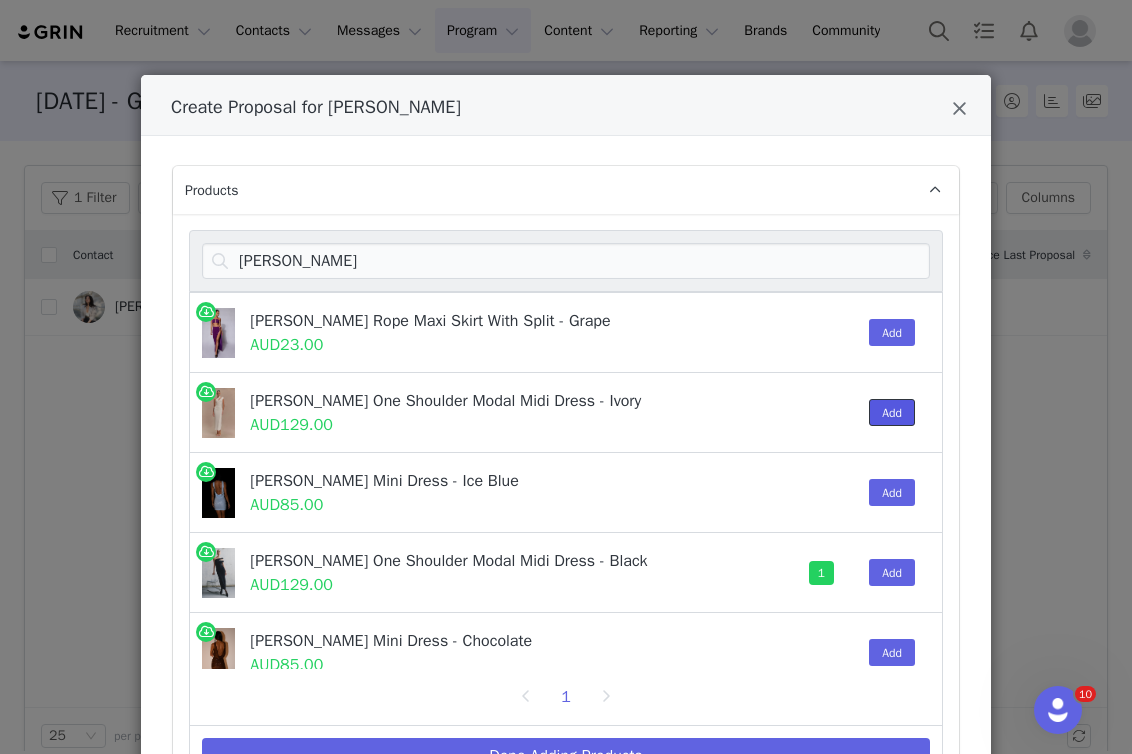 click on "Add" at bounding box center [892, 412] 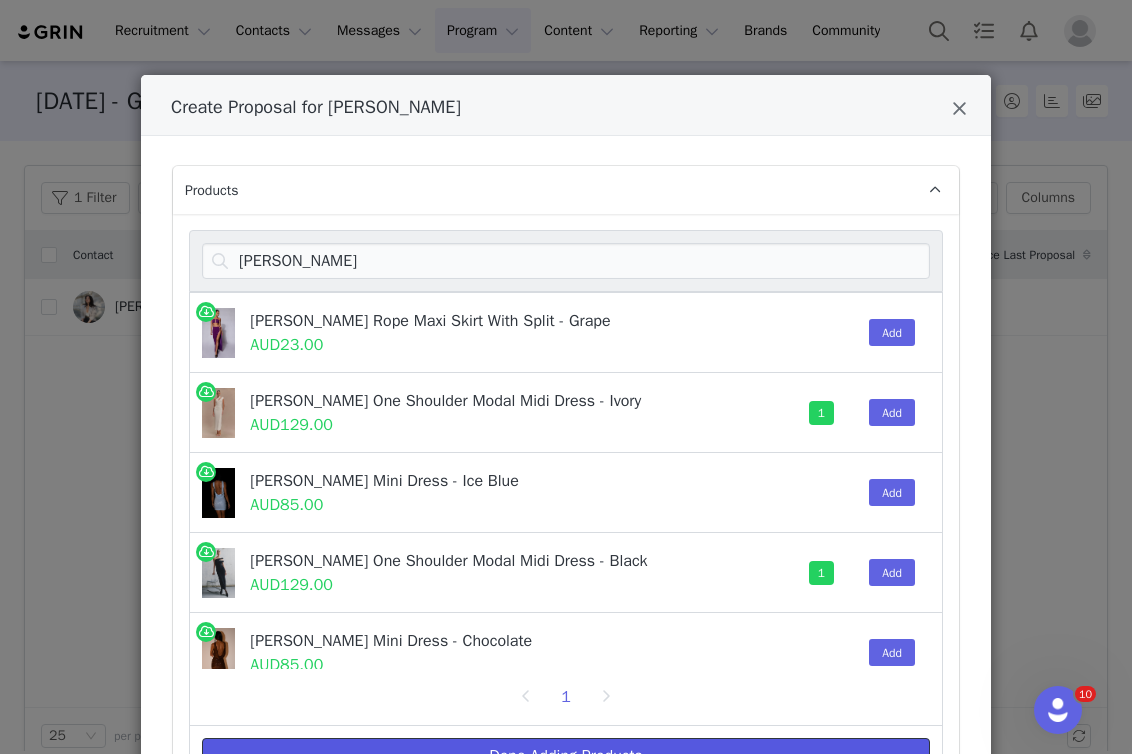 click on "Done Adding Products" at bounding box center [566, 756] 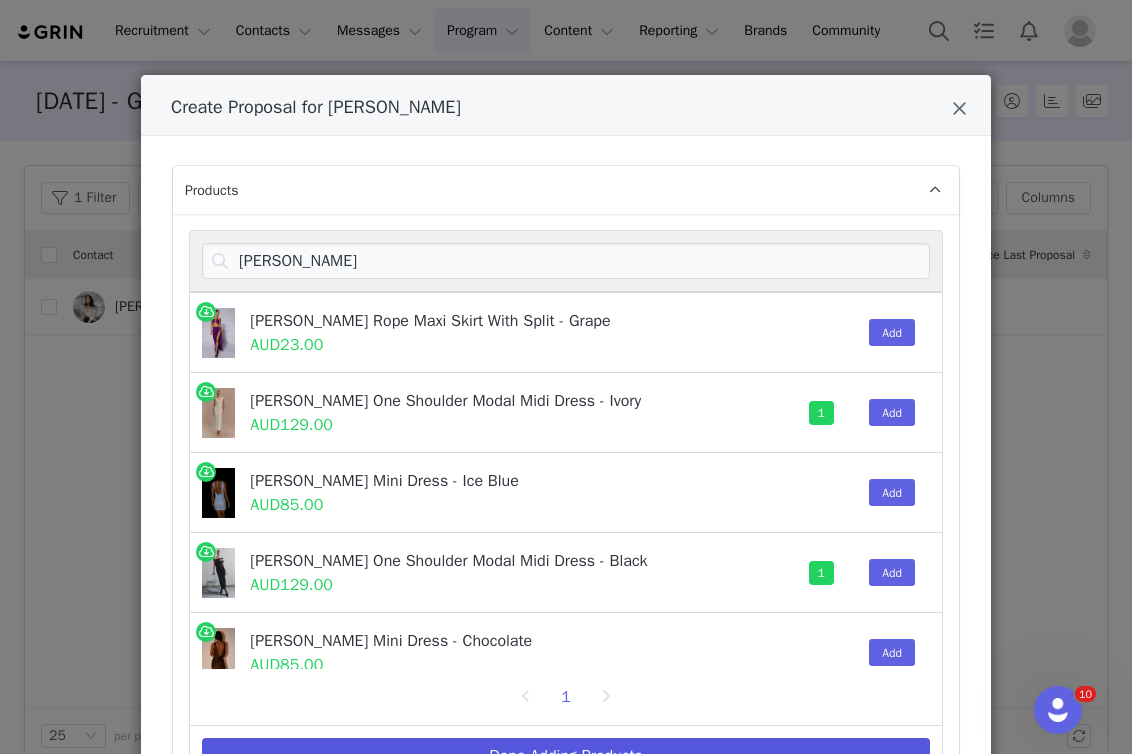 select on "26361269" 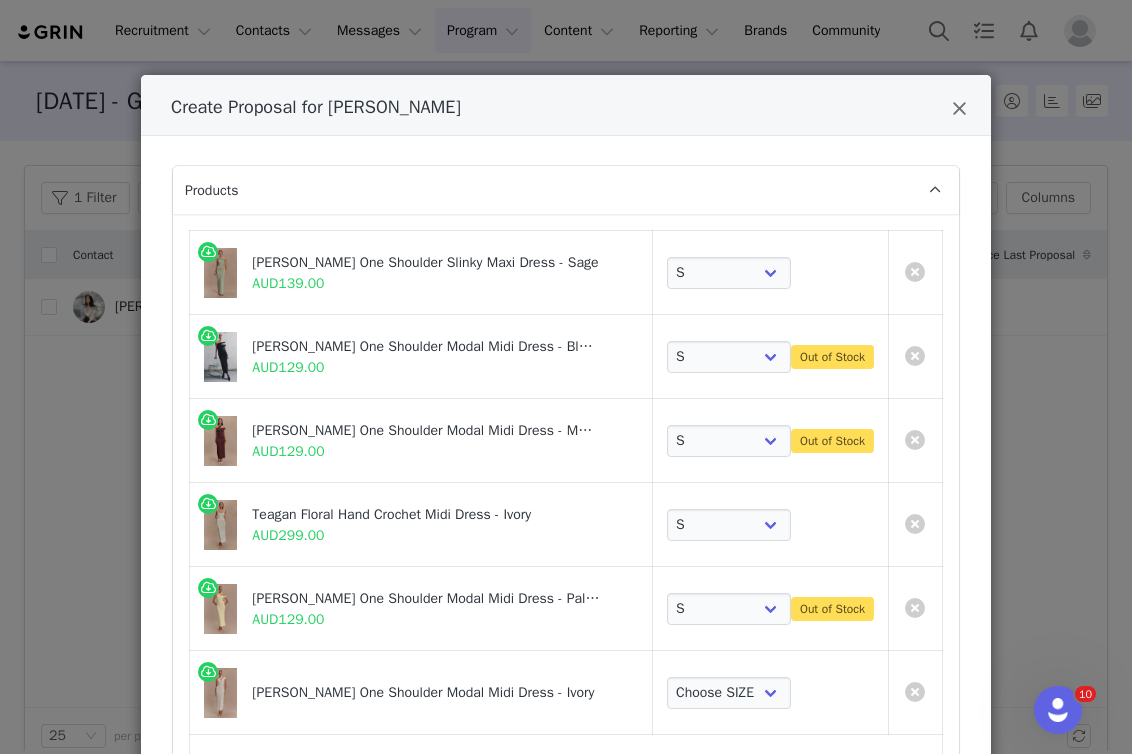 scroll, scrollTop: 88, scrollLeft: 0, axis: vertical 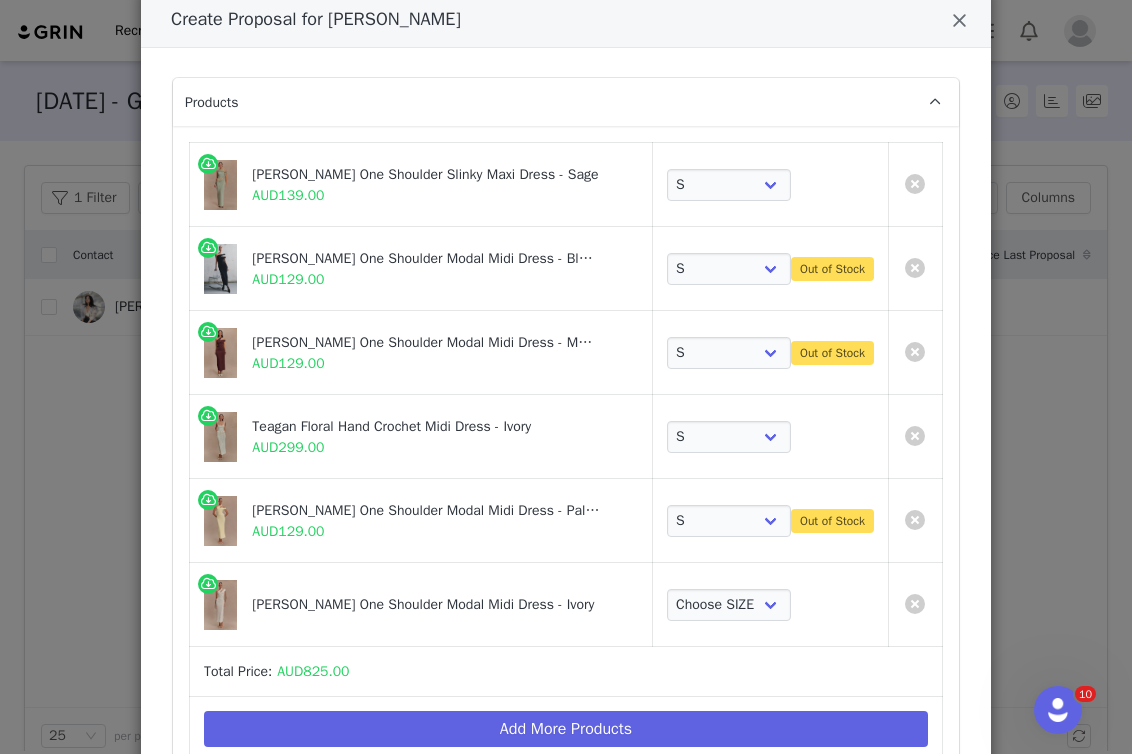 click on "Choose SIZE  XXS   XS   S   M   L   XL   XXL   3XL" at bounding box center (771, 605) 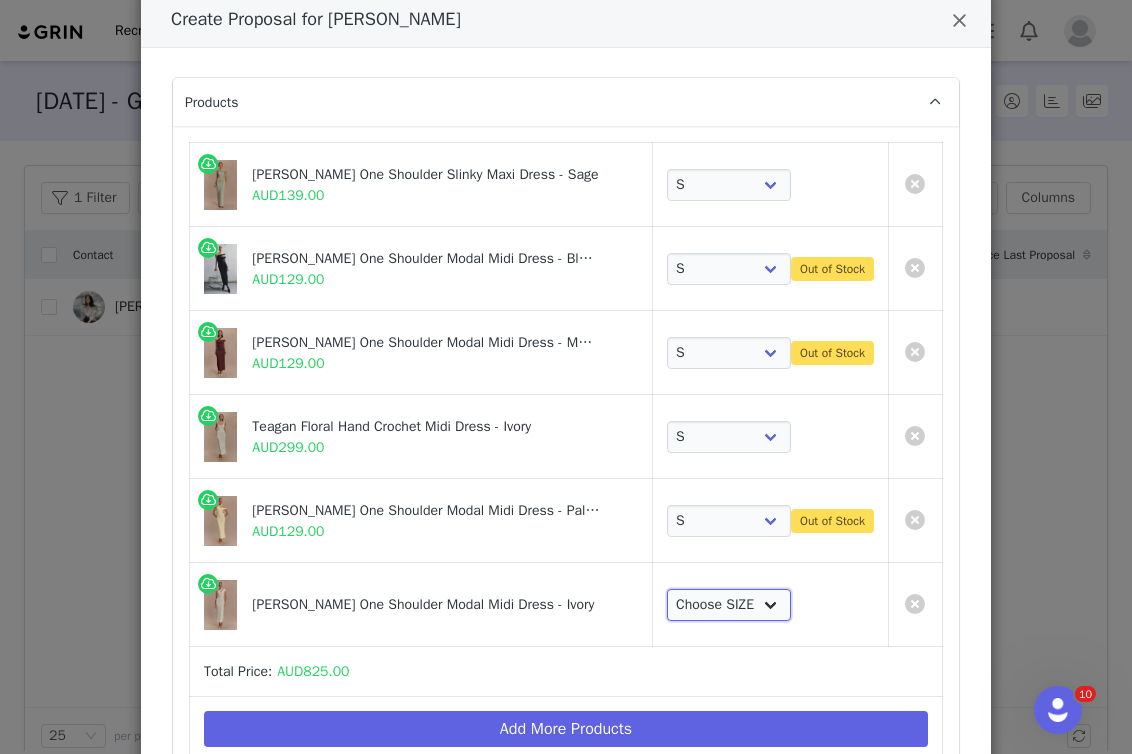 click on "Choose SIZE  XXS   XS   S   M   L   XL   XXL   3XL" at bounding box center [729, 605] 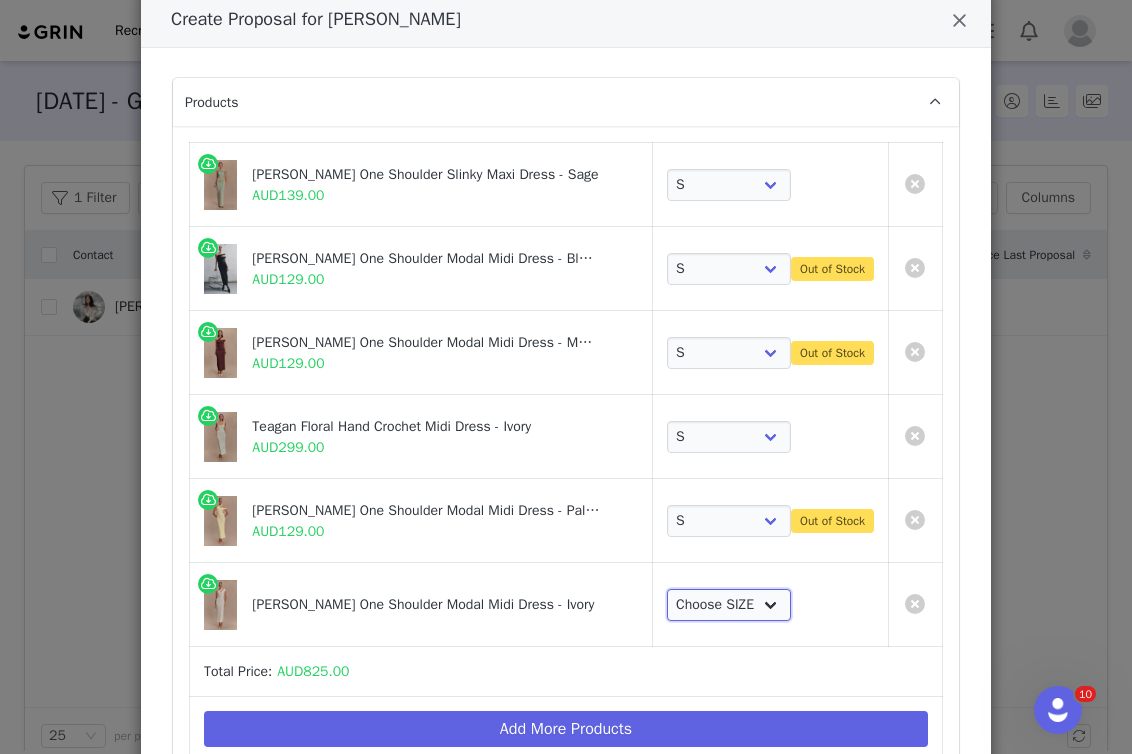 select on "25917074" 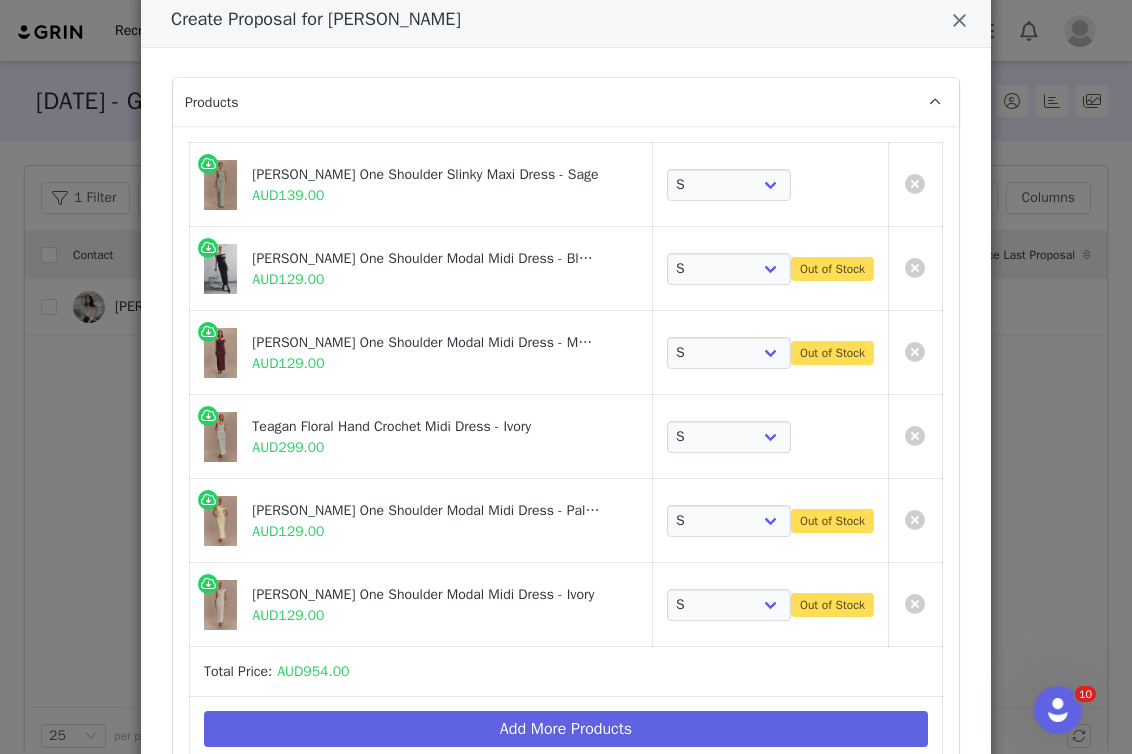 click at bounding box center [915, 521] 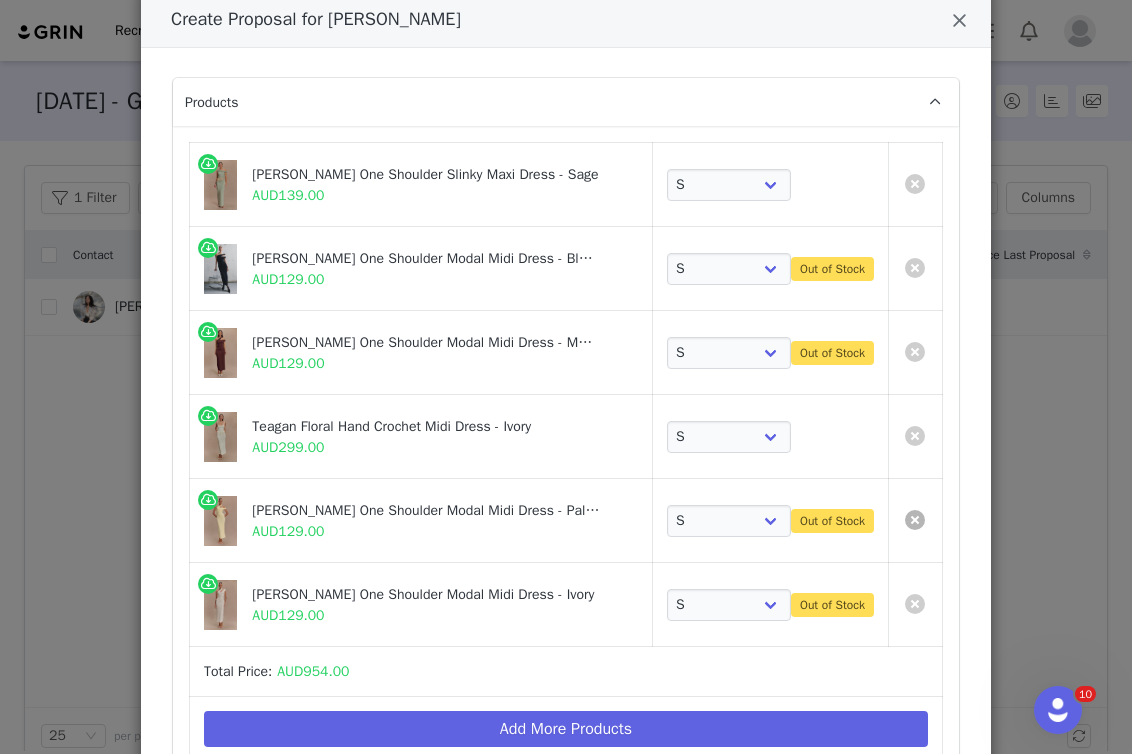 click at bounding box center (915, 520) 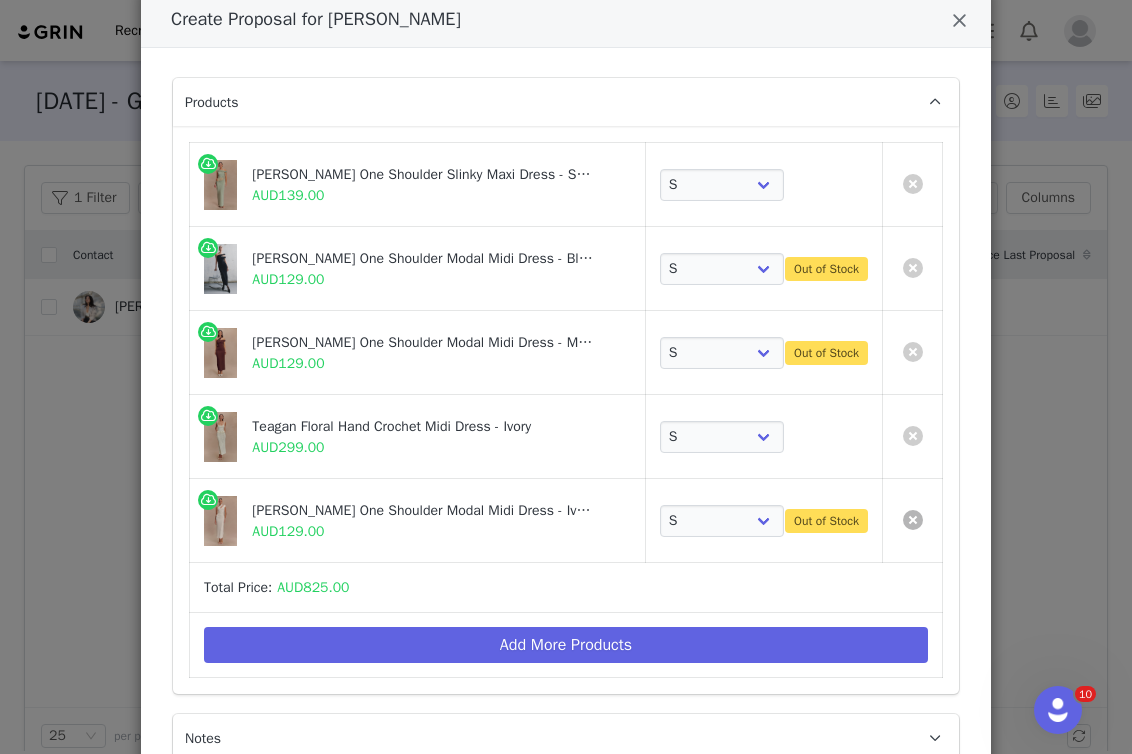 click at bounding box center (913, 520) 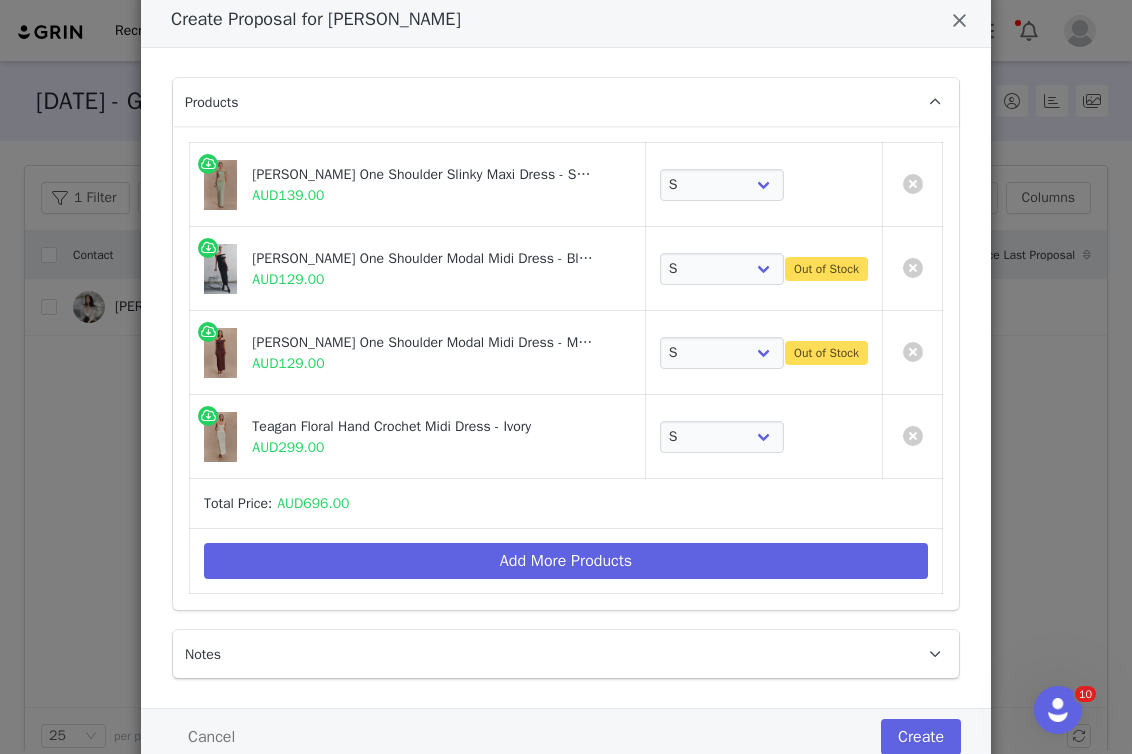 click at bounding box center (913, 353) 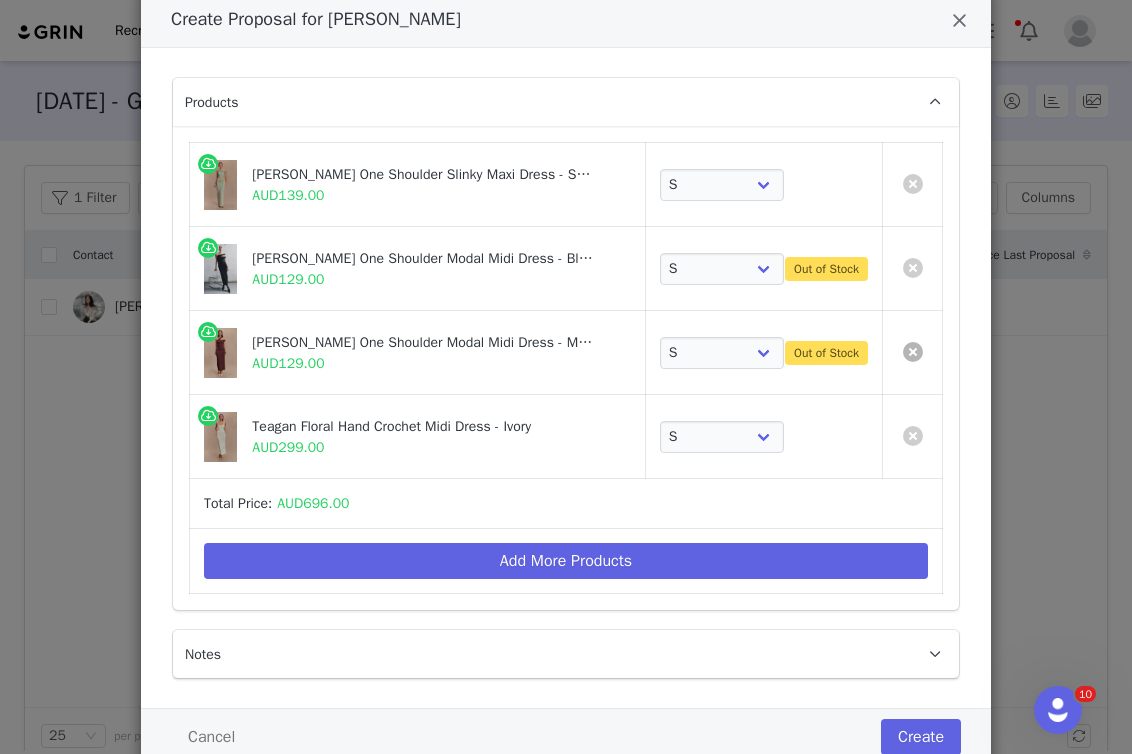 click at bounding box center [913, 352] 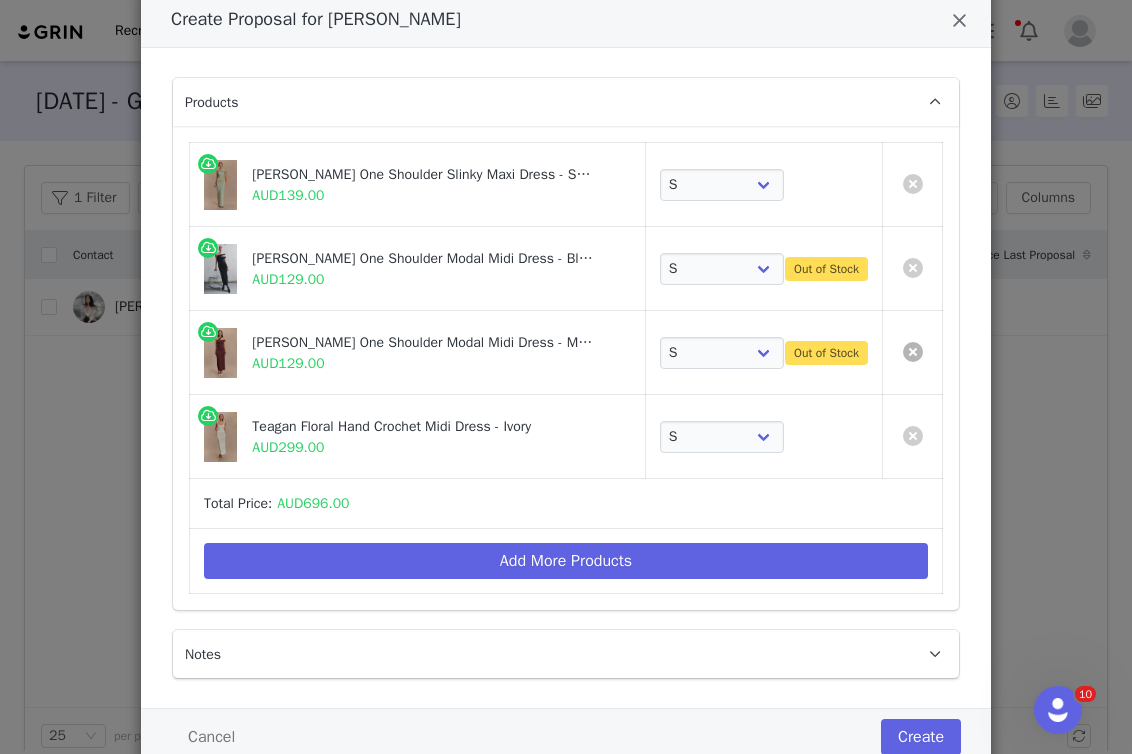 scroll, scrollTop: 70, scrollLeft: 0, axis: vertical 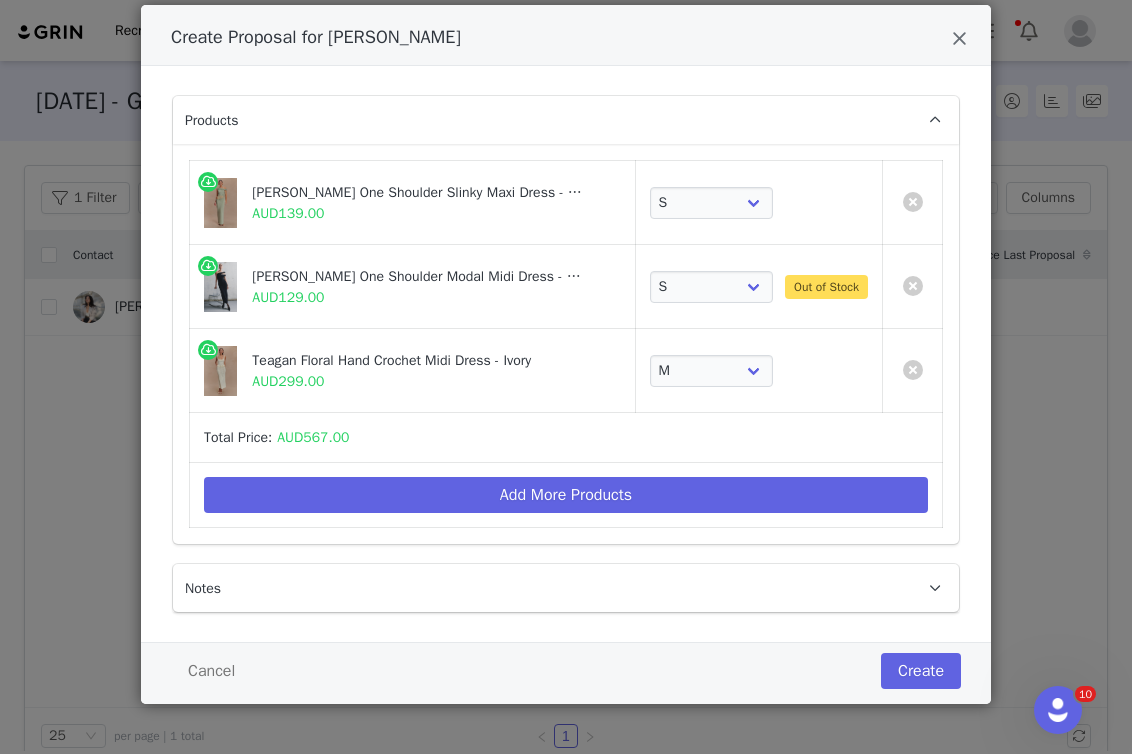 click at bounding box center [913, 287] 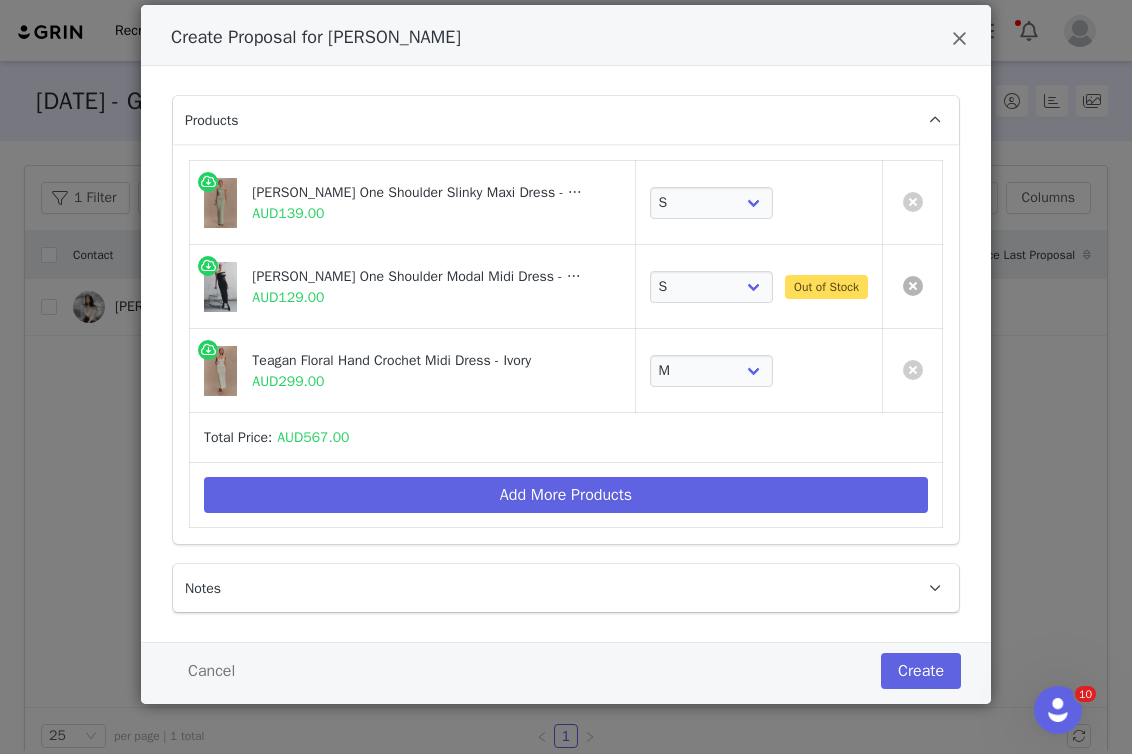 click at bounding box center [913, 286] 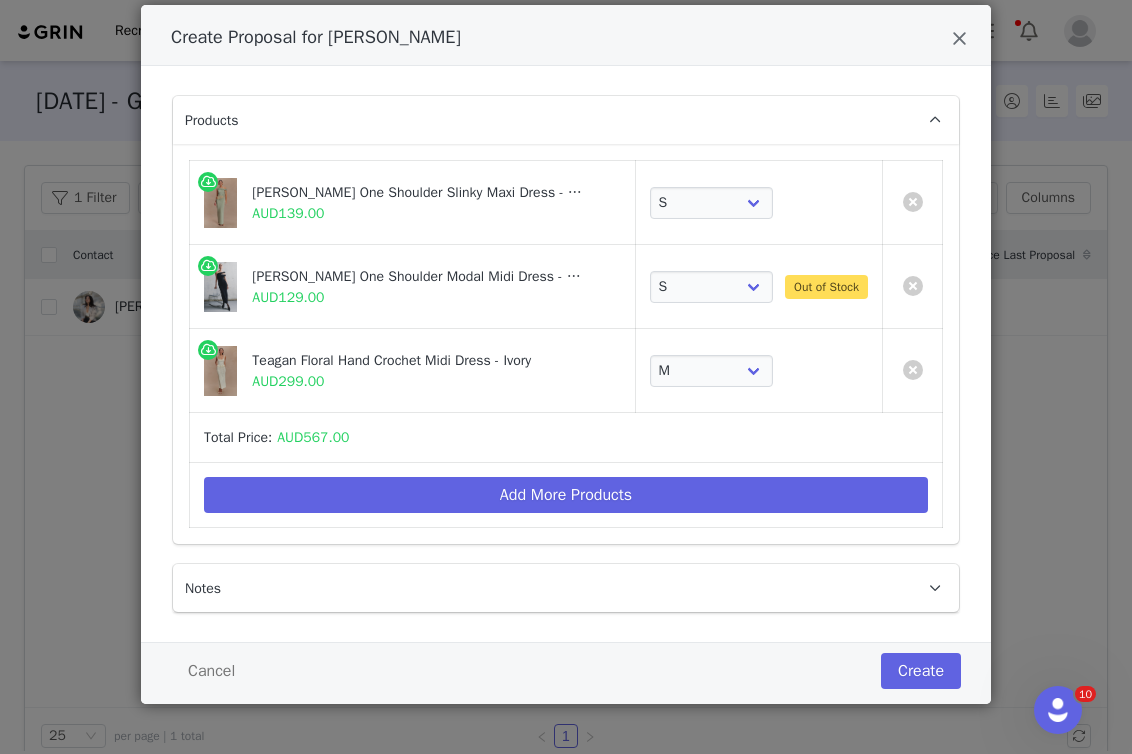 scroll, scrollTop: 0, scrollLeft: 0, axis: both 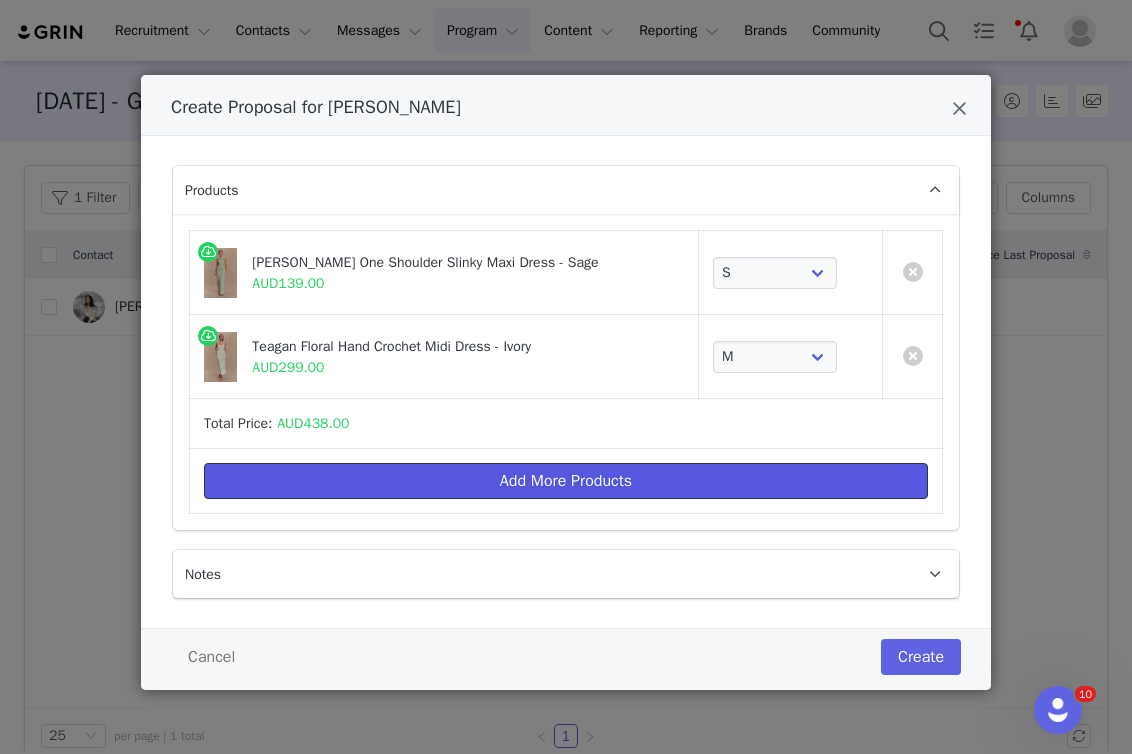 click on "Add More Products" at bounding box center [566, 481] 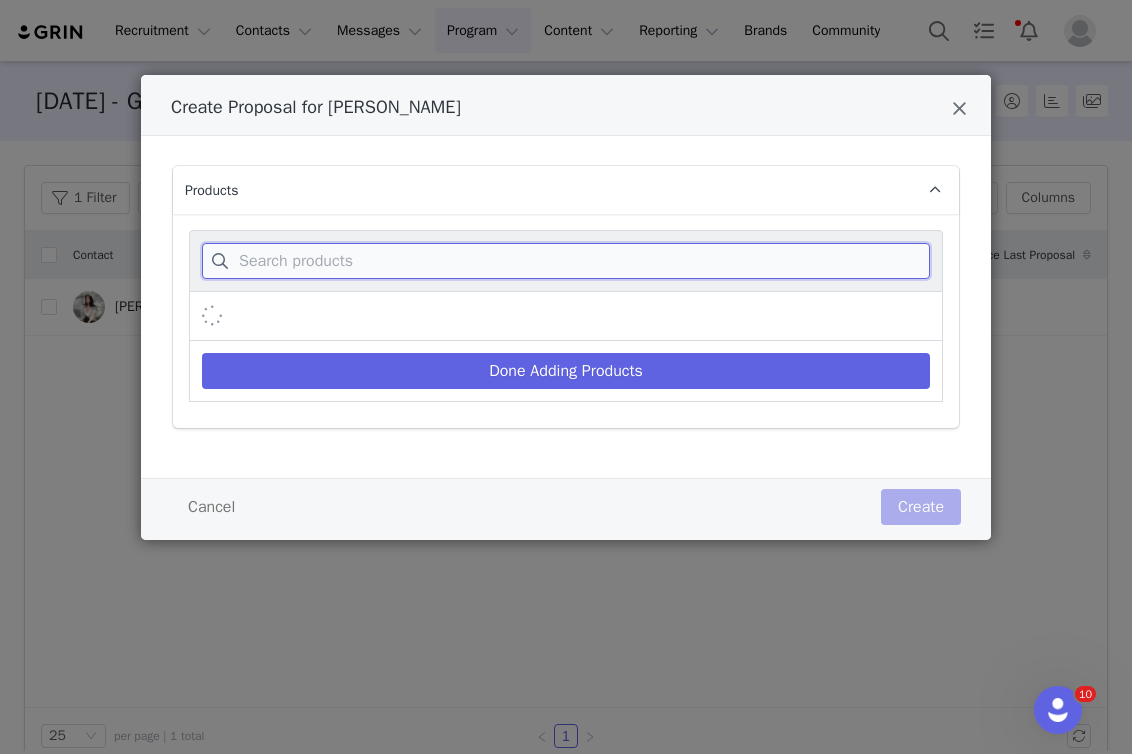 click at bounding box center [566, 261] 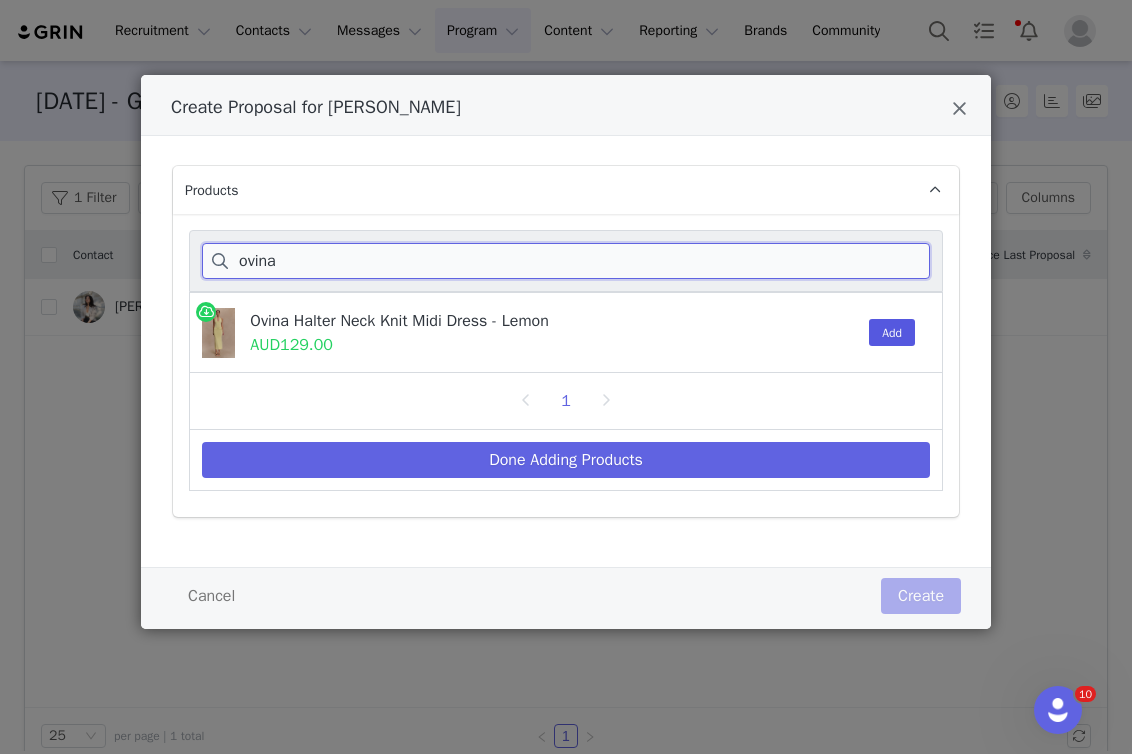type on "ovina" 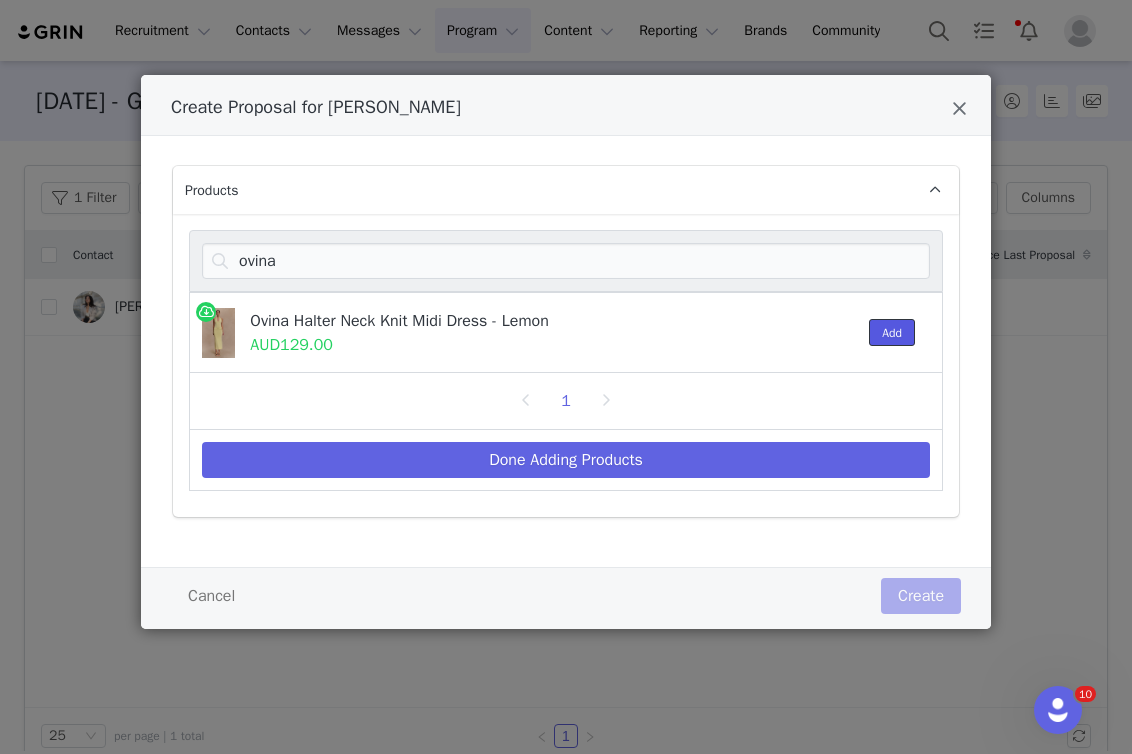 click on "Add" at bounding box center [892, 332] 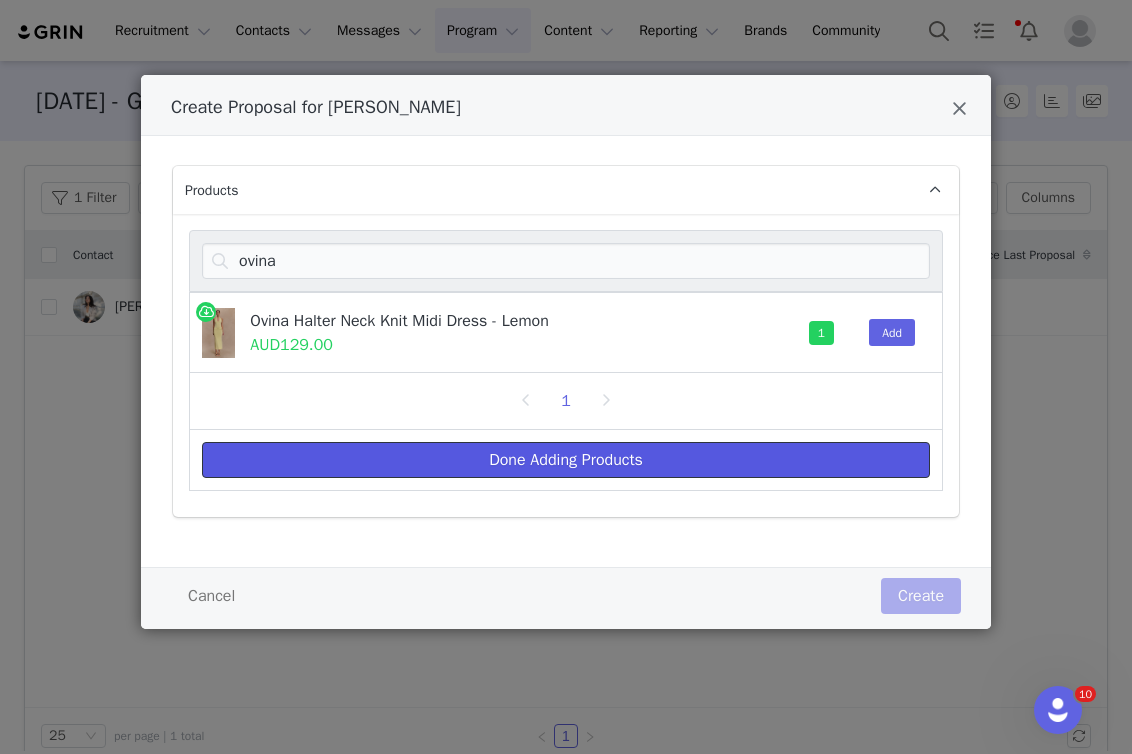 click on "Done Adding Products" at bounding box center (566, 460) 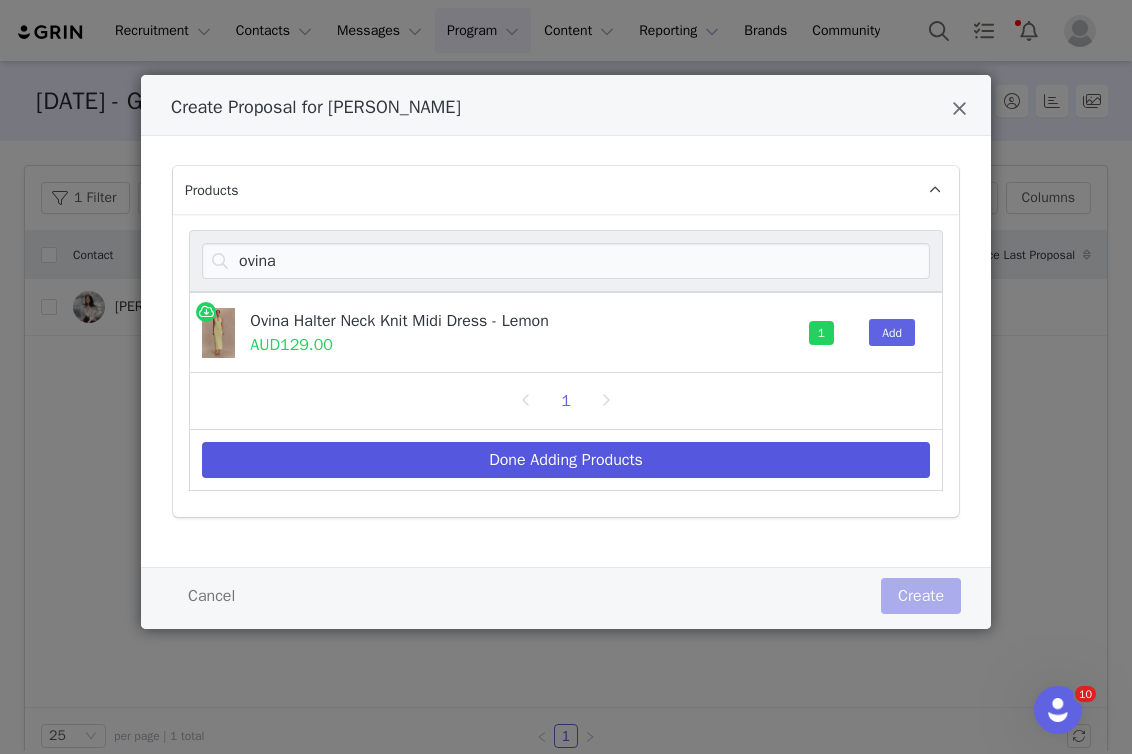 select on "26361269" 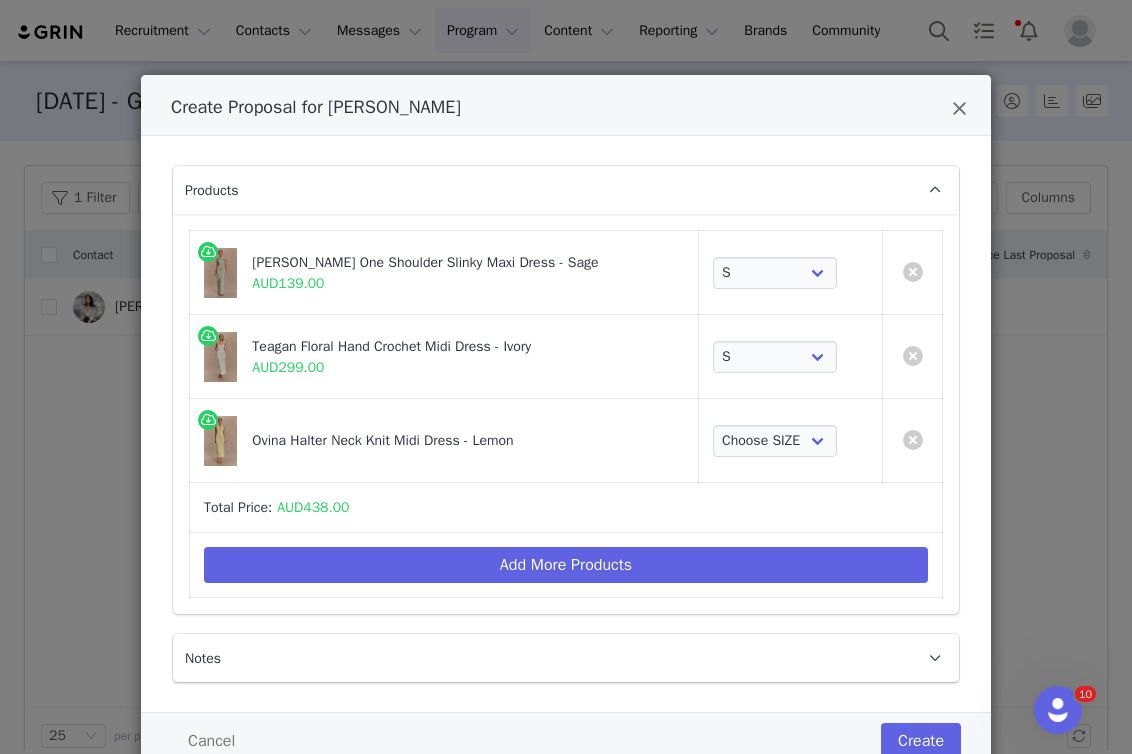 click on "Choose SIZE  XXS   XS   S   M   L   XL   XXL   3XL" at bounding box center [791, 441] 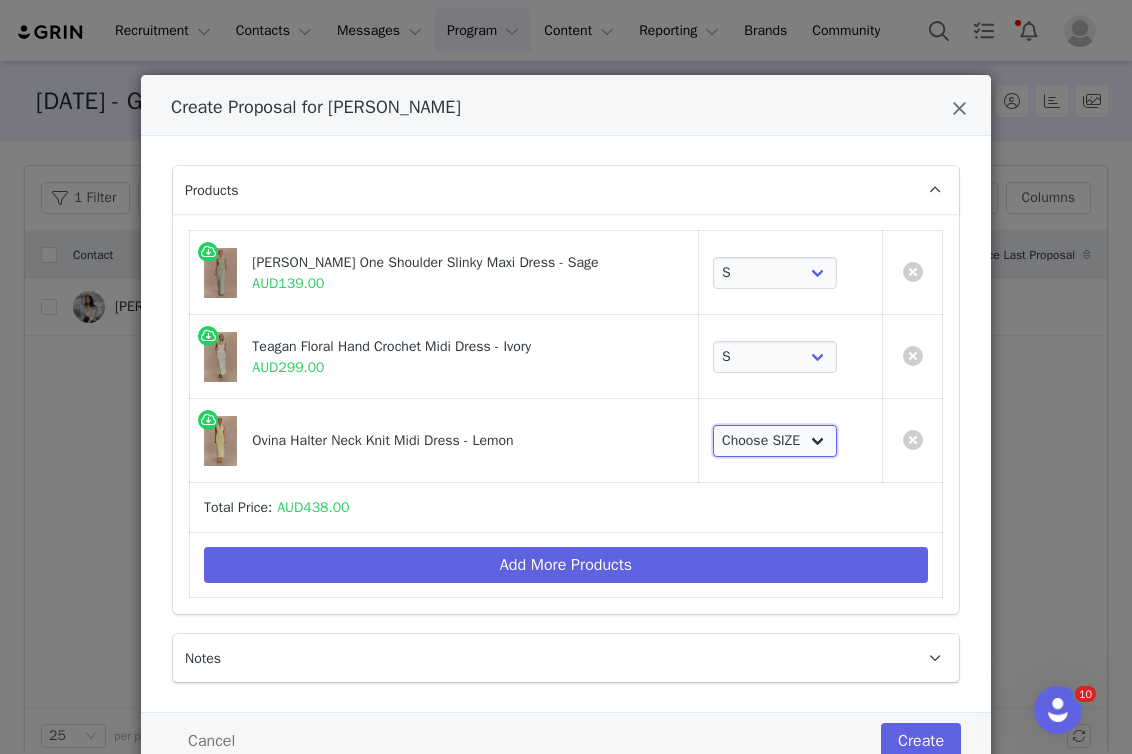 click on "Choose SIZE  XXS   XS   S   M   L   XL   XXL   3XL" at bounding box center (775, 441) 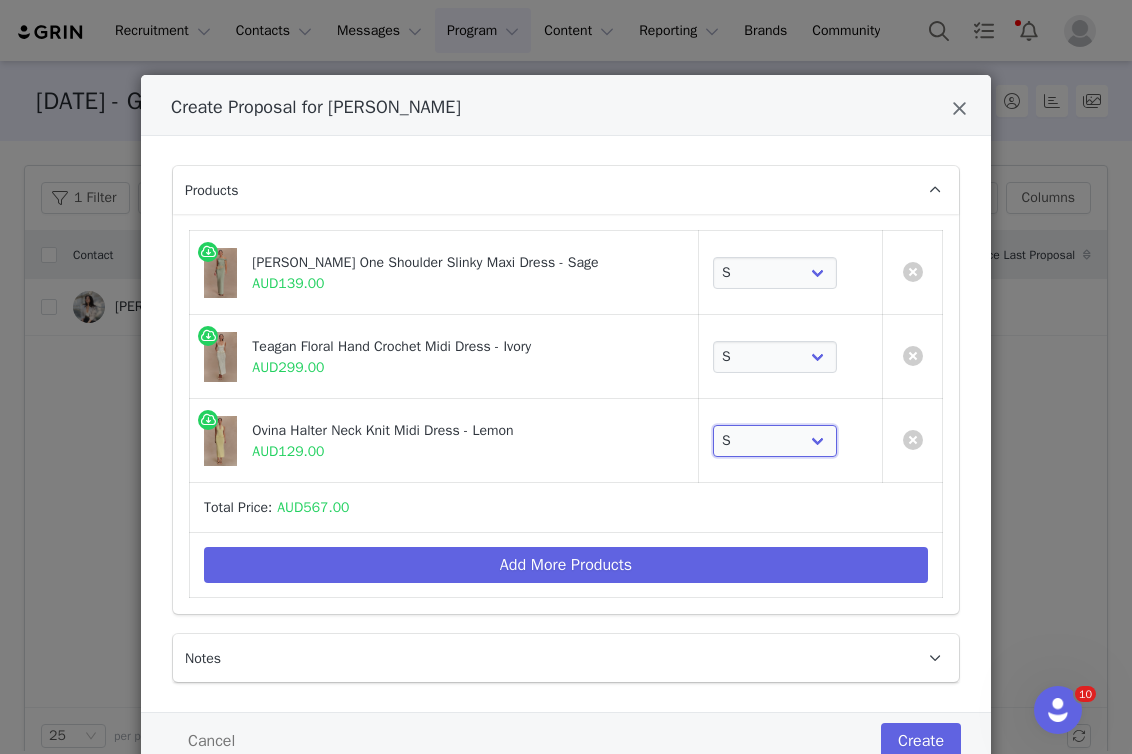 scroll, scrollTop: 70, scrollLeft: 0, axis: vertical 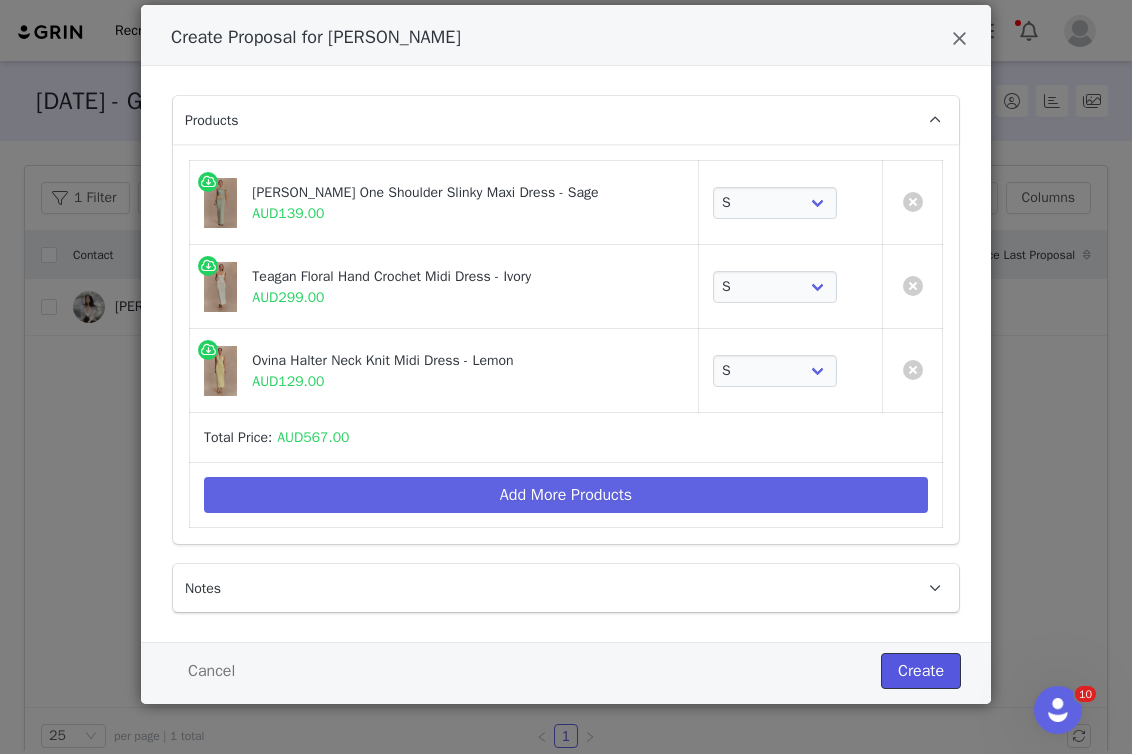 click on "Create" at bounding box center (921, 671) 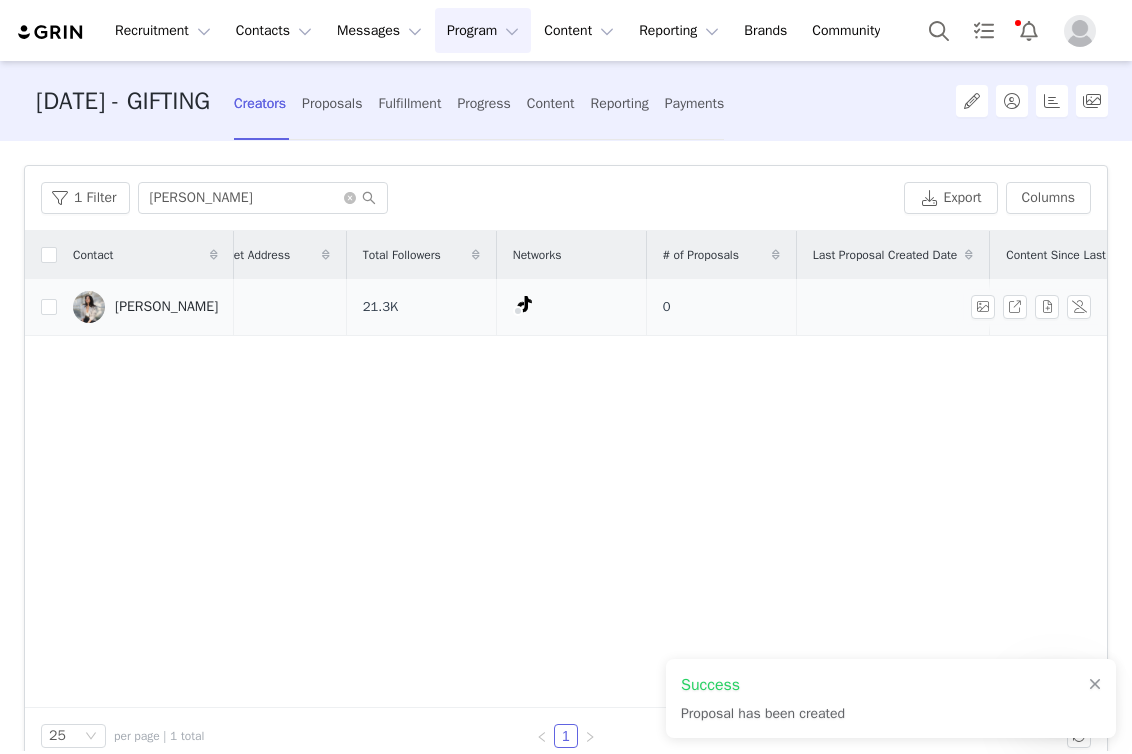scroll, scrollTop: 0, scrollLeft: 0, axis: both 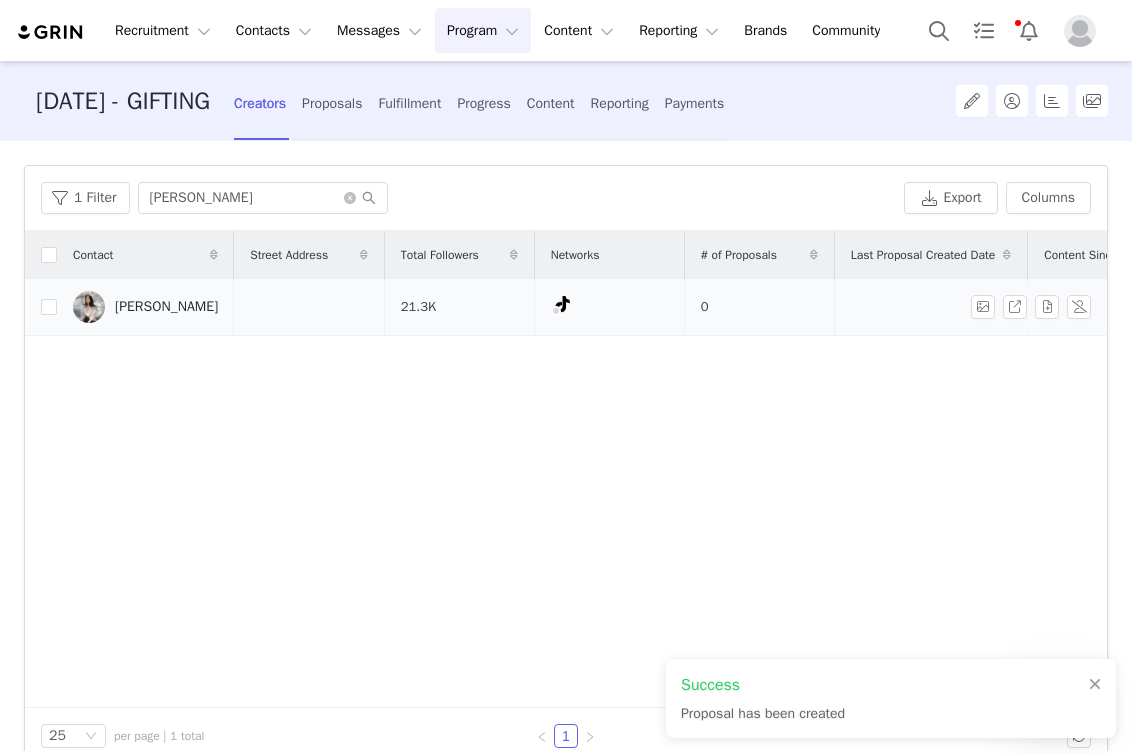 click at bounding box center (309, 307) 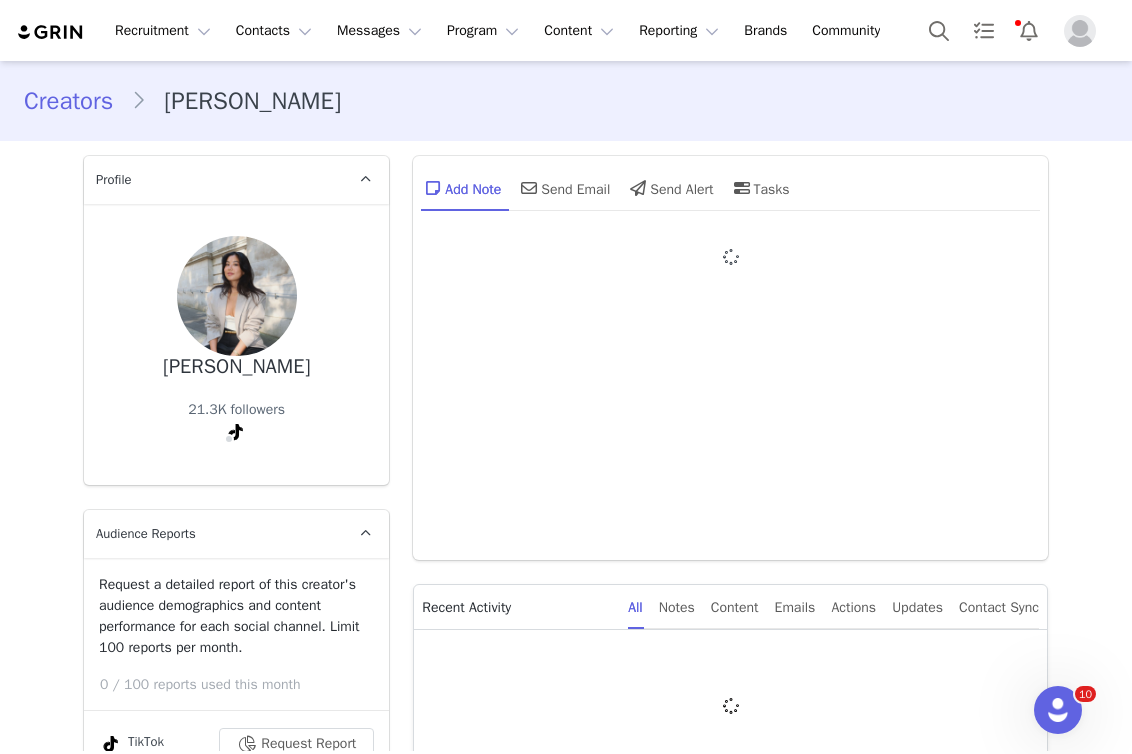 type on "+1 ([GEOGRAPHIC_DATA])" 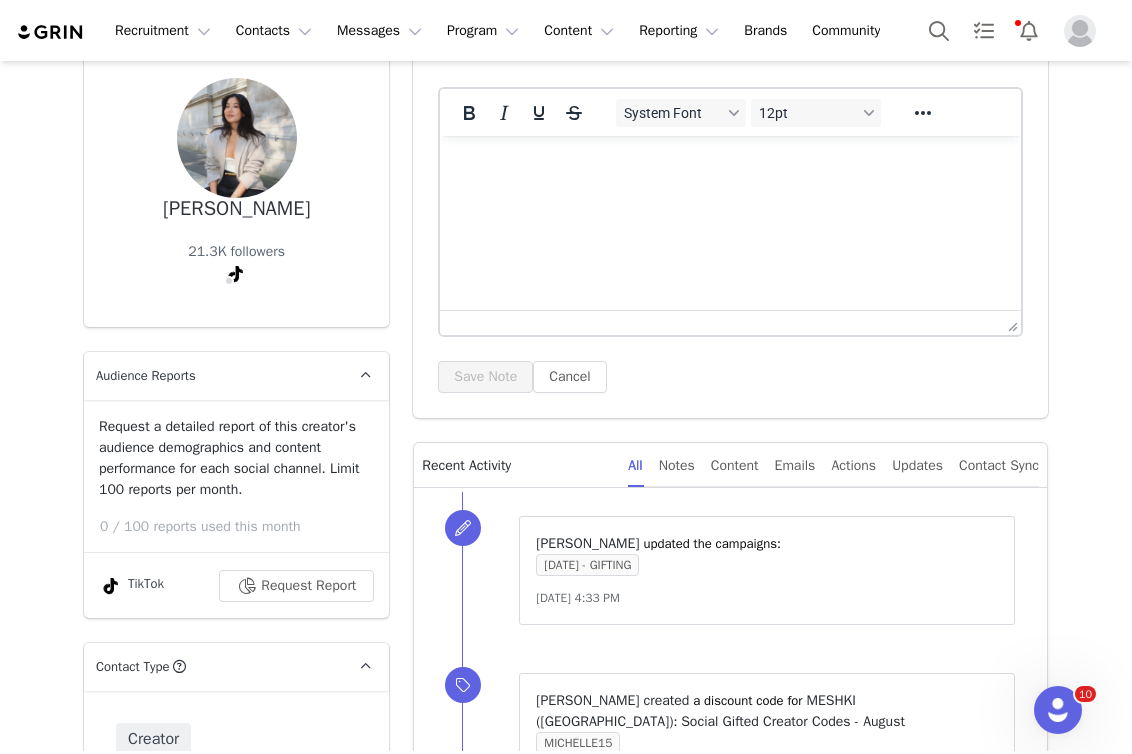 scroll, scrollTop: 385, scrollLeft: 0, axis: vertical 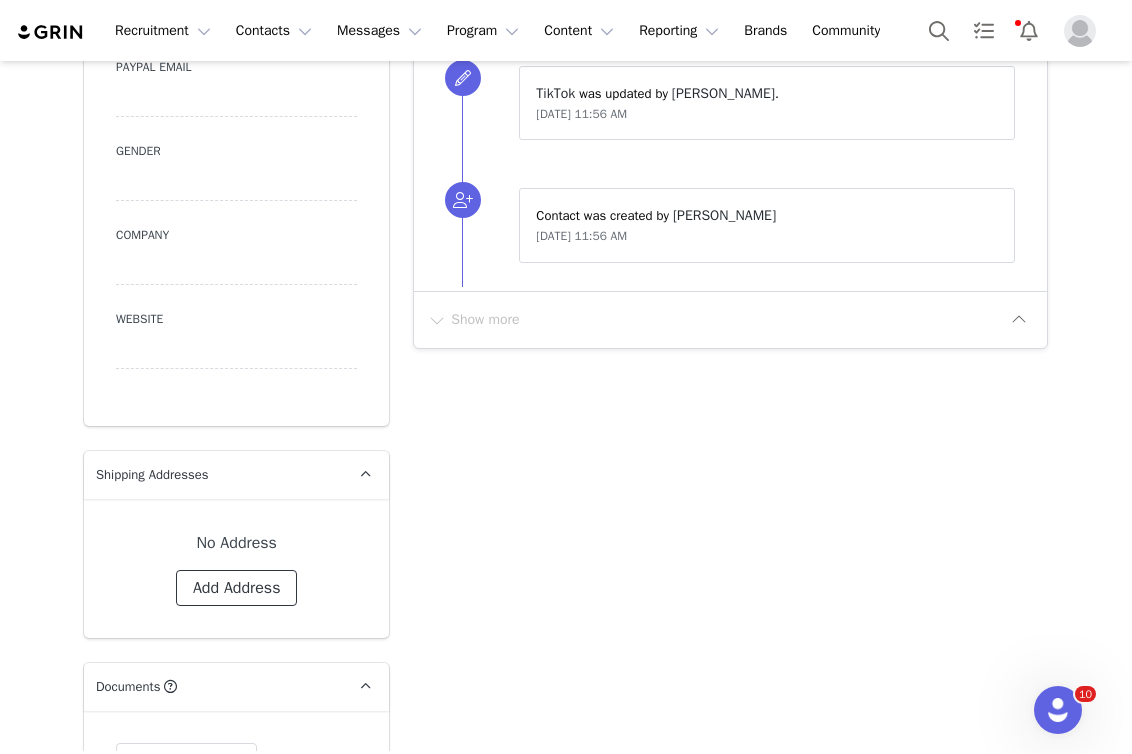 click on "Add Address" at bounding box center (237, 588) 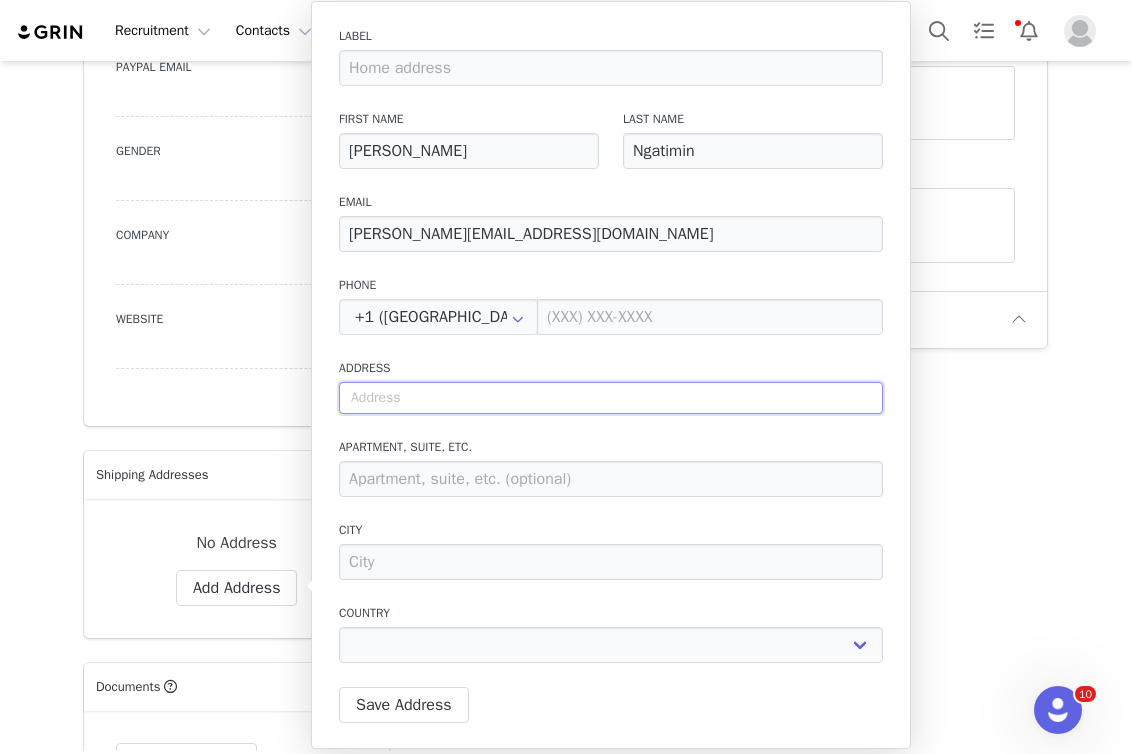 click at bounding box center (611, 398) 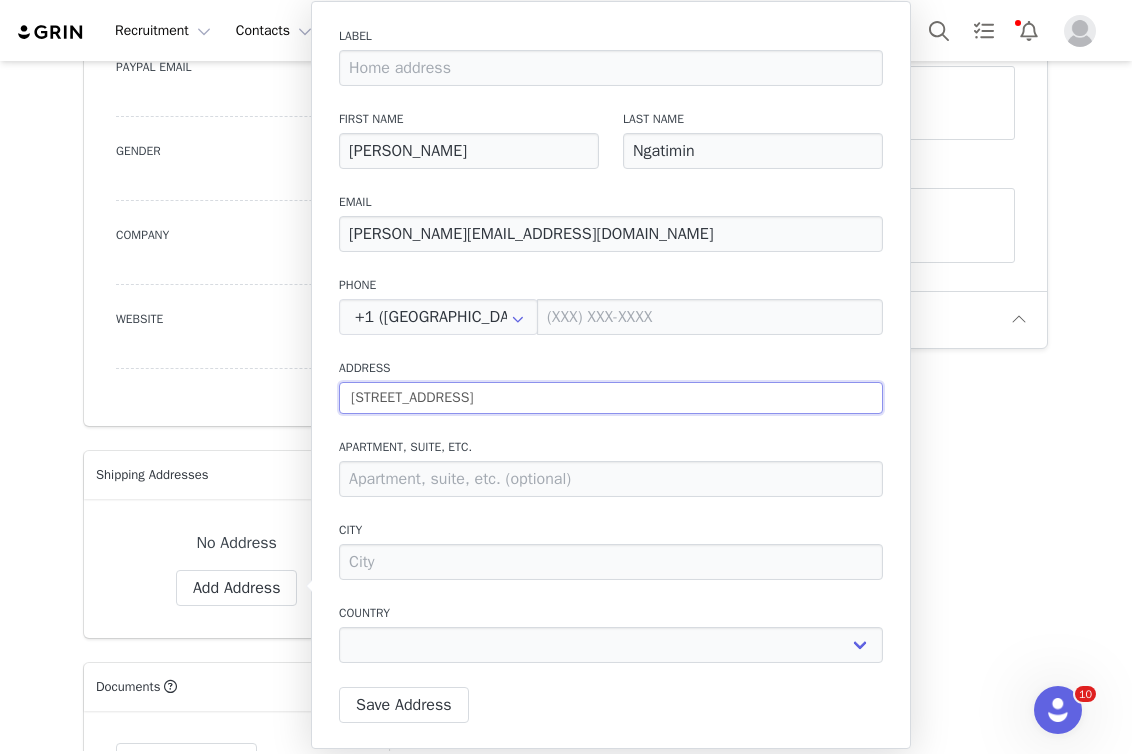 type on "[STREET_ADDRESS]" 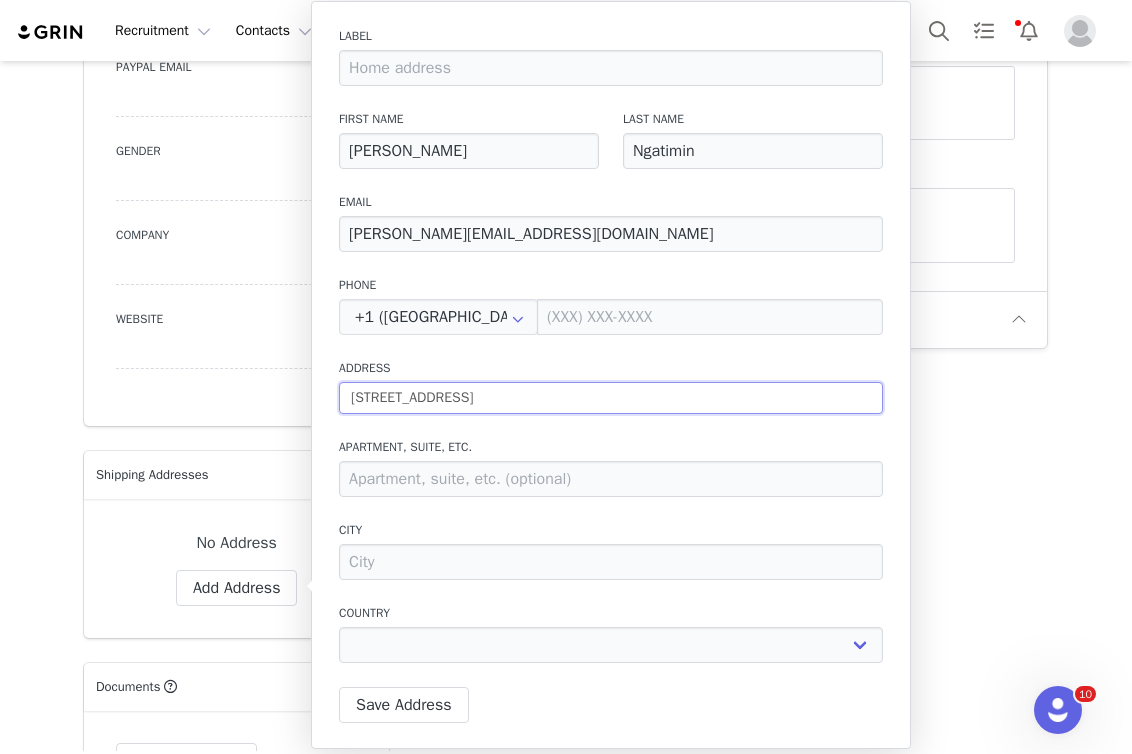 type on "[STREET_ADDRESS]" 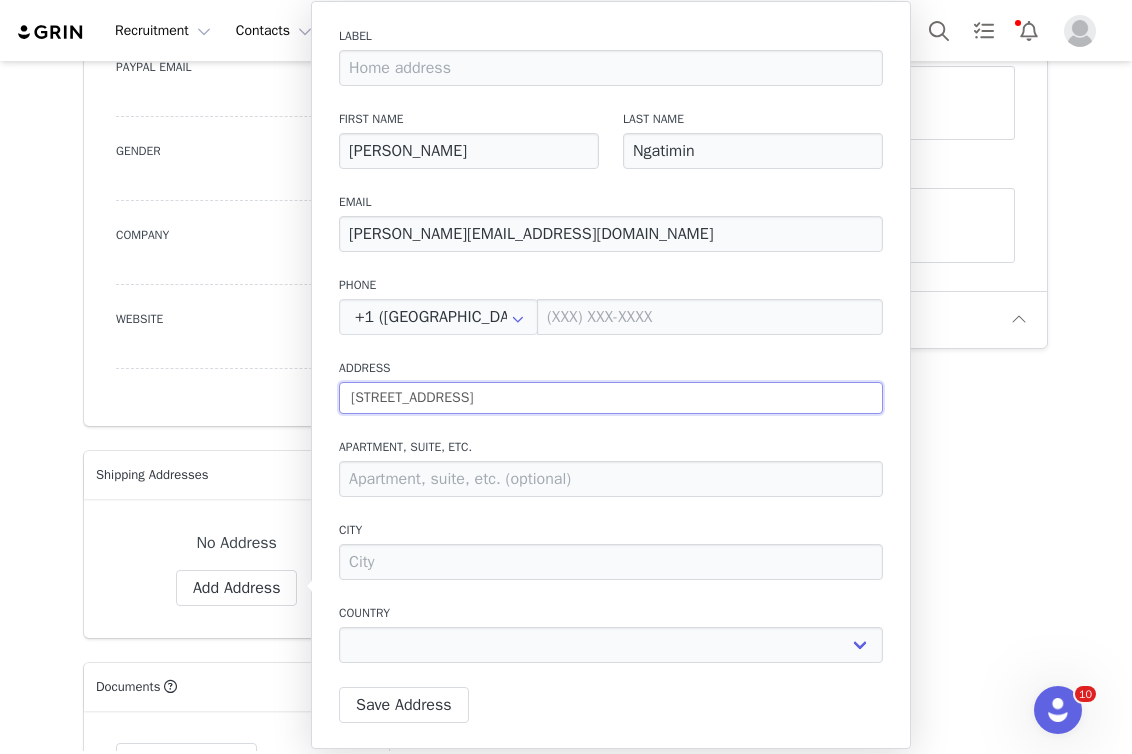 type on "[STREET_ADDRESS] Londo" 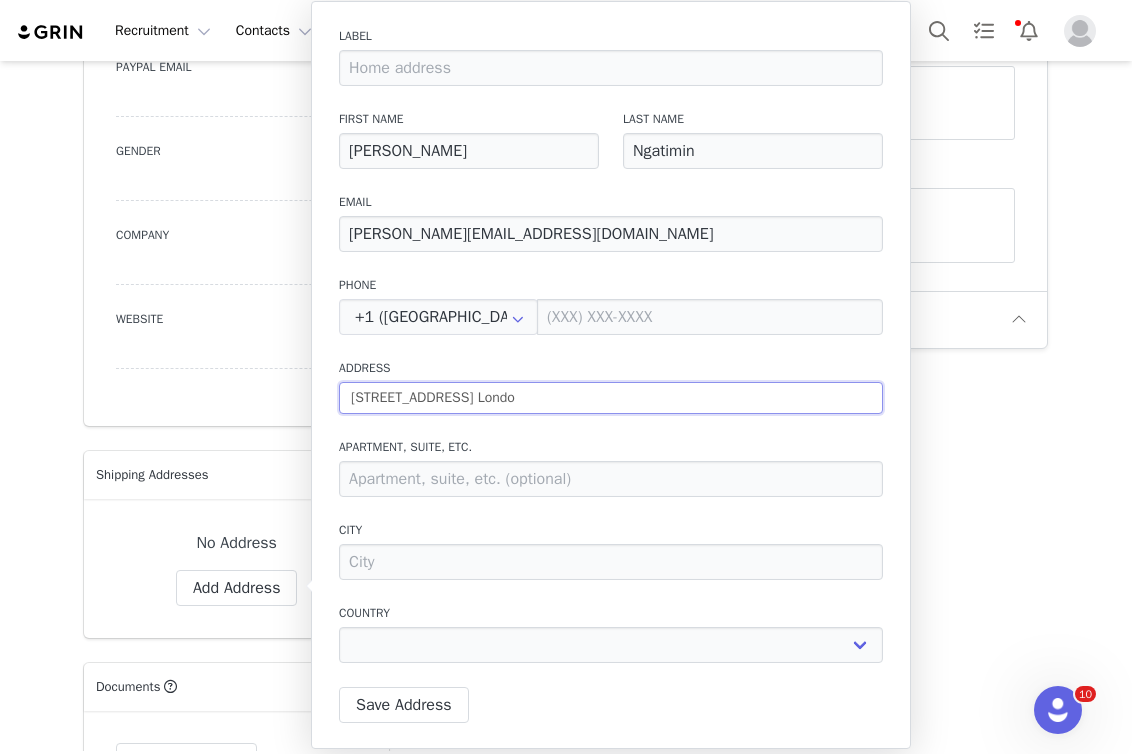 type on "[STREET_ADDRESS]" 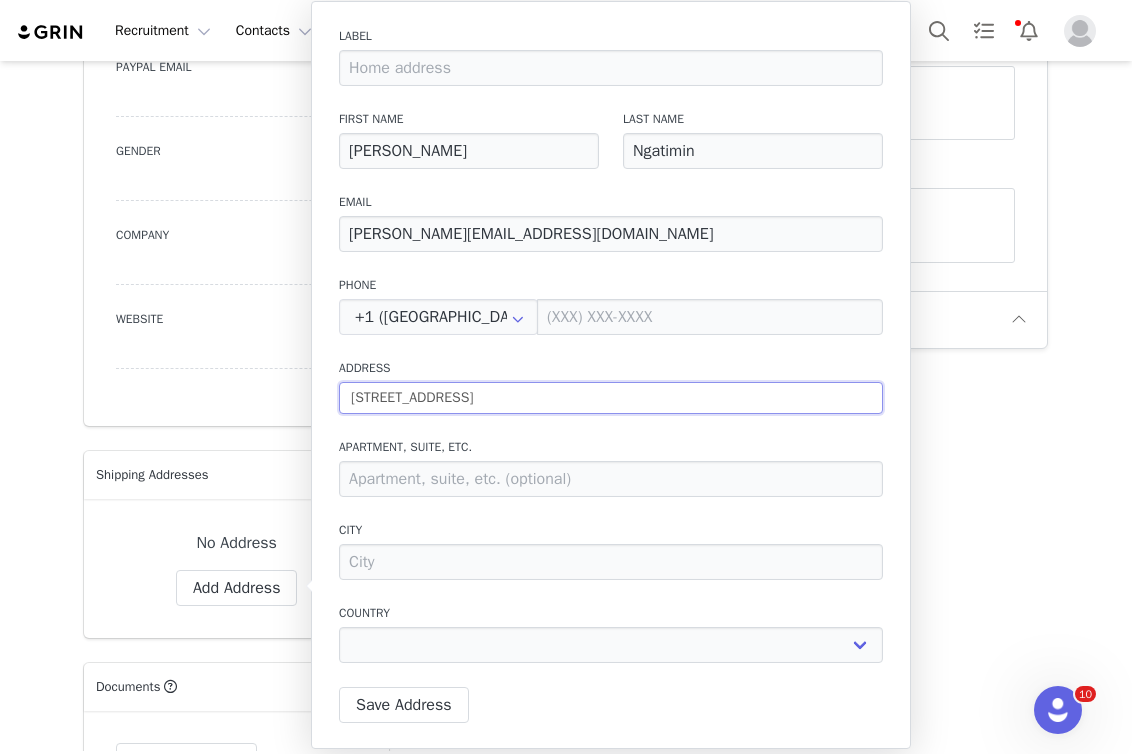 type on "[STREET_ADDRESS] Londo" 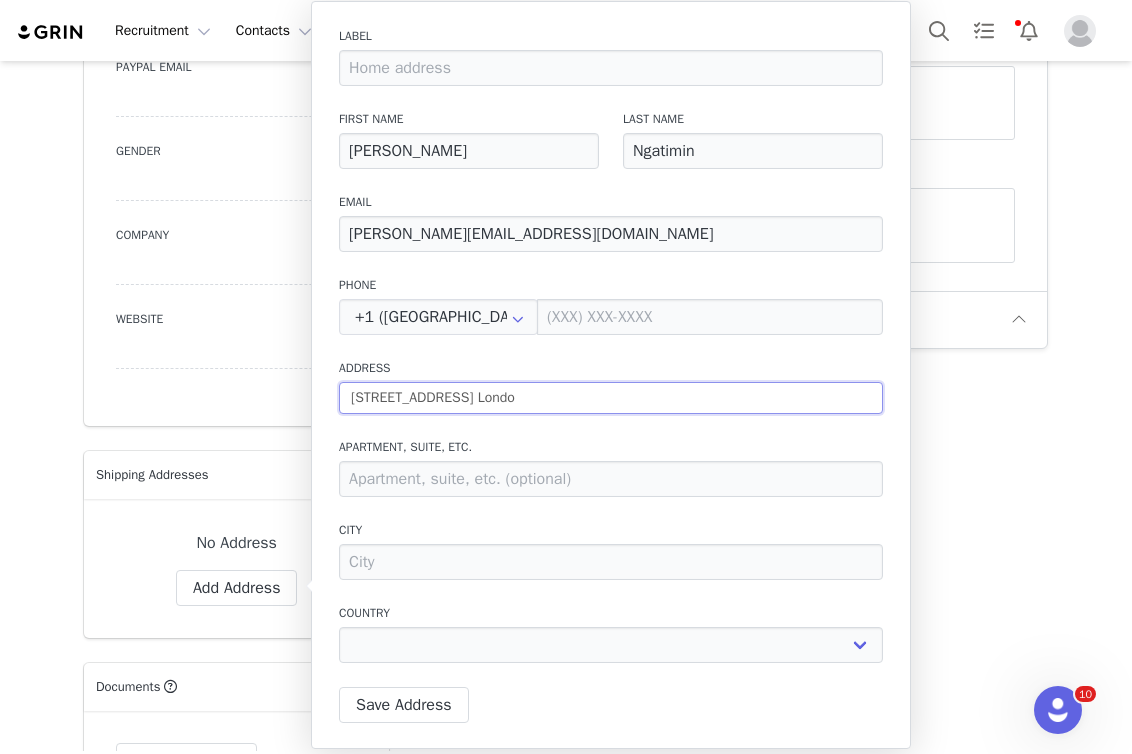 select 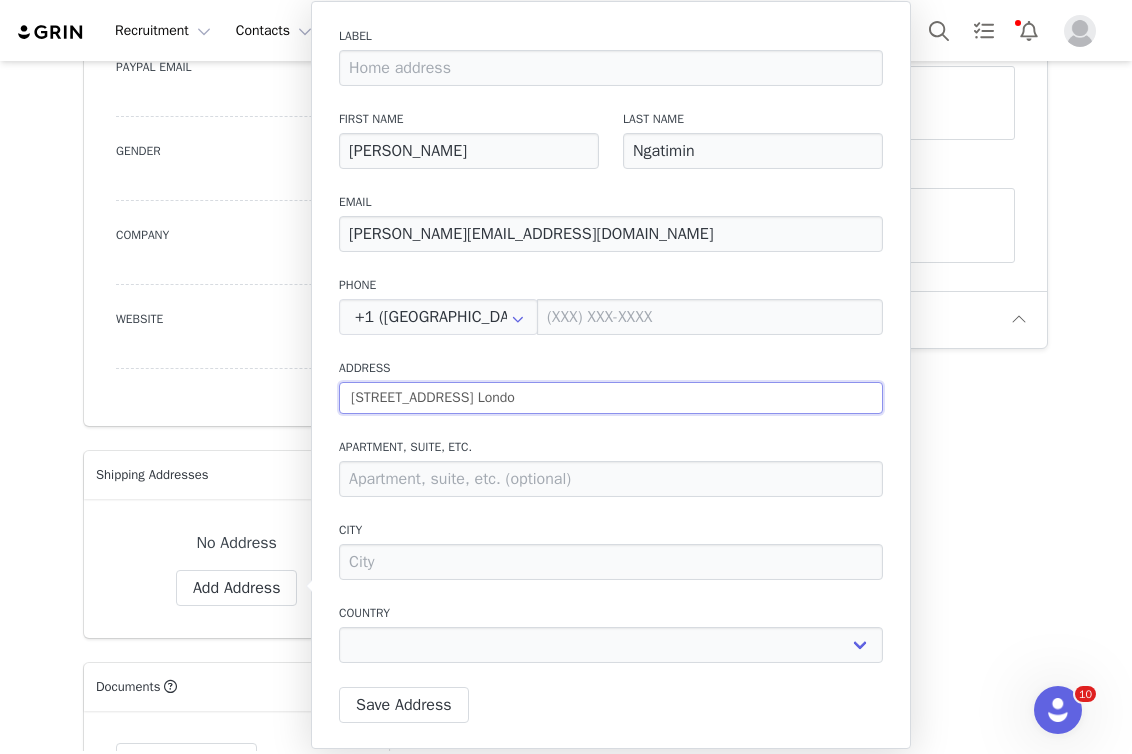 type on "[STREET_ADDRESS] Lond" 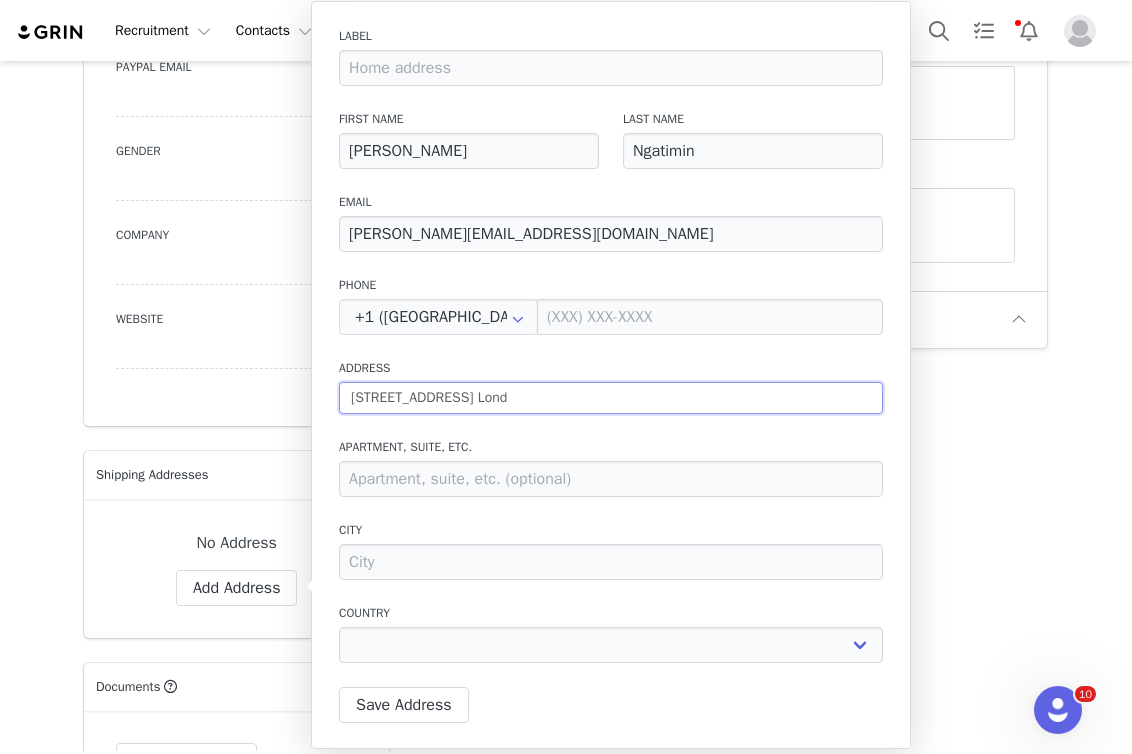 type on "[STREET_ADDRESS] Lon" 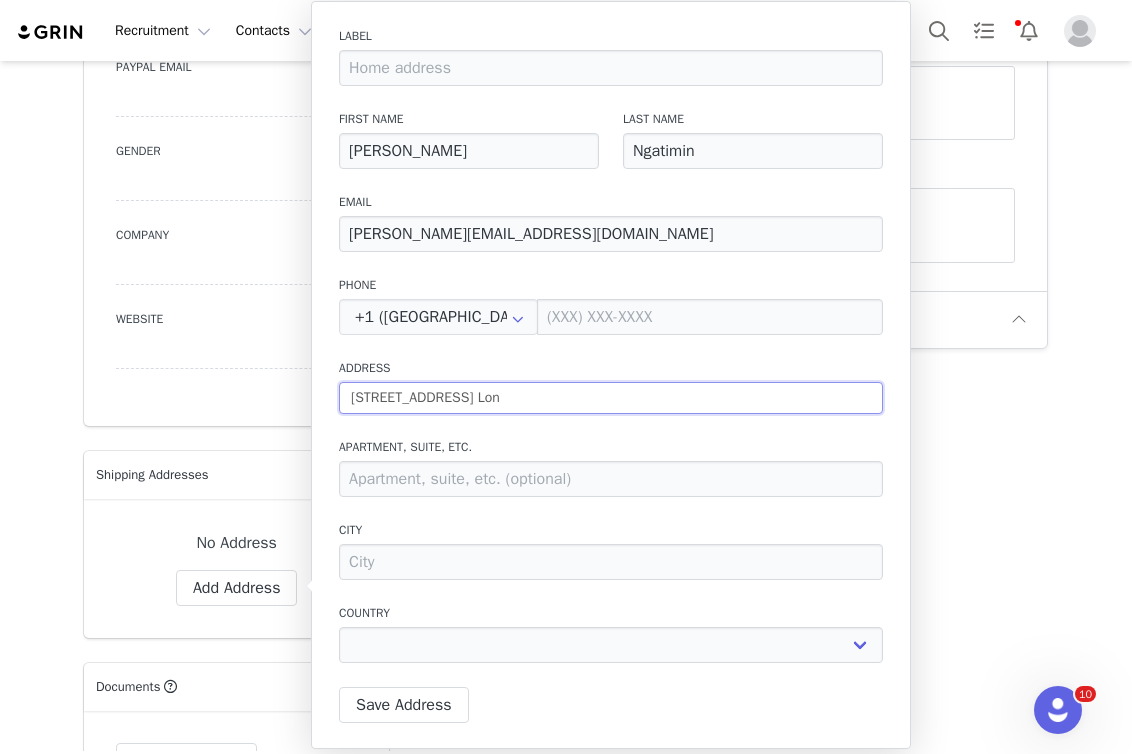 type on "[STREET_ADDRESS] Lo" 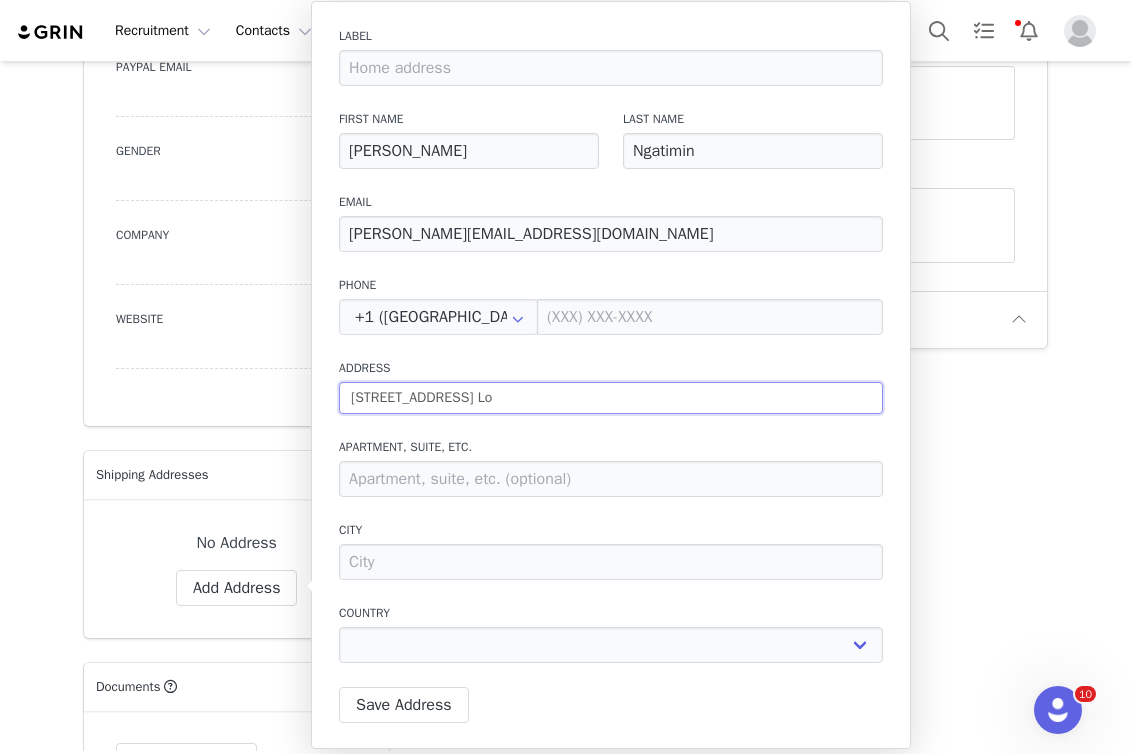 type on "[STREET_ADDRESS]" 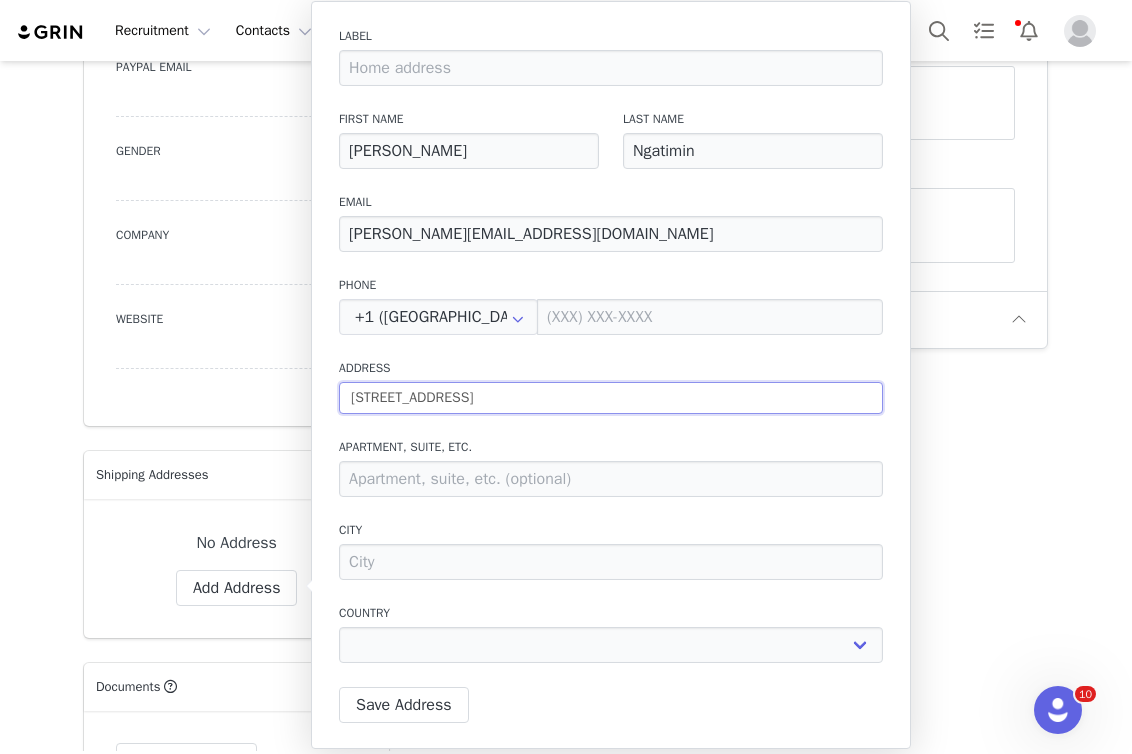 type on "[STREET_ADDRESS]" 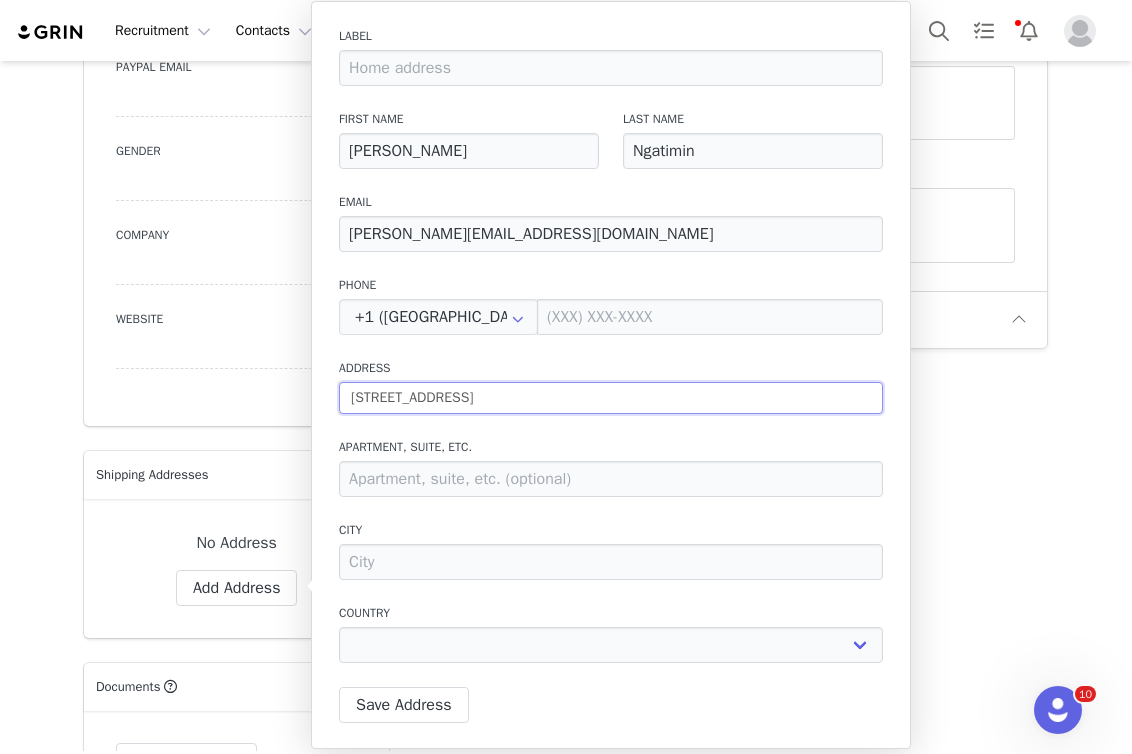 type on "[STREET_ADDRESS] l" 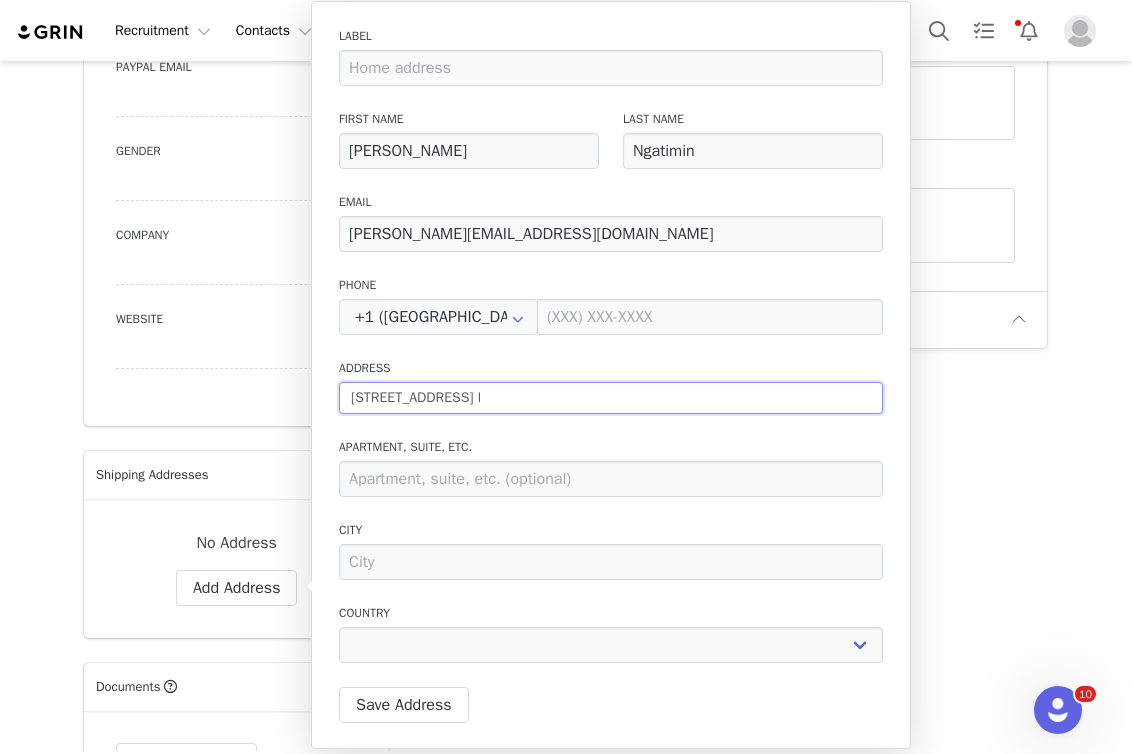 type on "[STREET_ADDRESS] lo" 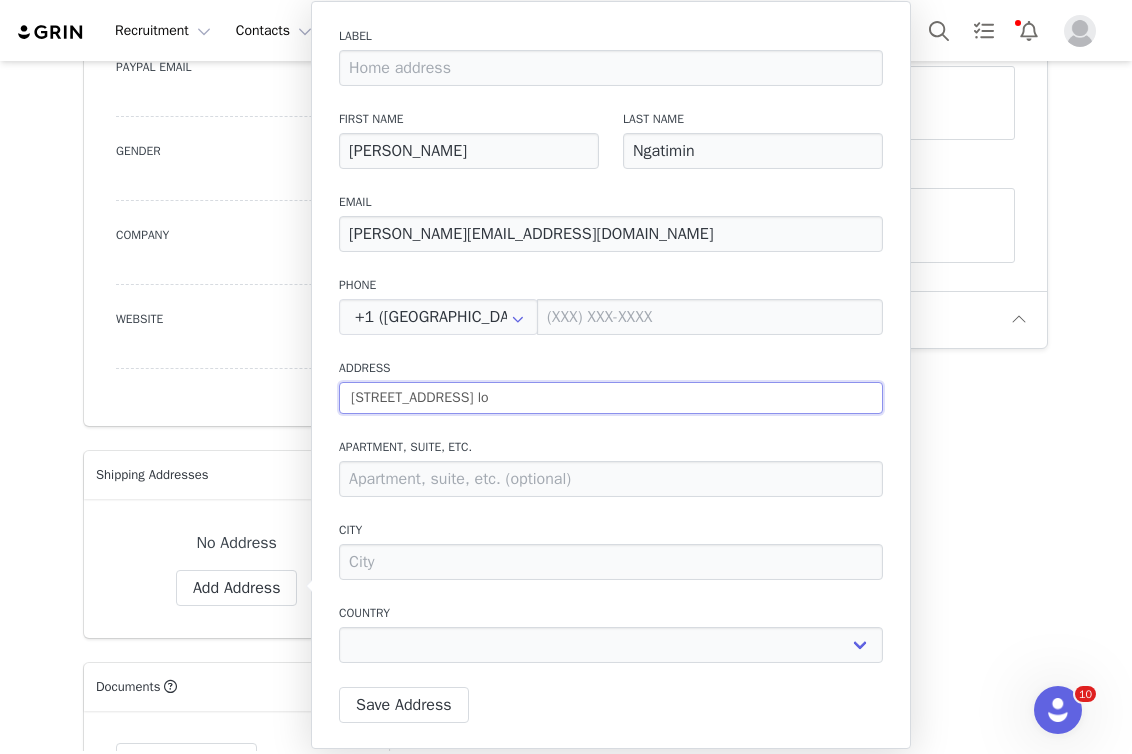 type on "[STREET_ADDRESS] lon" 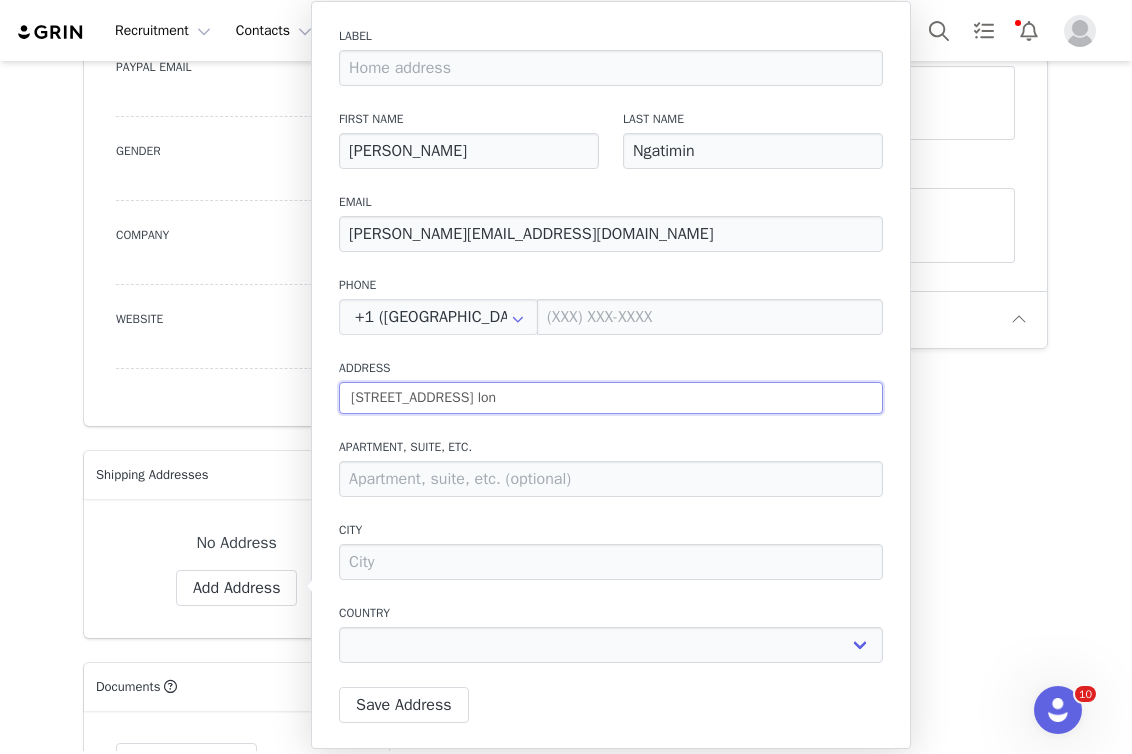 type on "[STREET_ADDRESS] lond" 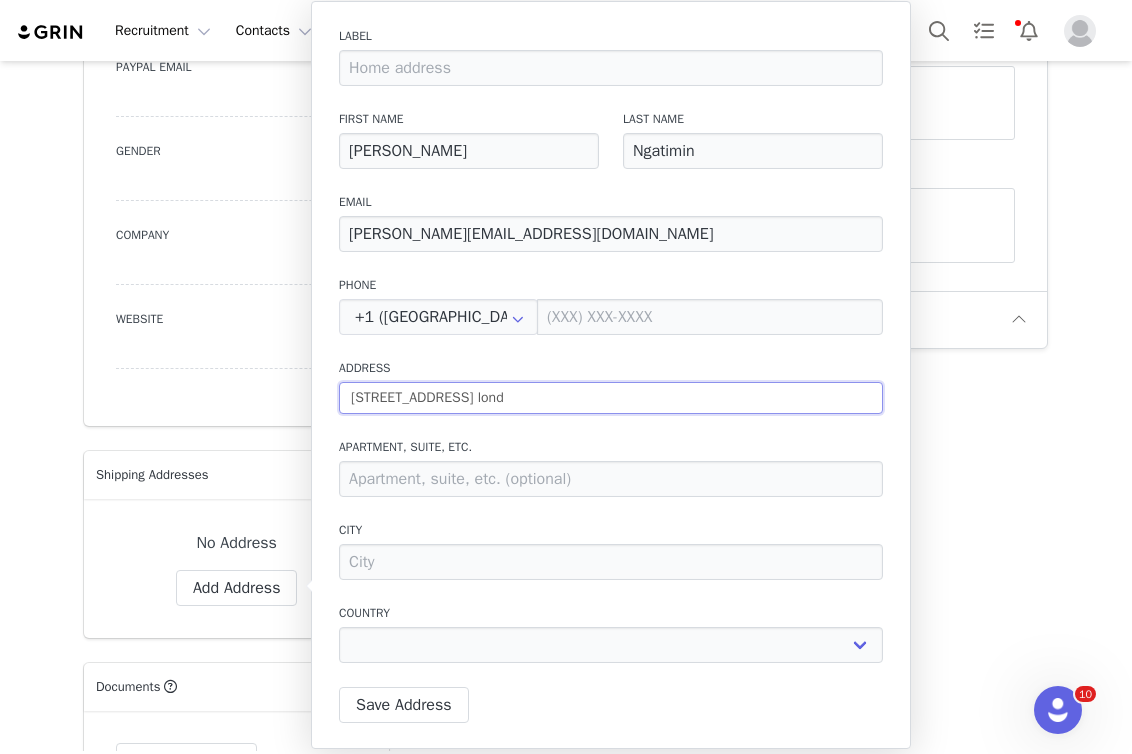 type on "[STREET_ADDRESS]" 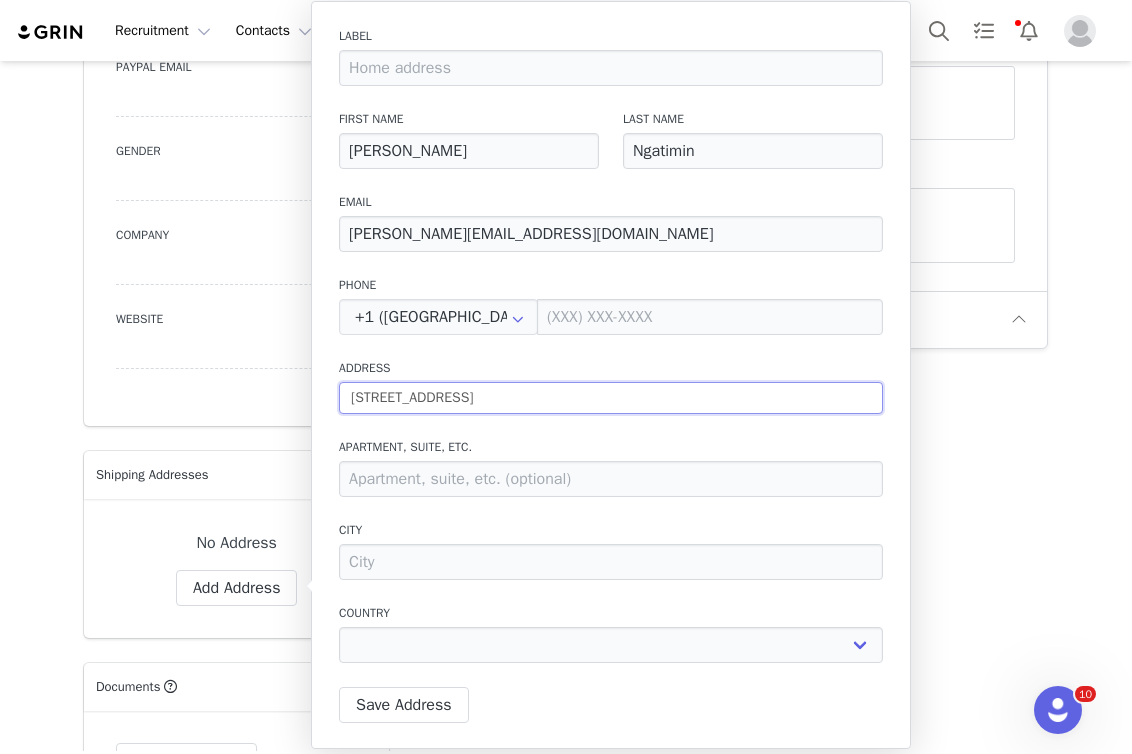 select 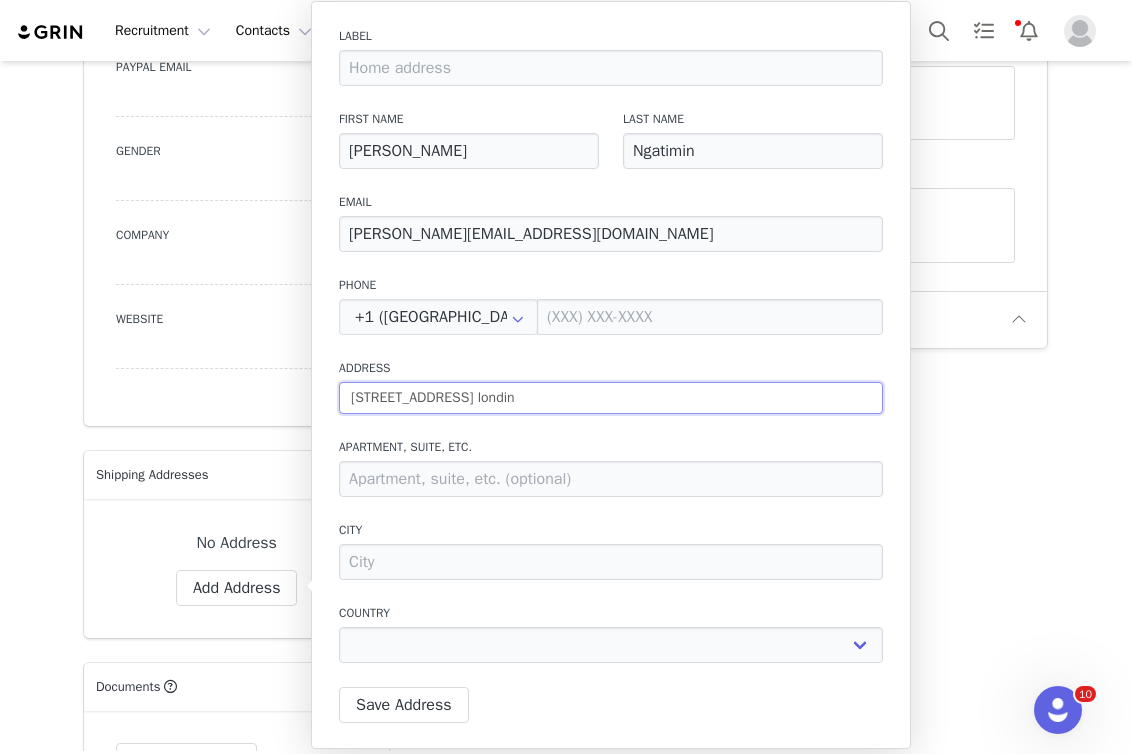 type on "[STREET_ADDRESS]" 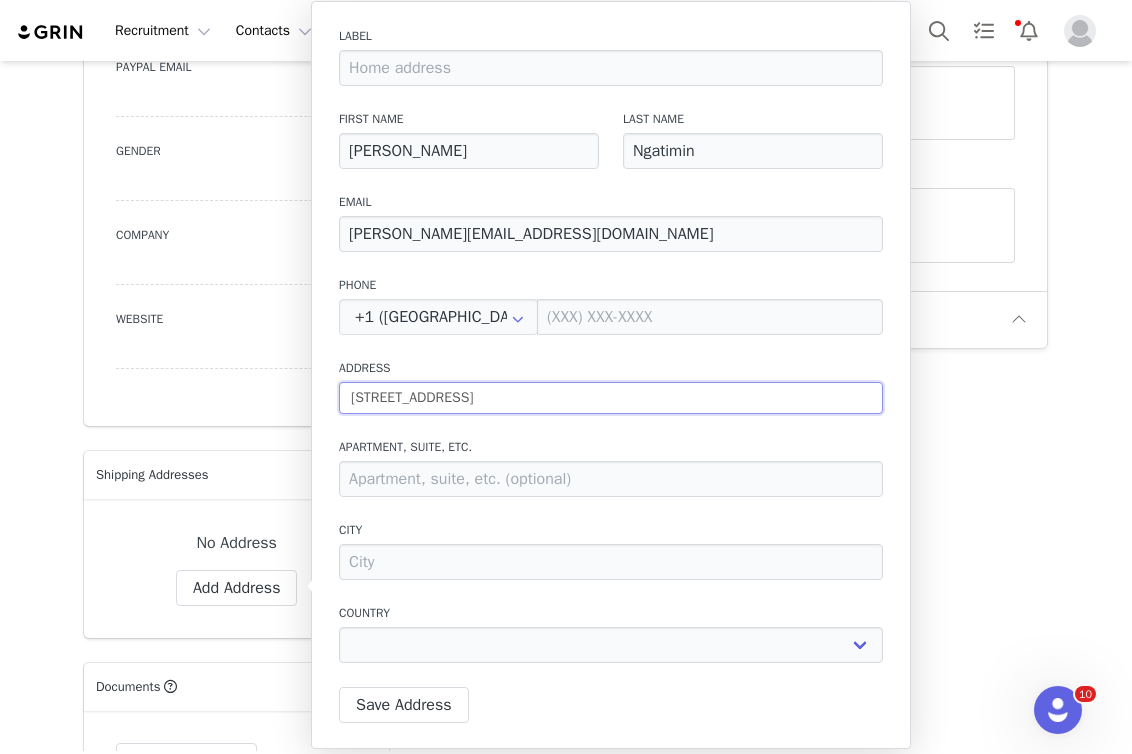 type on "[STREET_ADDRESS] lond" 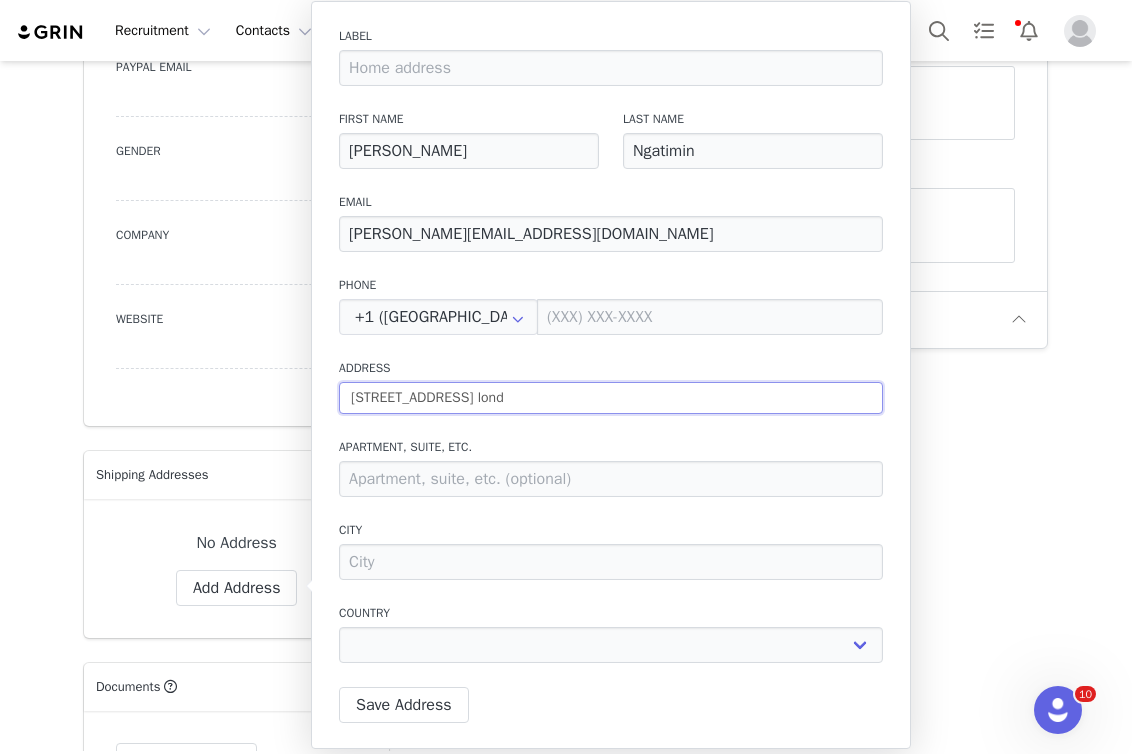 type on "[STREET_ADDRESS] londo" 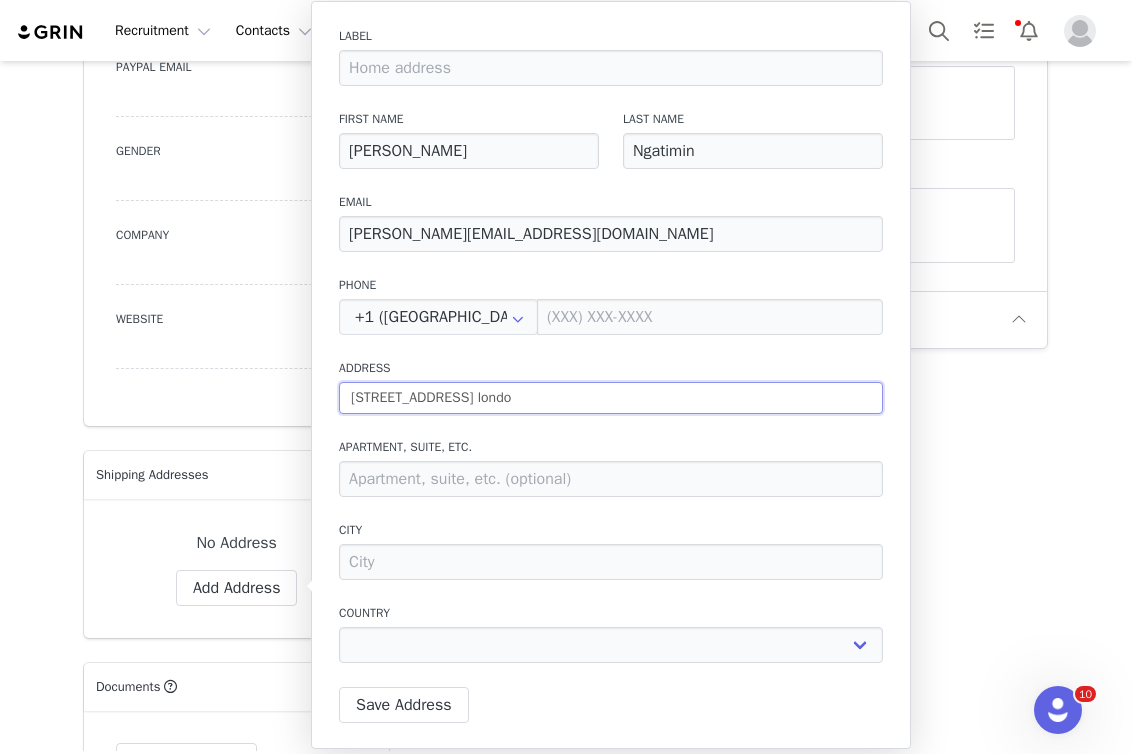 type on "[STREET_ADDRESS]" 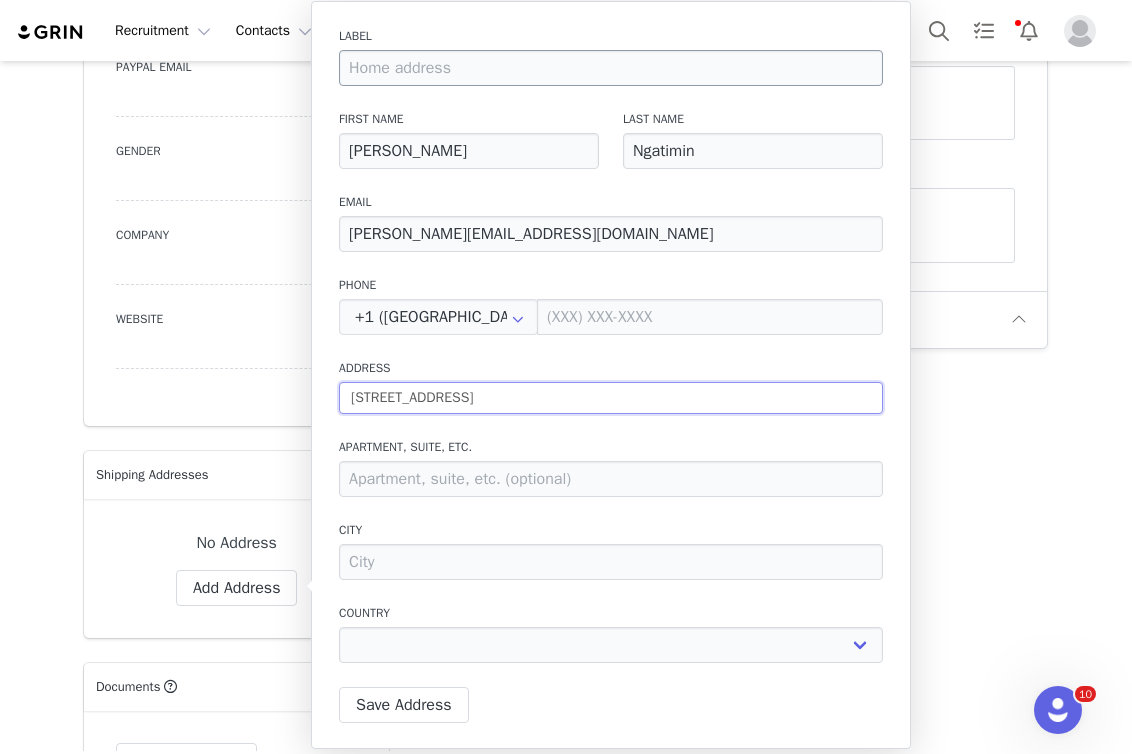 type on "[STREET_ADDRESS]" 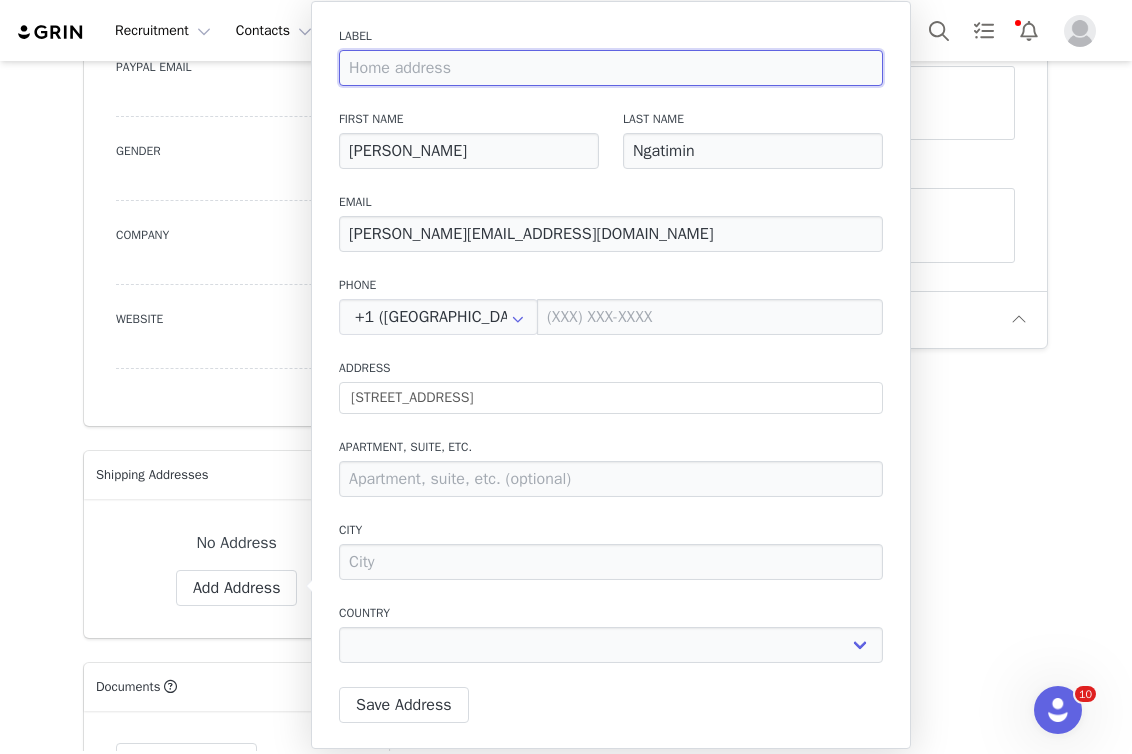 click at bounding box center [611, 68] 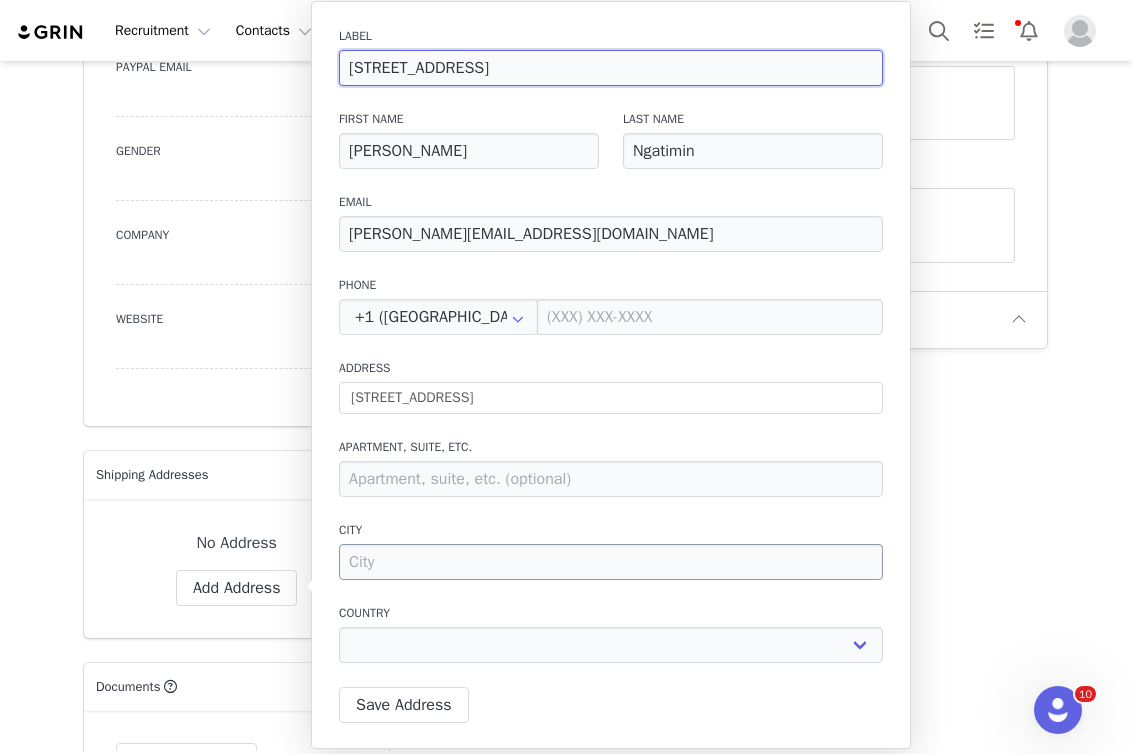 type on "[STREET_ADDRESS]" 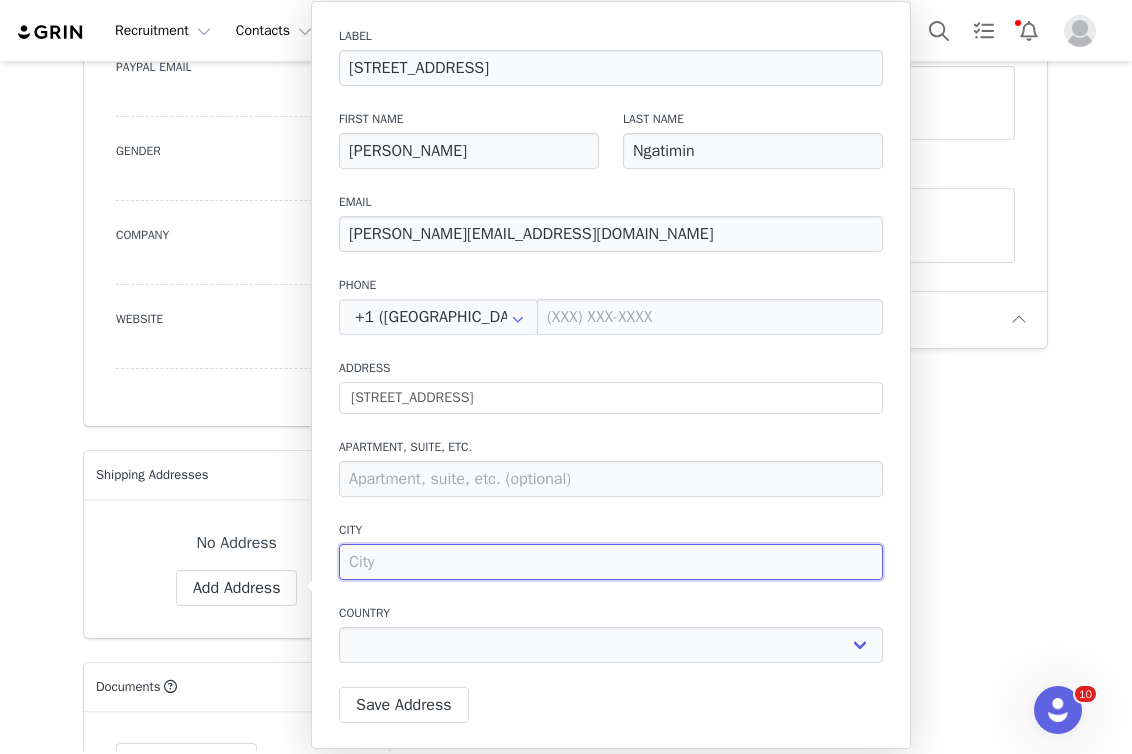 click at bounding box center [611, 562] 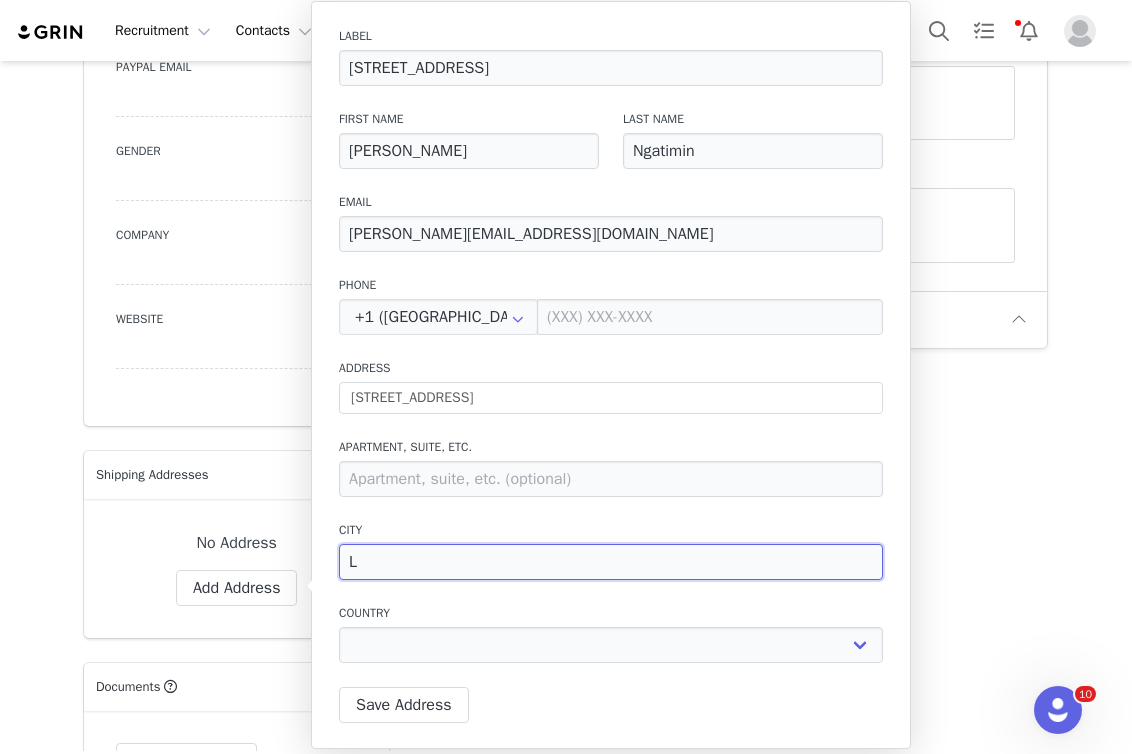 type on "Lo" 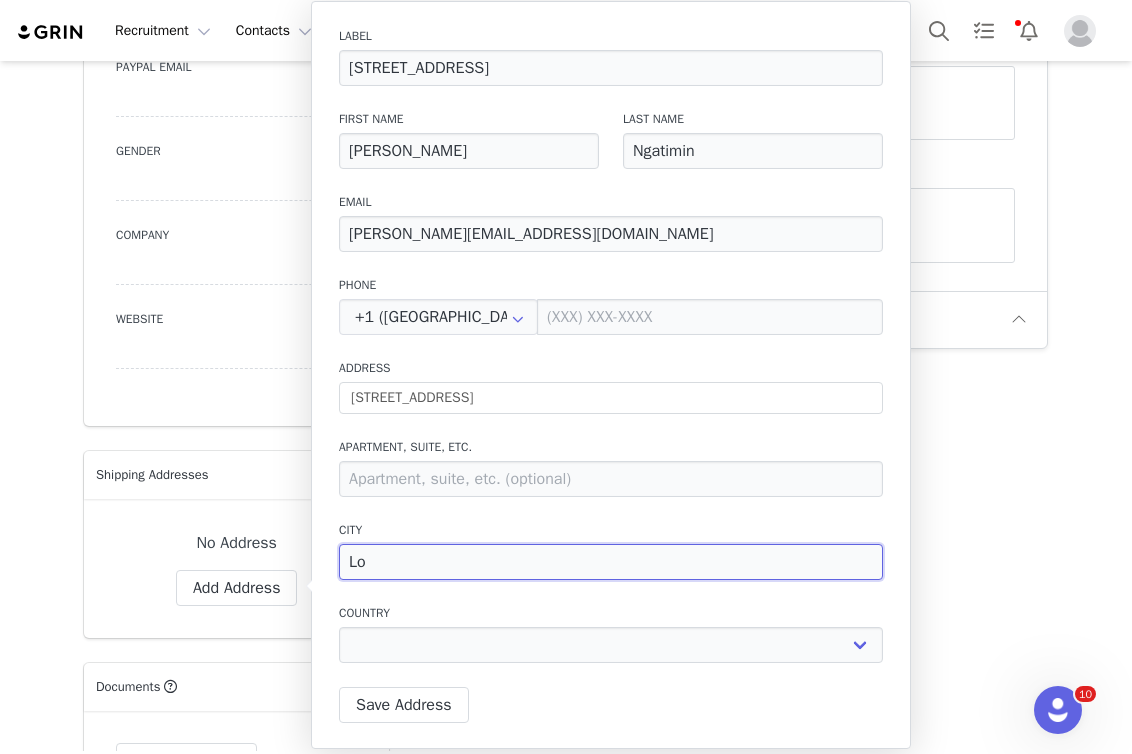 type on "Lon" 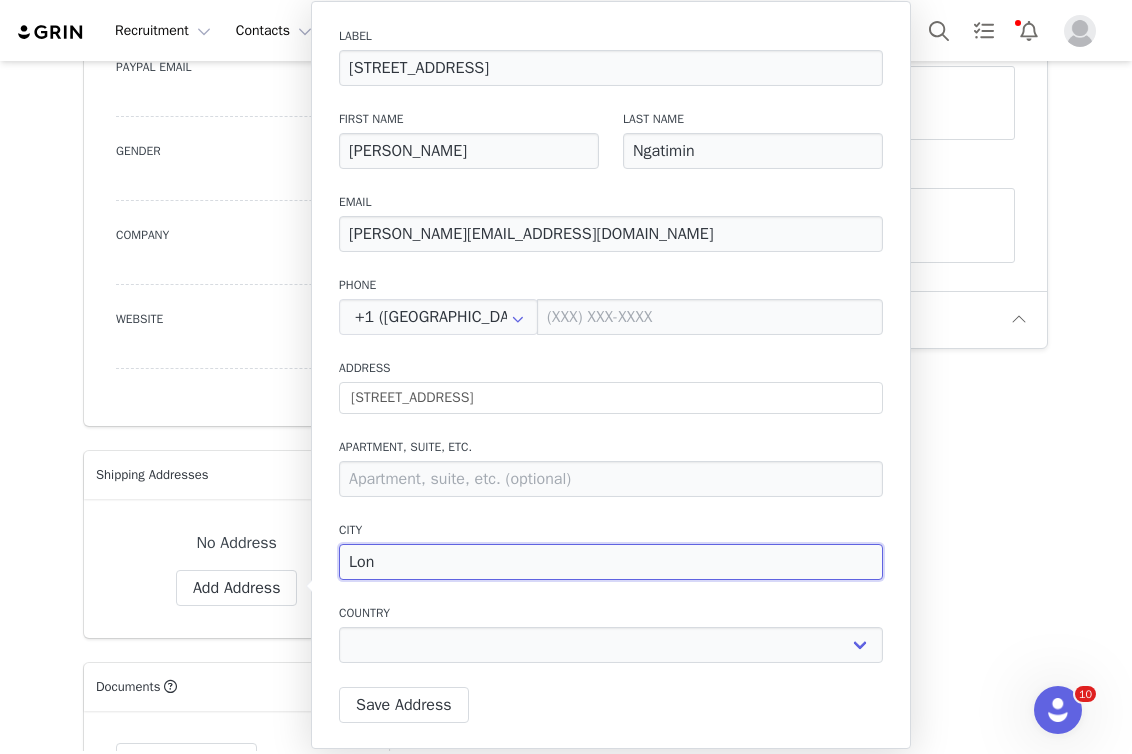 type on "Lond" 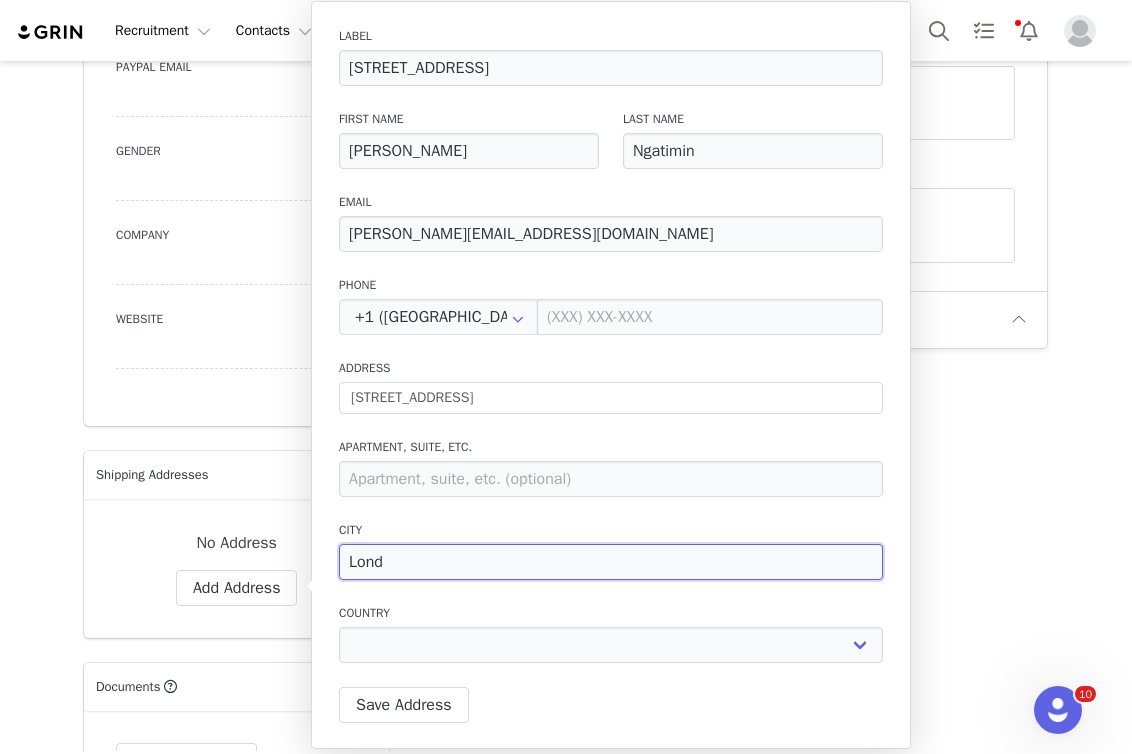 type on "Londn" 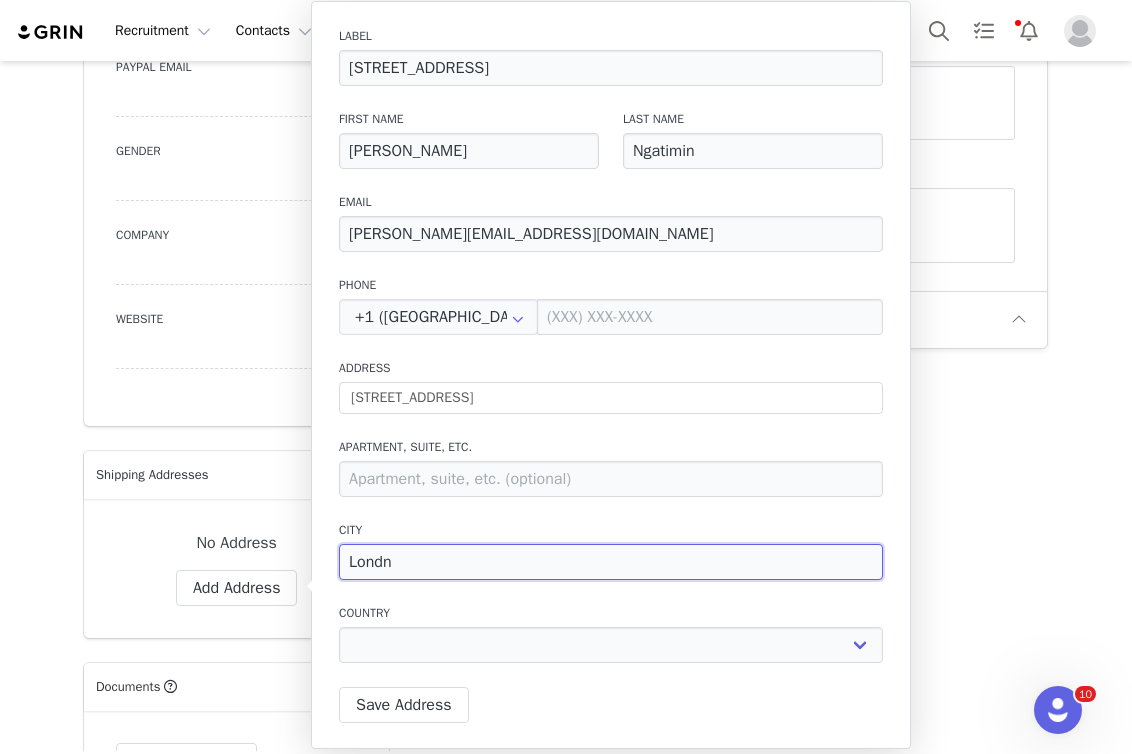 type on "Lond" 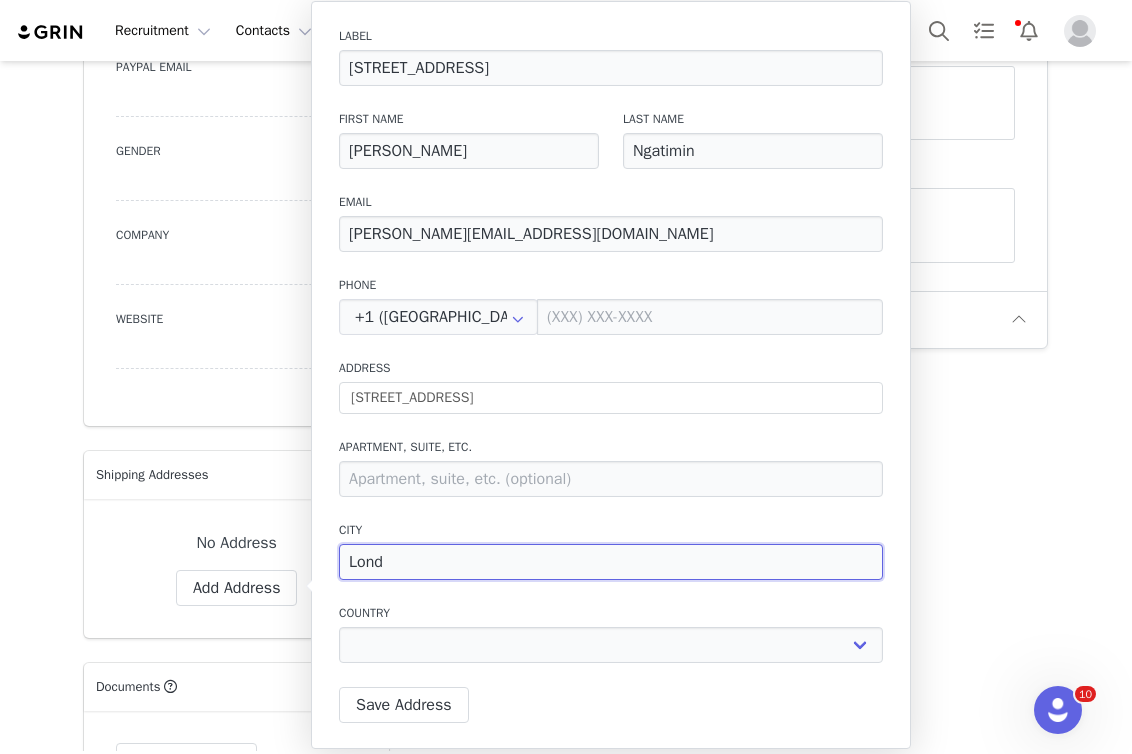 select 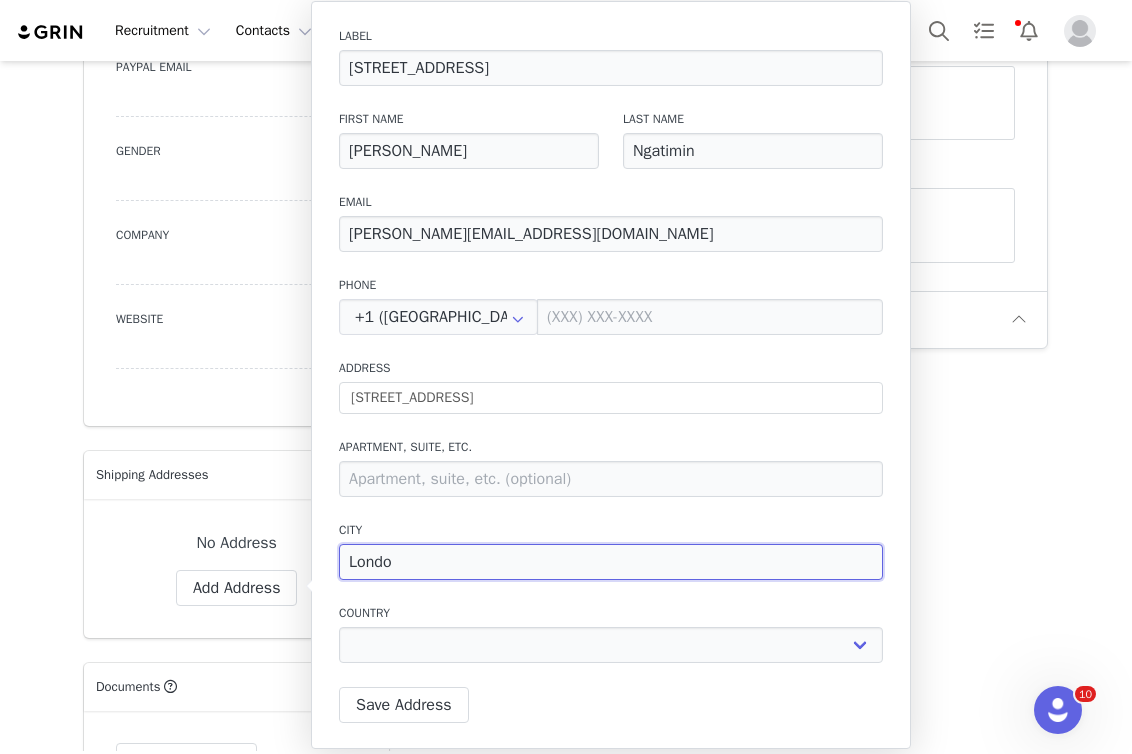 type on "[GEOGRAPHIC_DATA]" 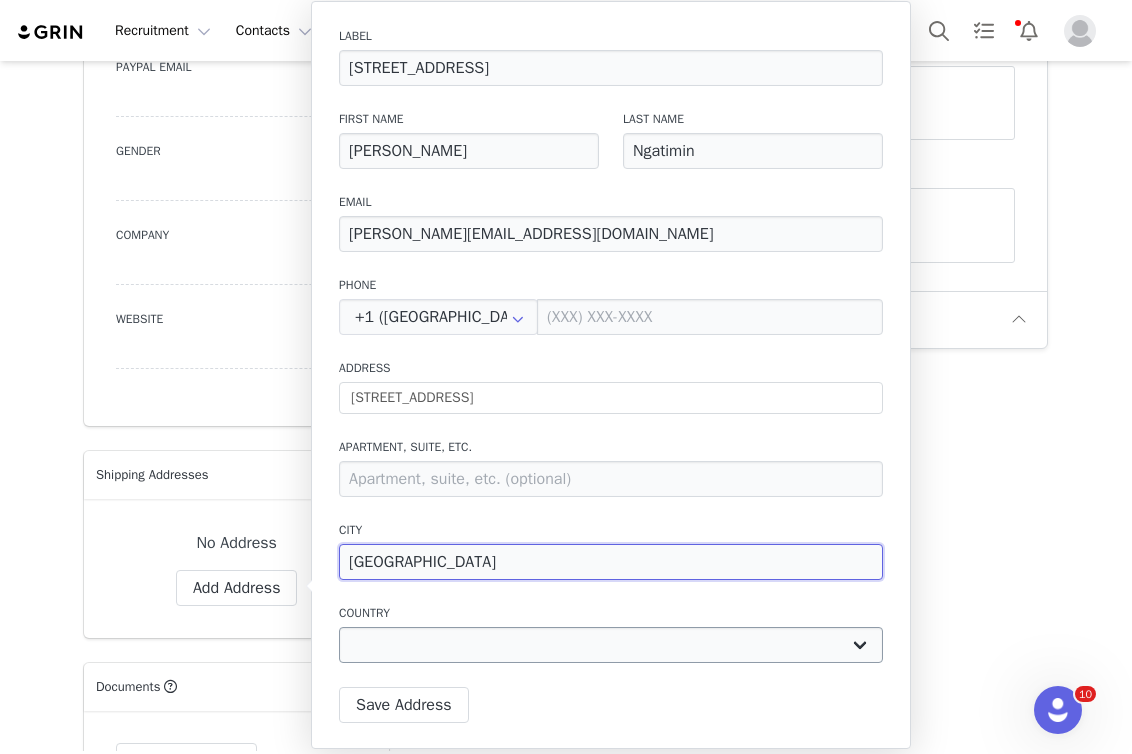 type on "[GEOGRAPHIC_DATA]" 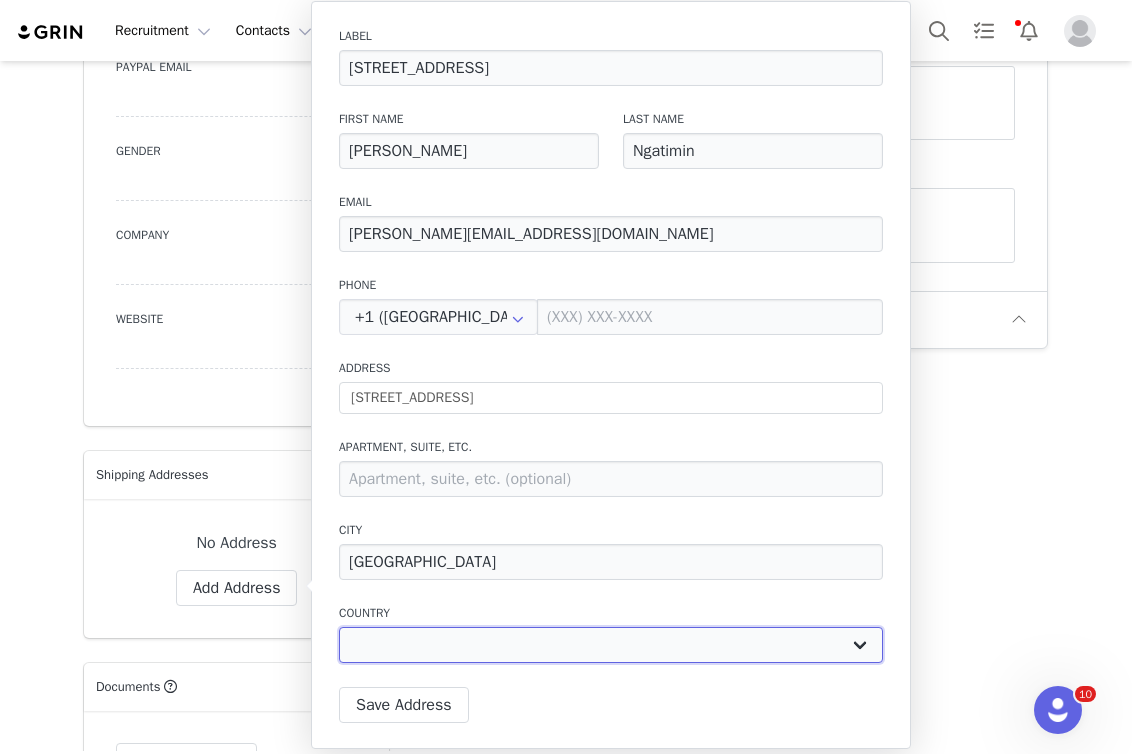 click on "[GEOGRAPHIC_DATA]   [GEOGRAPHIC_DATA]   [GEOGRAPHIC_DATA]   [GEOGRAPHIC_DATA]   [GEOGRAPHIC_DATA]   [GEOGRAPHIC_DATA]   [GEOGRAPHIC_DATA]   [GEOGRAPHIC_DATA]   [GEOGRAPHIC_DATA]   [GEOGRAPHIC_DATA]   [GEOGRAPHIC_DATA]   [GEOGRAPHIC_DATA]   [GEOGRAPHIC_DATA]   [GEOGRAPHIC_DATA]   [GEOGRAPHIC_DATA]   [GEOGRAPHIC_DATA]   [GEOGRAPHIC_DATA]   [GEOGRAPHIC_DATA]   [GEOGRAPHIC_DATA]   [GEOGRAPHIC_DATA]   [GEOGRAPHIC_DATA]   [GEOGRAPHIC_DATA]   [GEOGRAPHIC_DATA]   [GEOGRAPHIC_DATA]   [GEOGRAPHIC_DATA]   [GEOGRAPHIC_DATA], [GEOGRAPHIC_DATA]   [GEOGRAPHIC_DATA]   [GEOGRAPHIC_DATA]   [GEOGRAPHIC_DATA]   [GEOGRAPHIC_DATA]   [GEOGRAPHIC_DATA]   [GEOGRAPHIC_DATA]   [GEOGRAPHIC_DATA]   [GEOGRAPHIC_DATA]   [GEOGRAPHIC_DATA]   [GEOGRAPHIC_DATA]   [GEOGRAPHIC_DATA]   [GEOGRAPHIC_DATA]   [GEOGRAPHIC_DATA]   [GEOGRAPHIC_DATA]   [GEOGRAPHIC_DATA]   [GEOGRAPHIC_DATA]   [GEOGRAPHIC_DATA]   [GEOGRAPHIC_DATA]   [GEOGRAPHIC_DATA]   [GEOGRAPHIC_DATA]   [GEOGRAPHIC_DATA]   [GEOGRAPHIC_DATA], [GEOGRAPHIC_DATA] [GEOGRAPHIC_DATA]   [GEOGRAPHIC_DATA]   [GEOGRAPHIC_DATA]   [GEOGRAPHIC_DATA]   [GEOGRAPHIC_DATA]   [GEOGRAPHIC_DATA]   [GEOGRAPHIC_DATA]   [GEOGRAPHIC_DATA]   [GEOGRAPHIC_DATA]   [GEOGRAPHIC_DATA]   [GEOGRAPHIC_DATA]   [GEOGRAPHIC_DATA]   [GEOGRAPHIC_DATA]   [GEOGRAPHIC_DATA]   [GEOGRAPHIC_DATA]   [GEOGRAPHIC_DATA]   [GEOGRAPHIC_DATA]   [GEOGRAPHIC_DATA]   [GEOGRAPHIC_DATA] ([GEOGRAPHIC_DATA])   [GEOGRAPHIC_DATA]   [GEOGRAPHIC_DATA]   [GEOGRAPHIC_DATA]   [GEOGRAPHIC_DATA]   [GEOGRAPHIC_DATA]   [GEOGRAPHIC_DATA]   [GEOGRAPHIC_DATA]   [GEOGRAPHIC_DATA]   [GEOGRAPHIC_DATA]   [US_STATE]   [GEOGRAPHIC_DATA]" at bounding box center [611, 645] 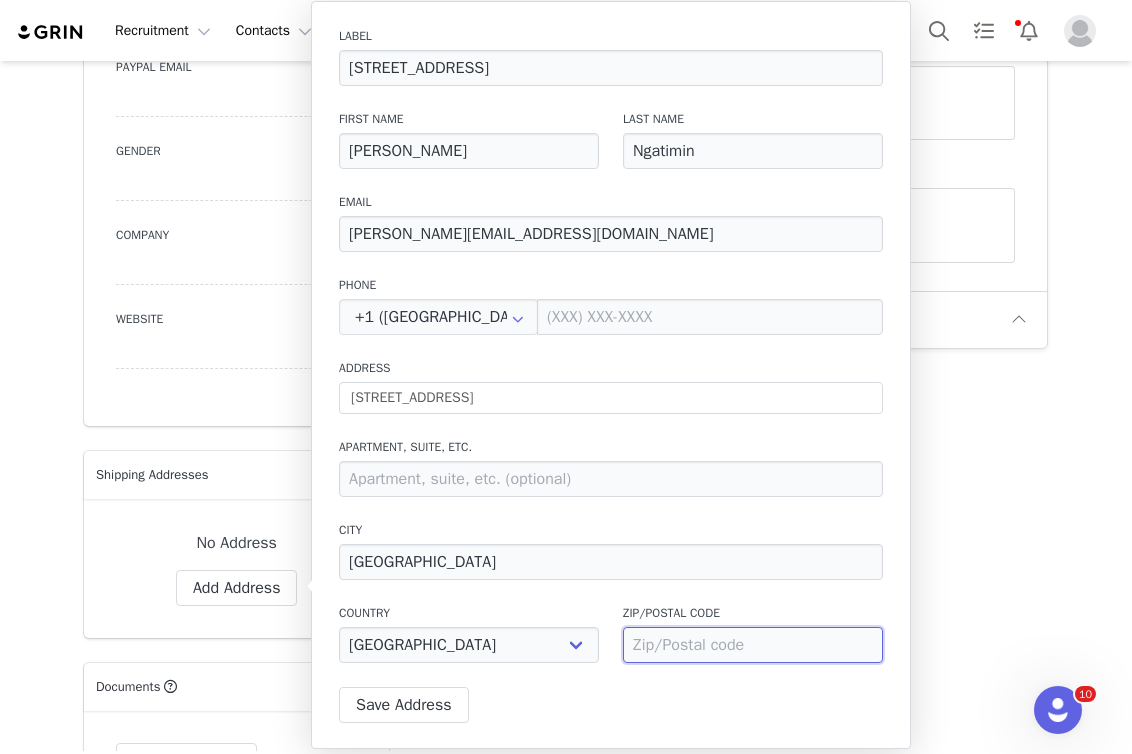 click at bounding box center (753, 645) 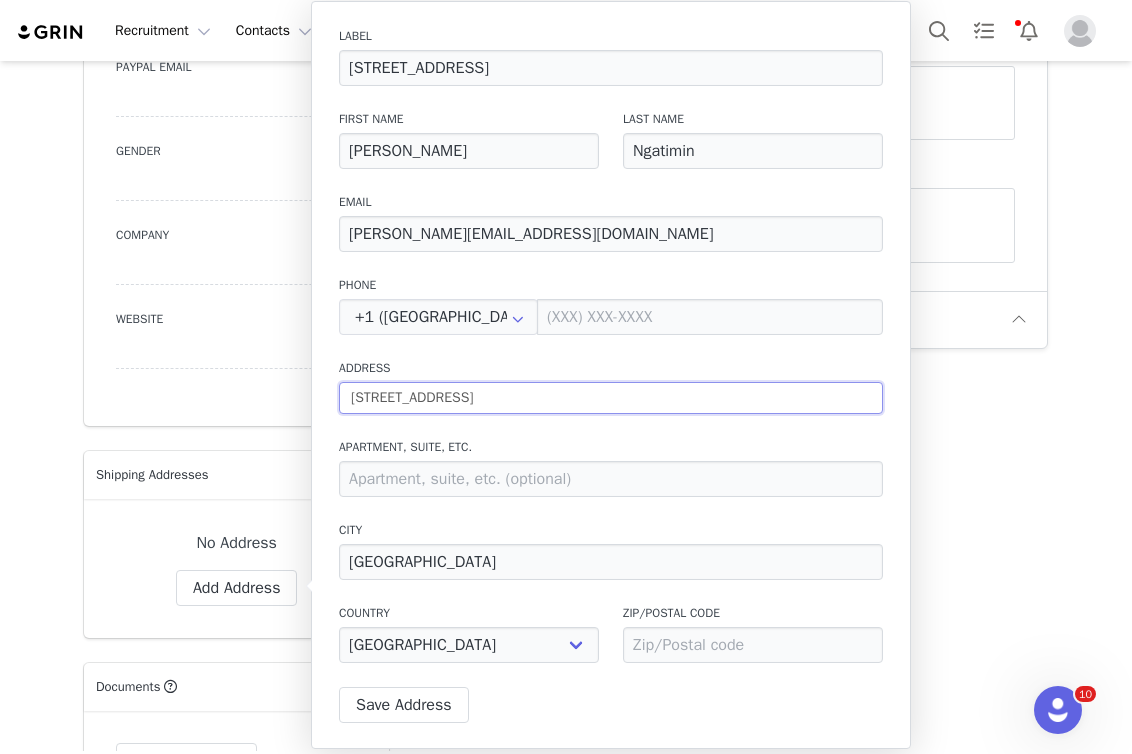 click on "[STREET_ADDRESS]" at bounding box center (611, 398) 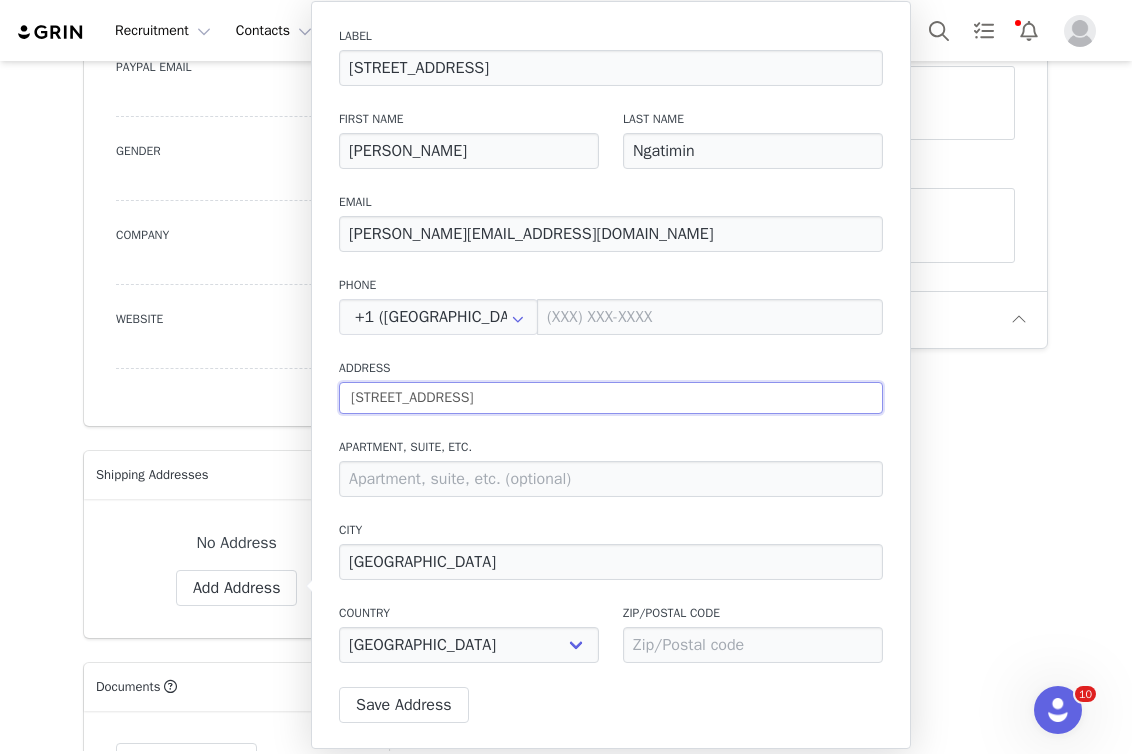 drag, startPoint x: 584, startPoint y: 399, endPoint x: 699, endPoint y: 399, distance: 115 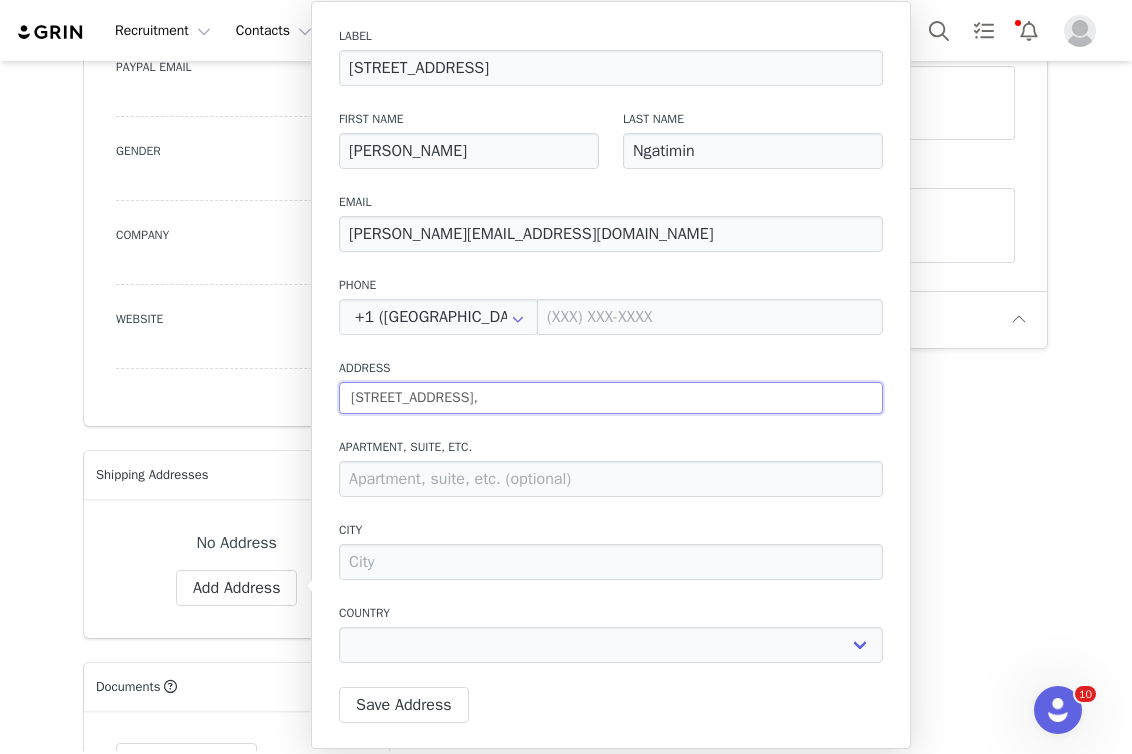 type on "[STREET_ADDRESS]," 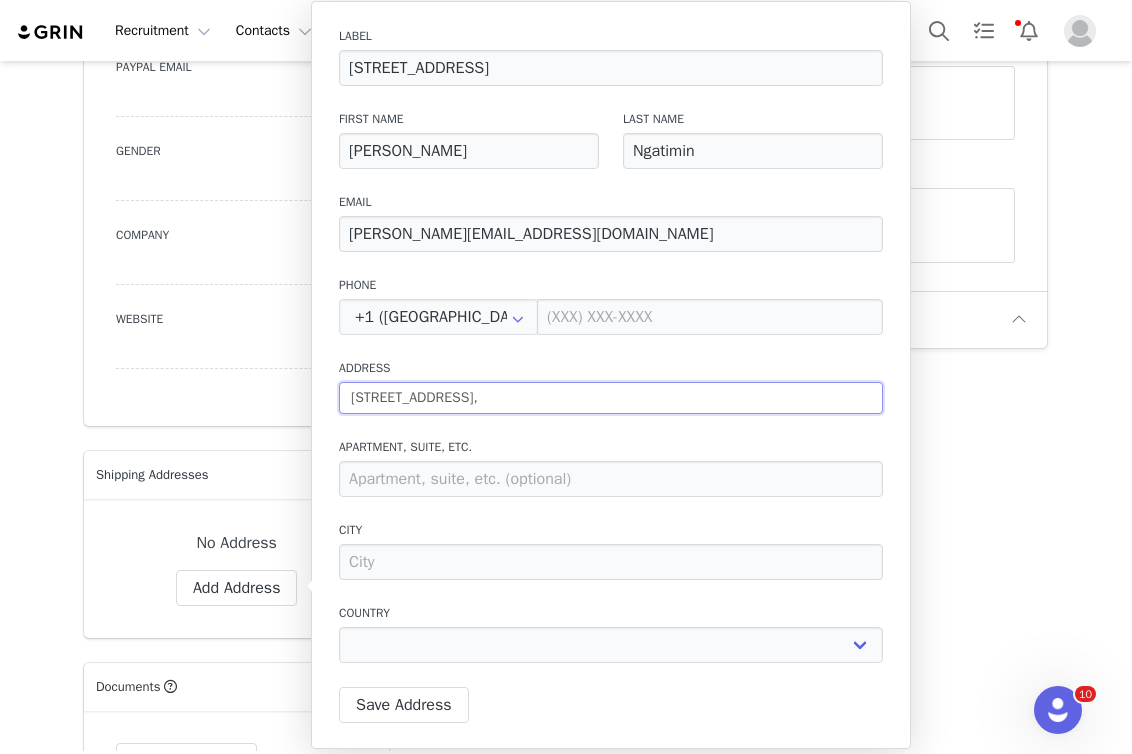 type on "[STREET_ADDRESS]" 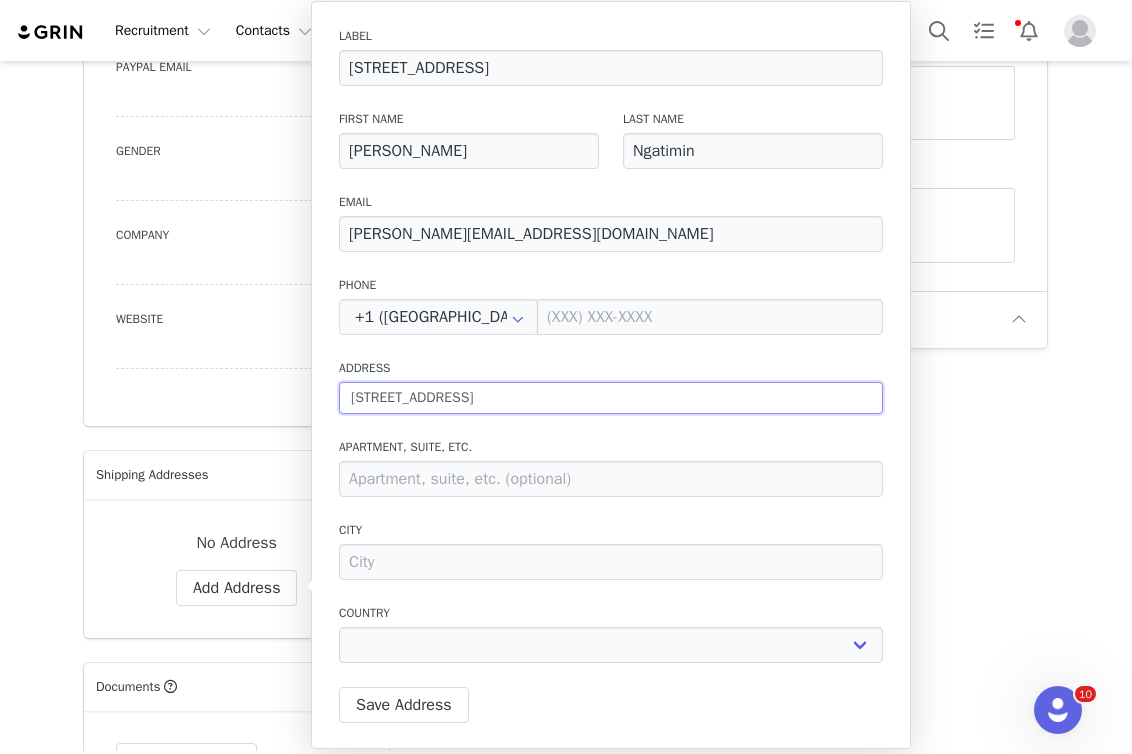 type on "[STREET_ADDRESS]" 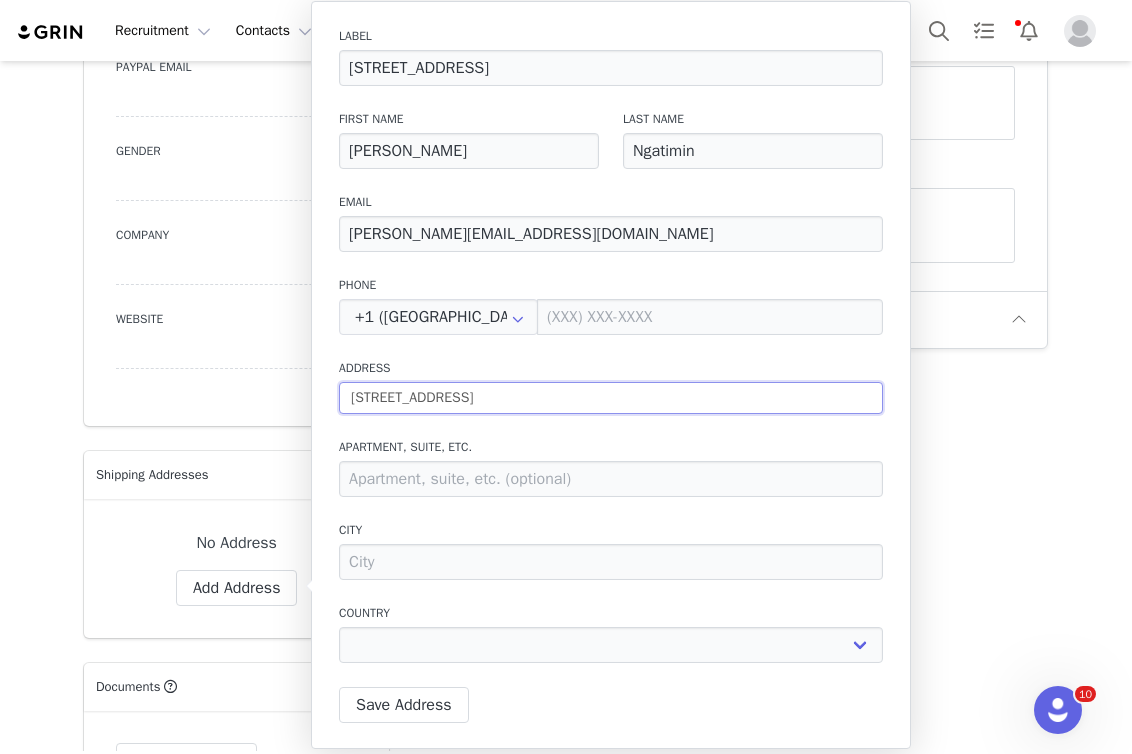 type on "[STREET_ADDRESS]" 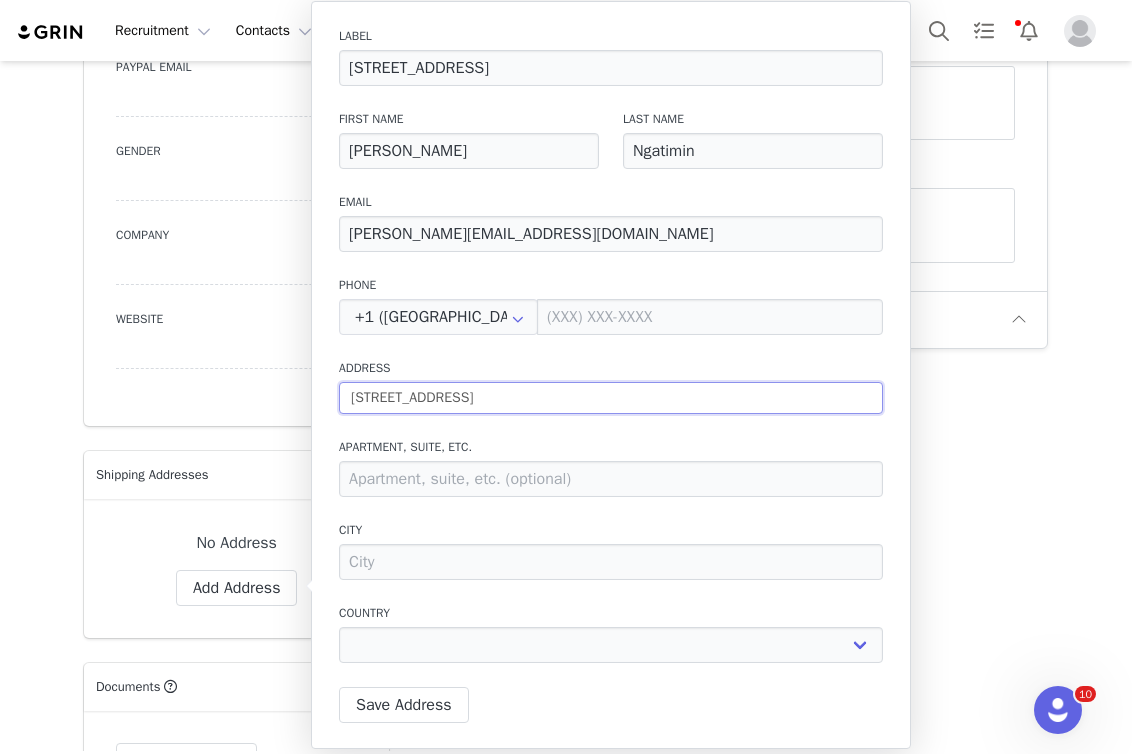 type on "[STREET_ADDRESS]" 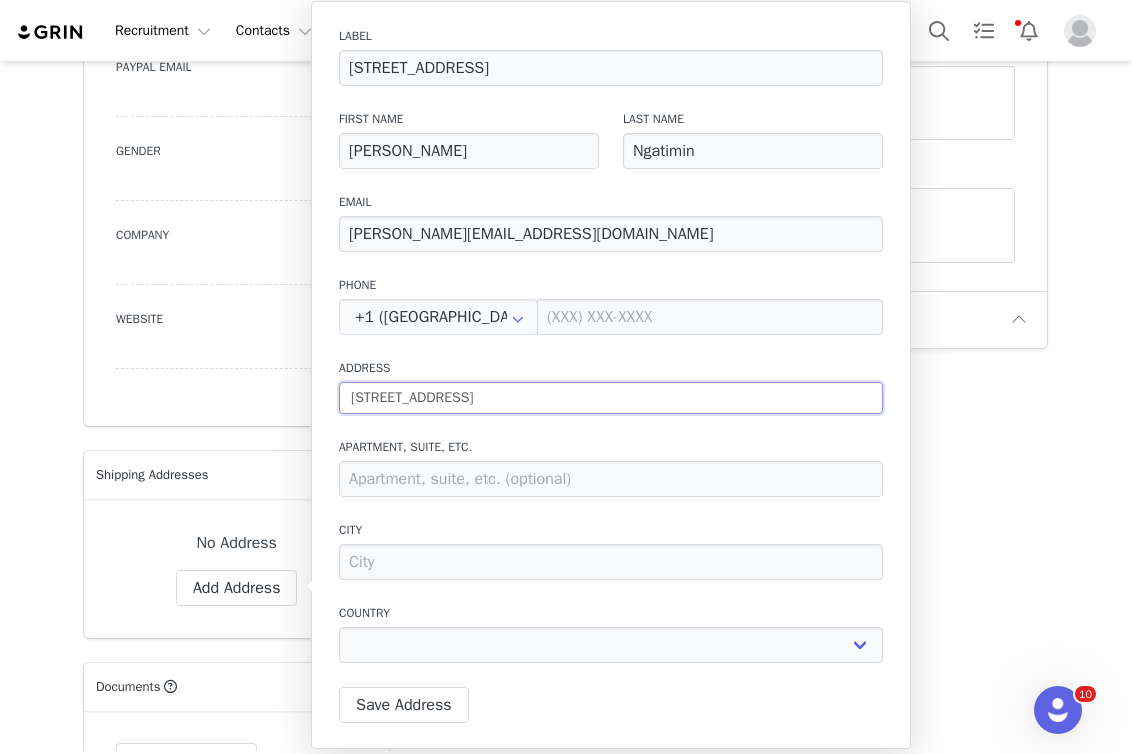 paste on "[STREET_ADDRESS]" 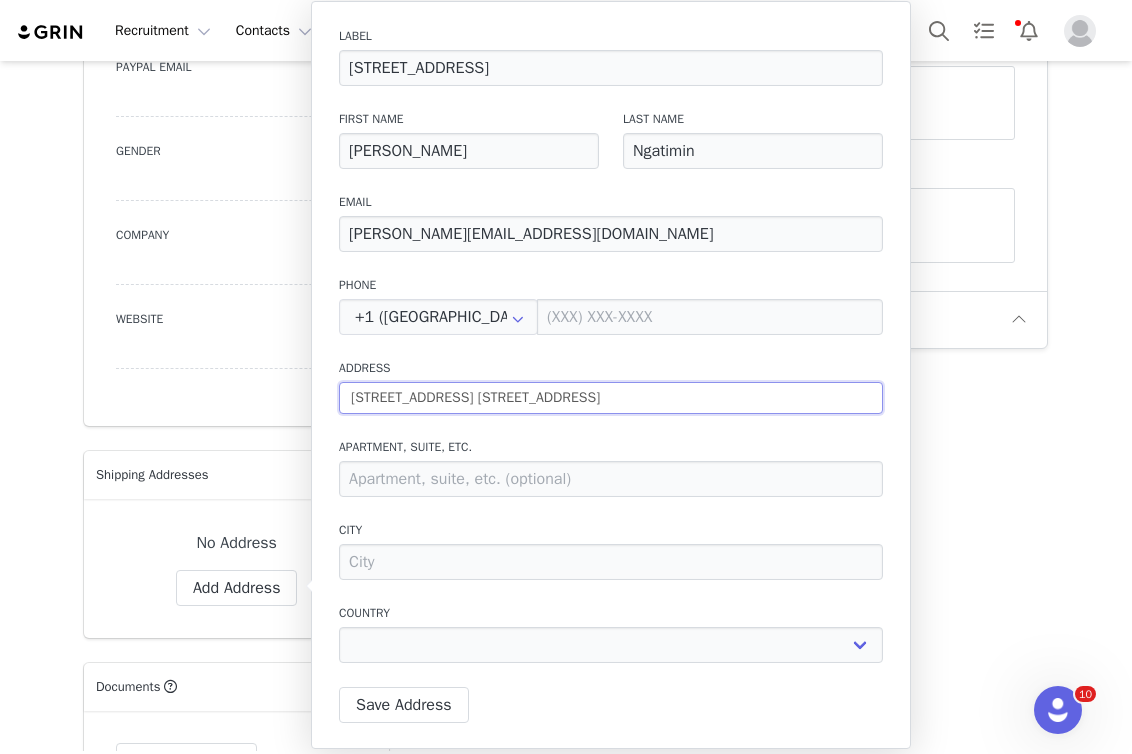 scroll, scrollTop: 0, scrollLeft: 47, axis: horizontal 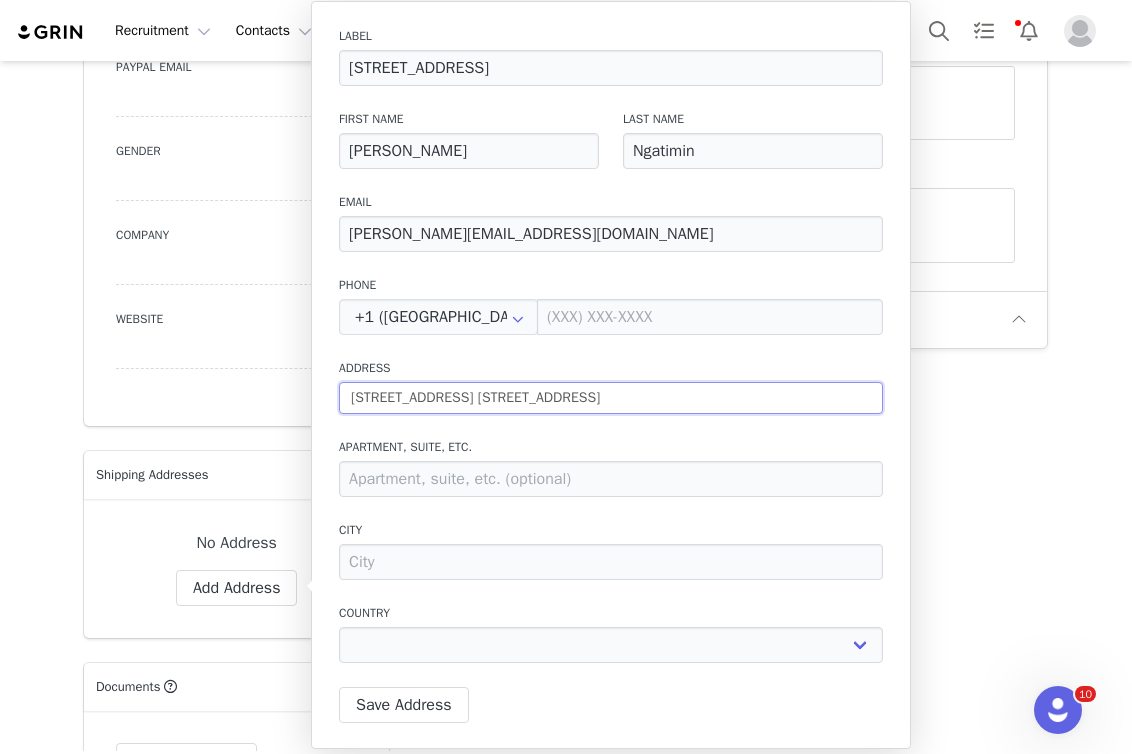 drag, startPoint x: 532, startPoint y: 396, endPoint x: 290, endPoint y: 401, distance: 242.05165 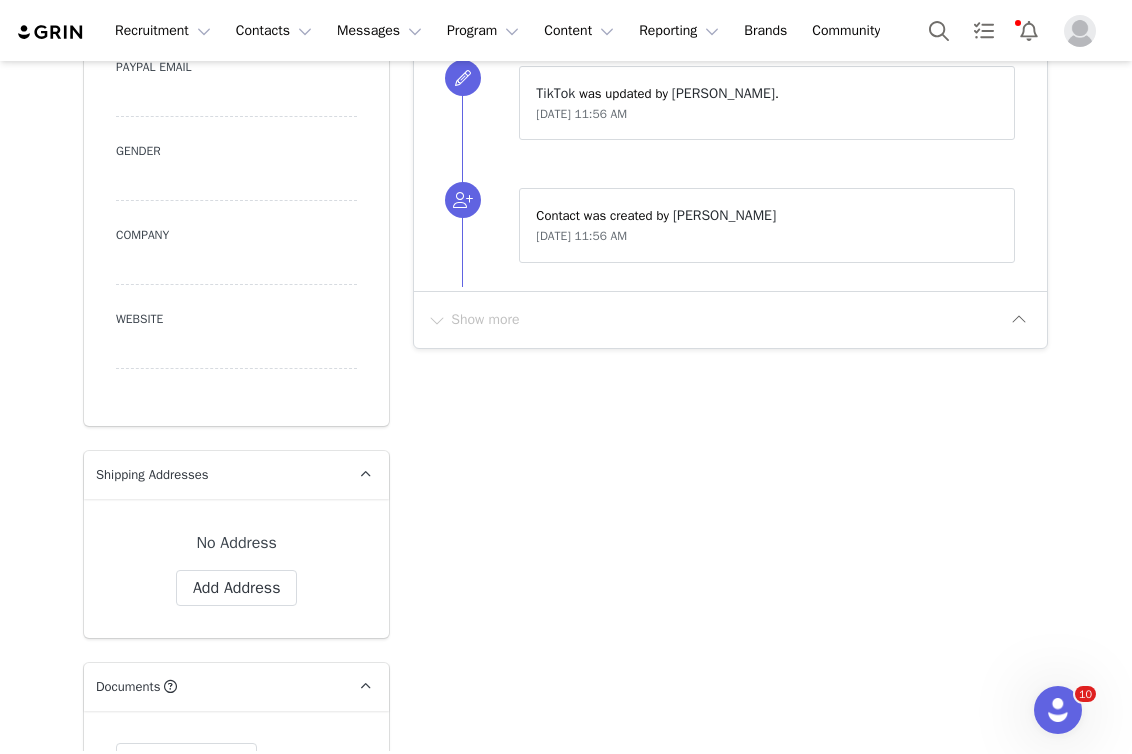 type on "[STREET_ADDRESS] [STREET_ADDRESS]" 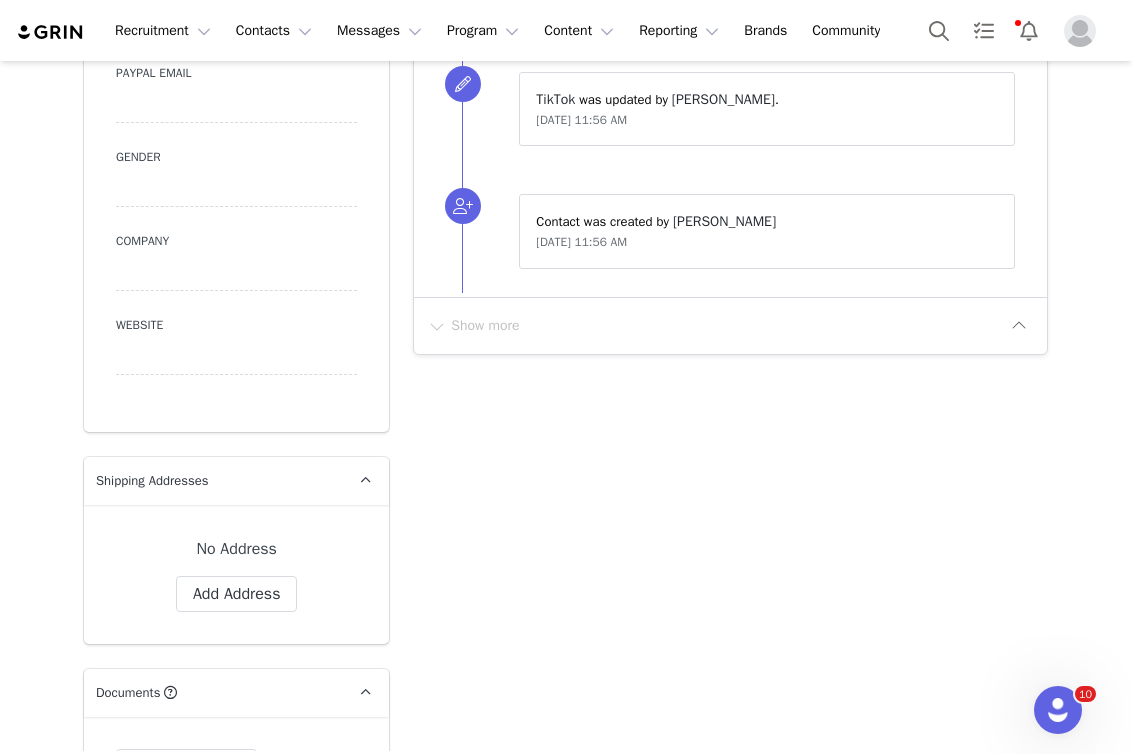 scroll, scrollTop: 1470, scrollLeft: 0, axis: vertical 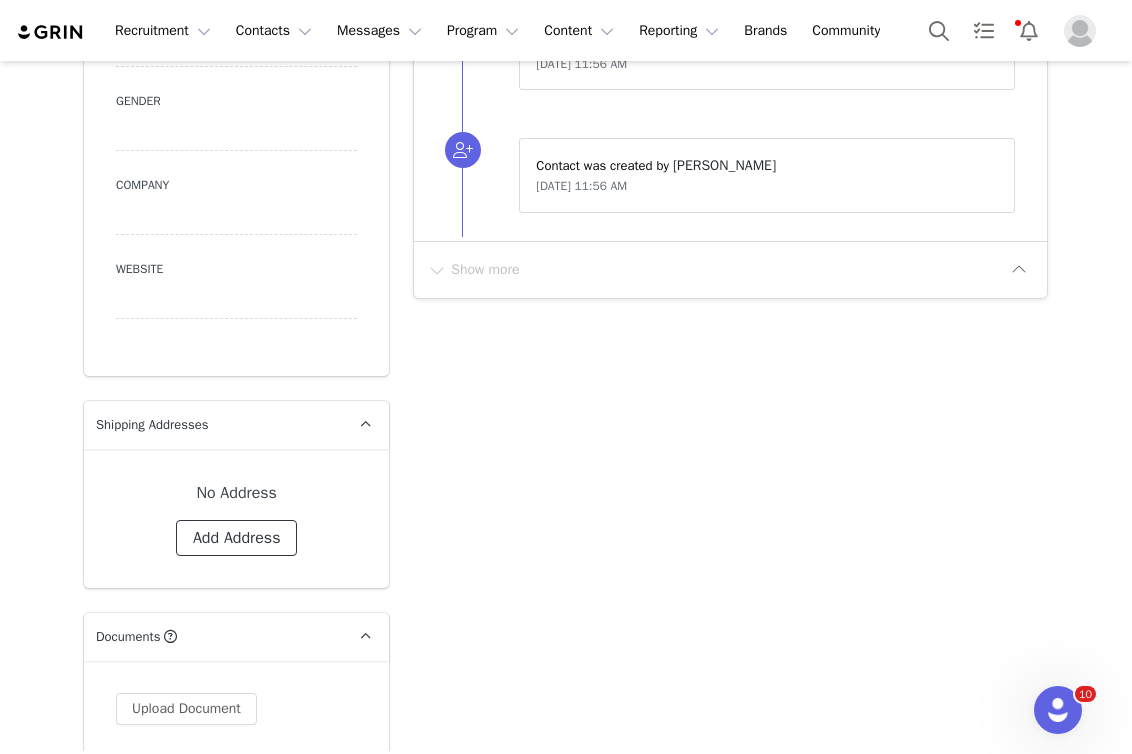 click on "Add Address" at bounding box center [237, 538] 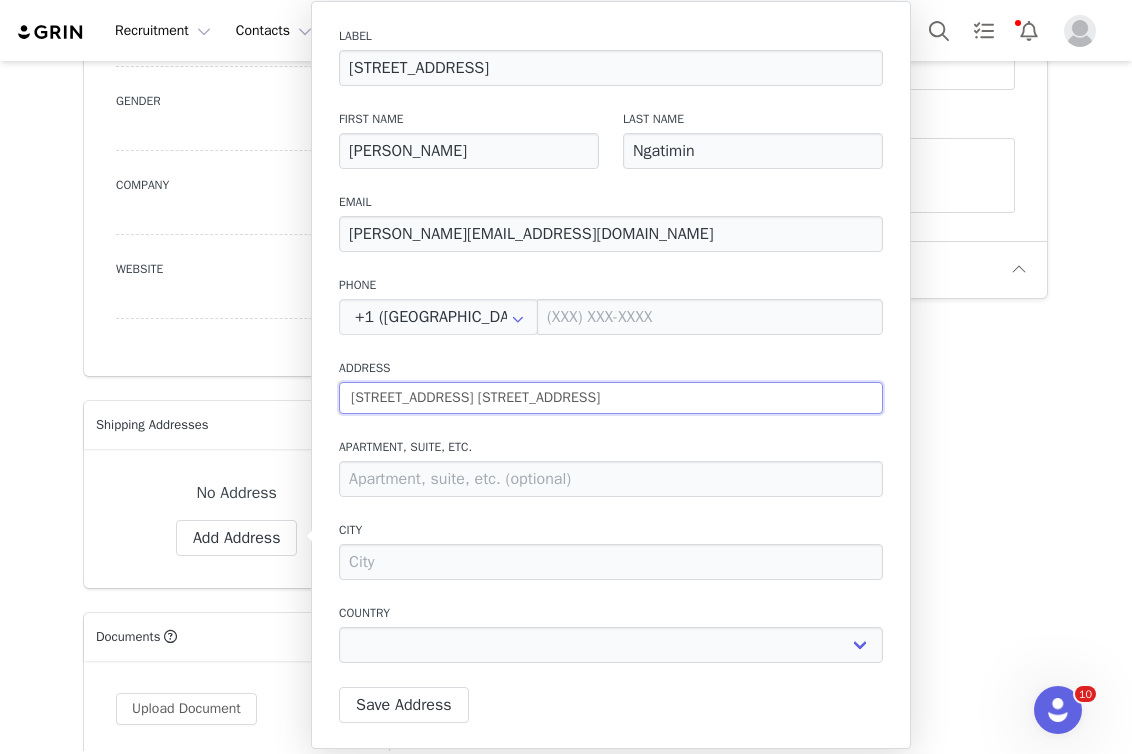 drag, startPoint x: 695, startPoint y: 397, endPoint x: 375, endPoint y: 381, distance: 320.39975 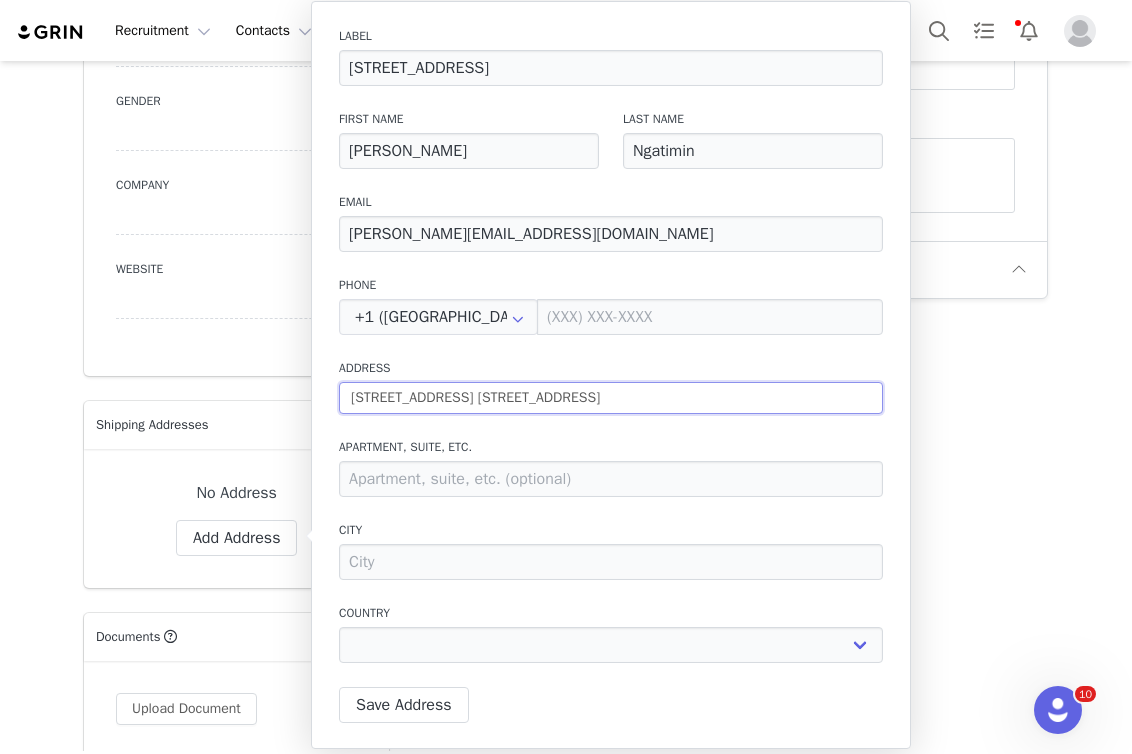drag, startPoint x: 583, startPoint y: 394, endPoint x: 316, endPoint y: 375, distance: 267.67517 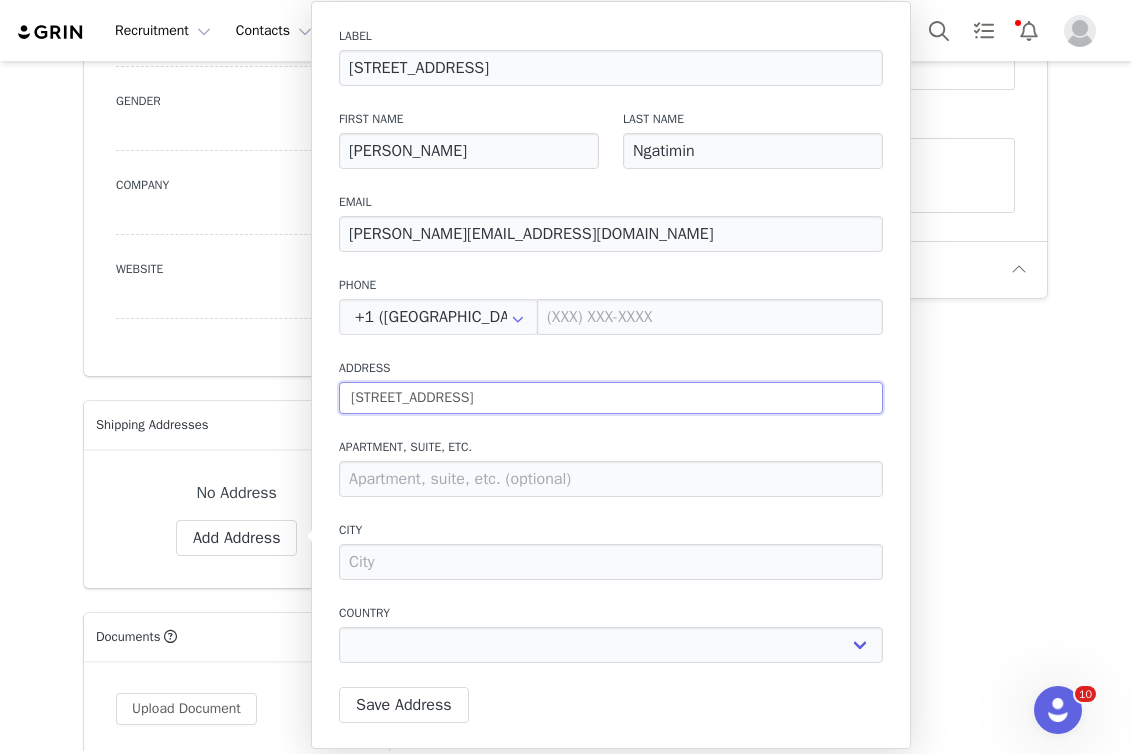 type on "[STREET_ADDRESS]" 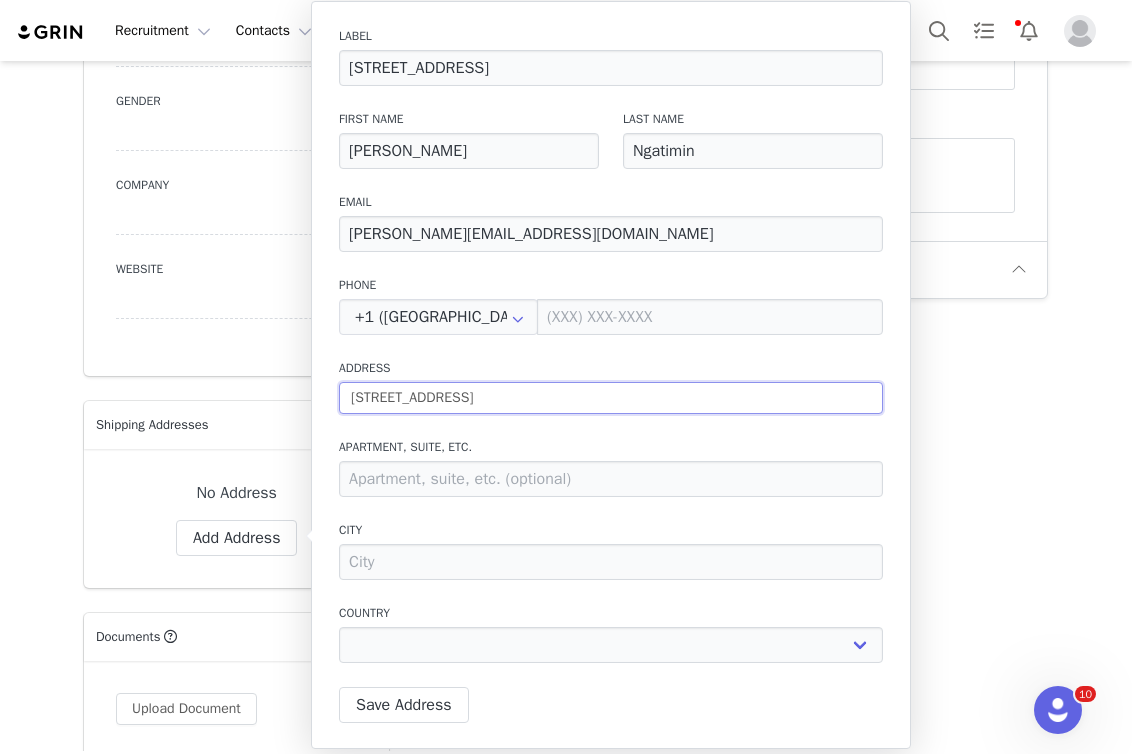 type on "[STREET_ADDRESS]" 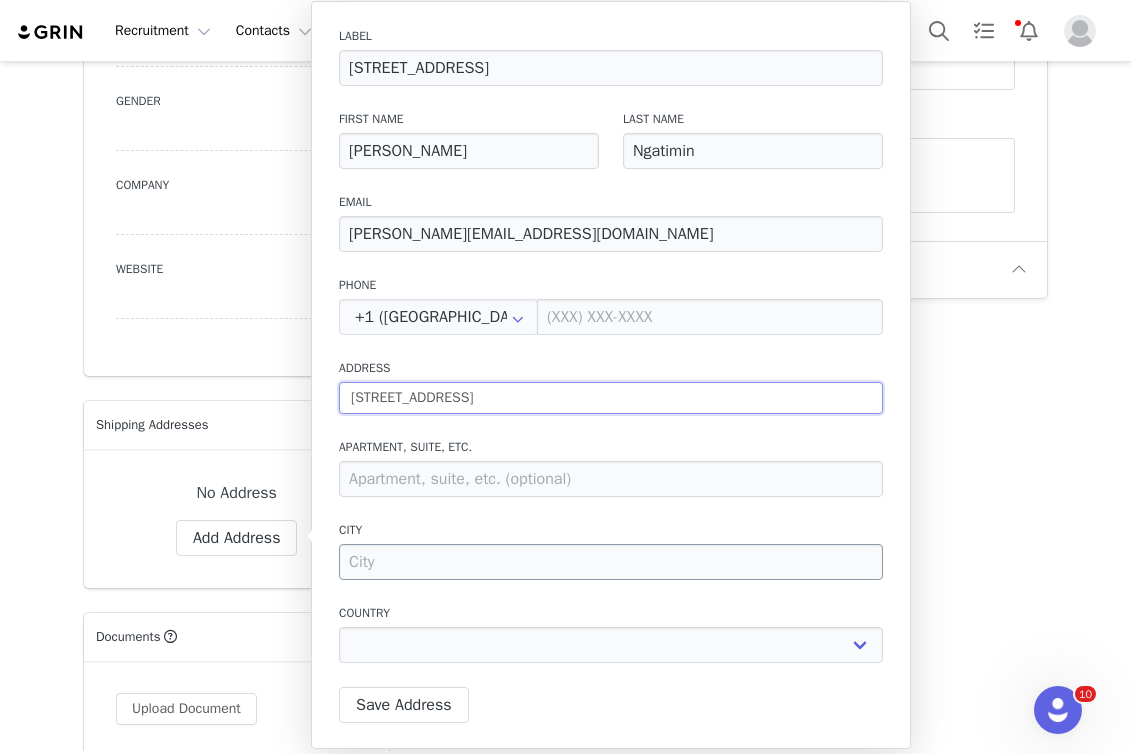type on "[STREET_ADDRESS]" 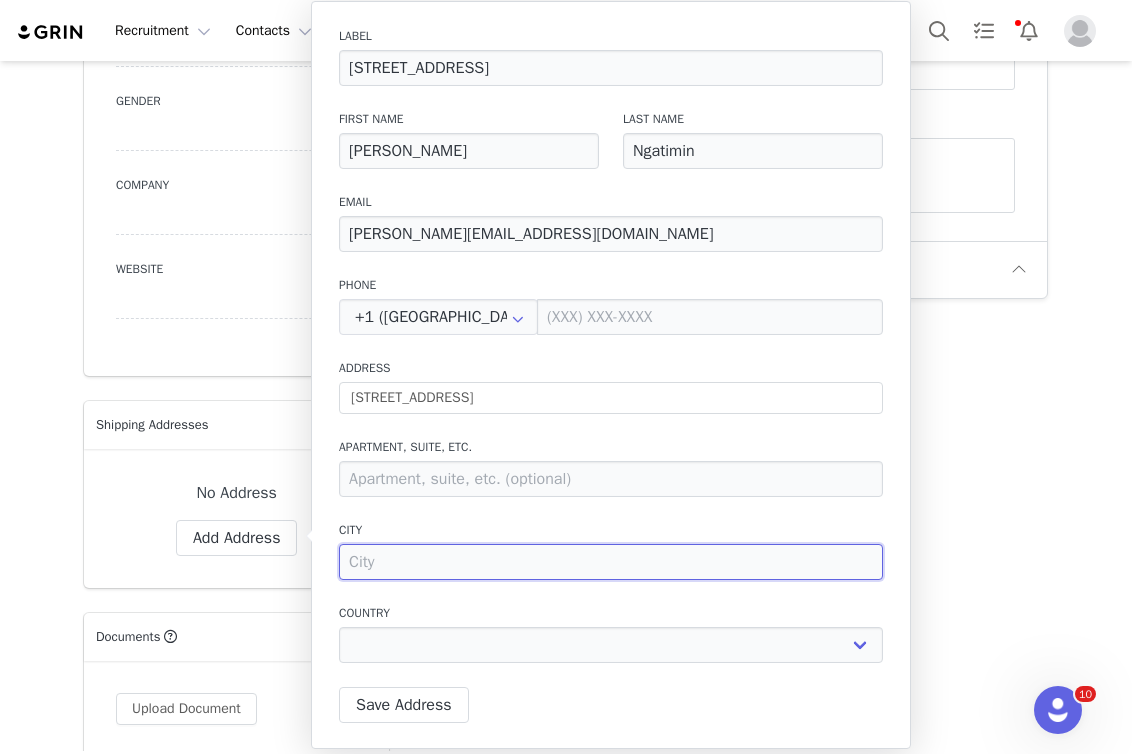 click at bounding box center [611, 562] 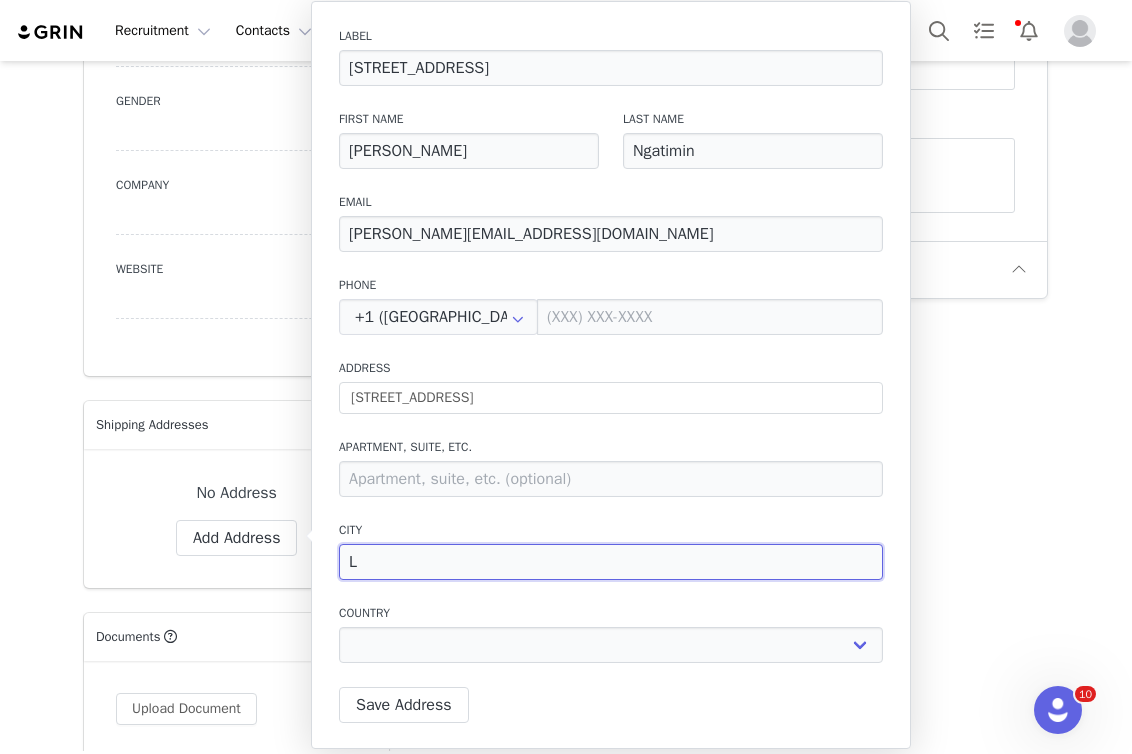 type on "Lo" 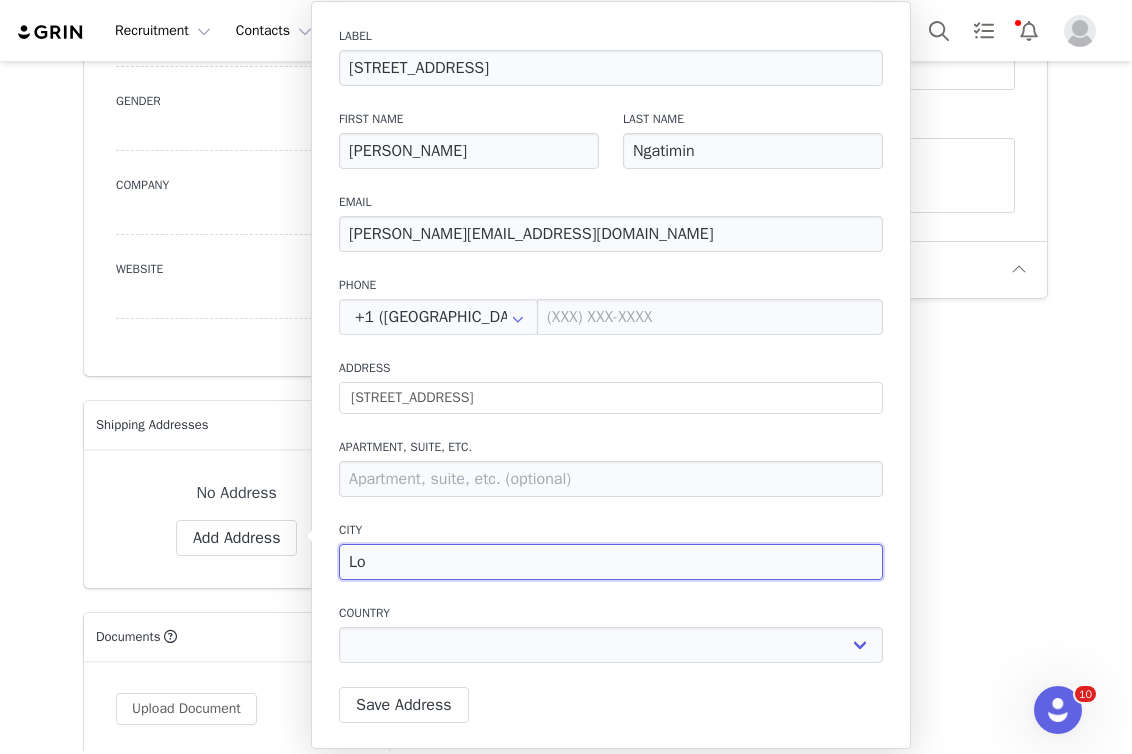 type on "Lon" 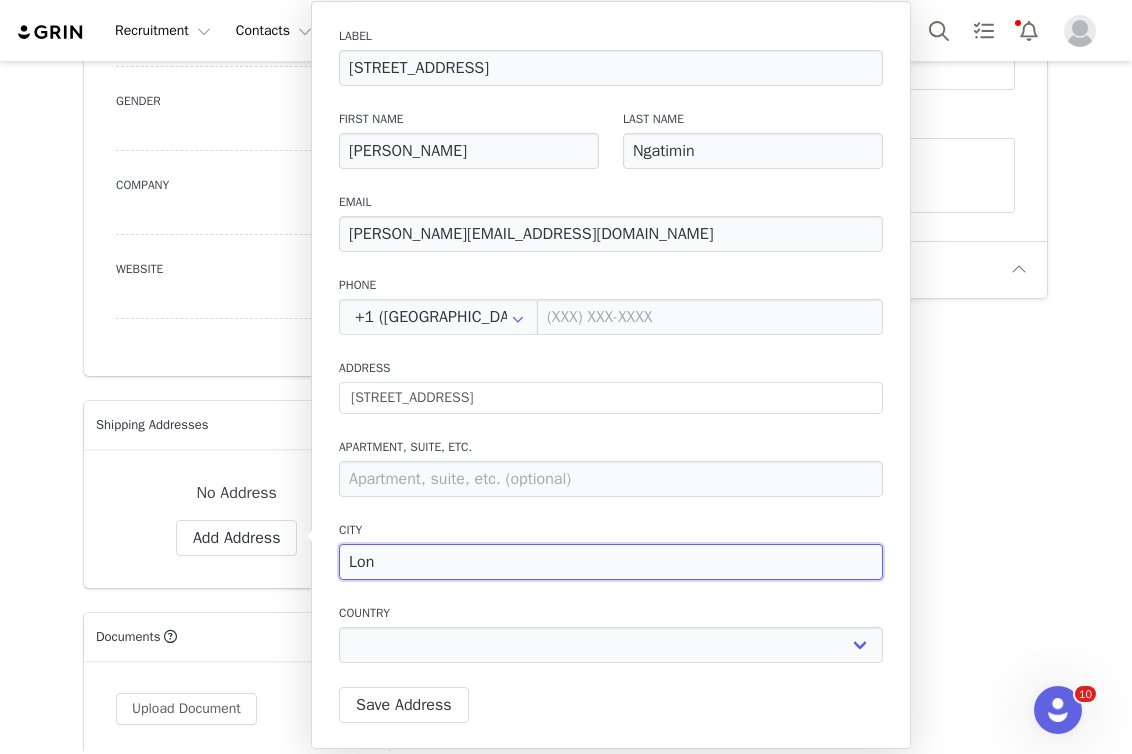 type on "Lond" 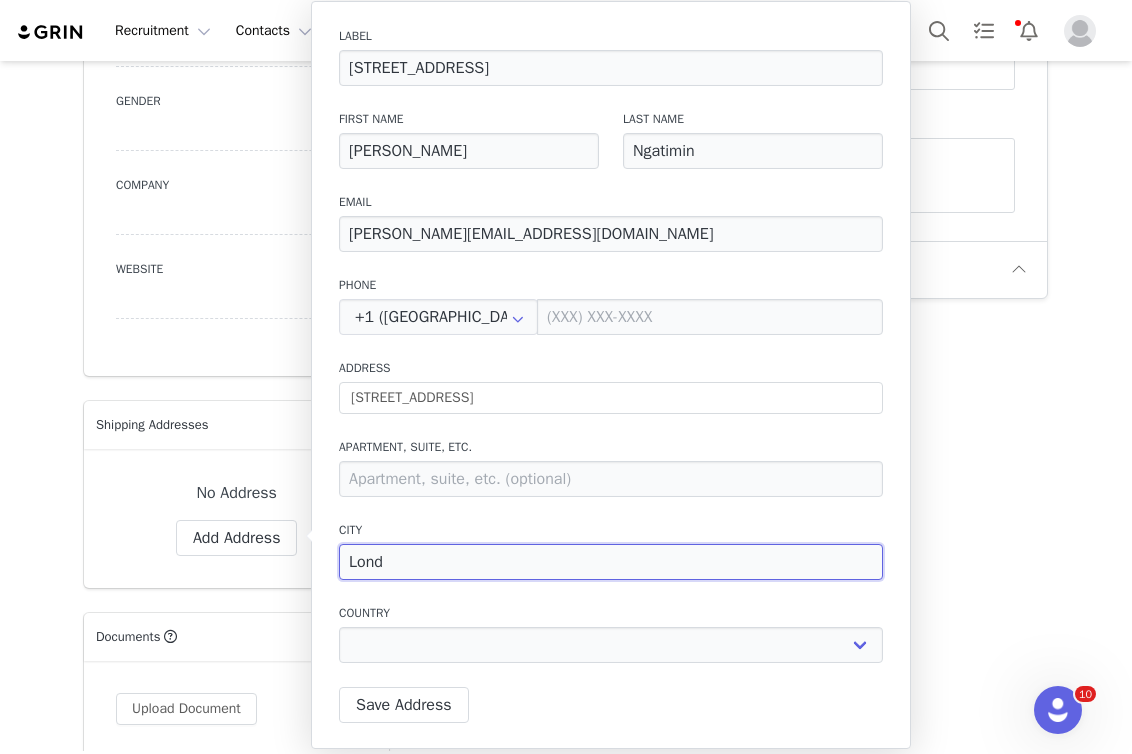 select 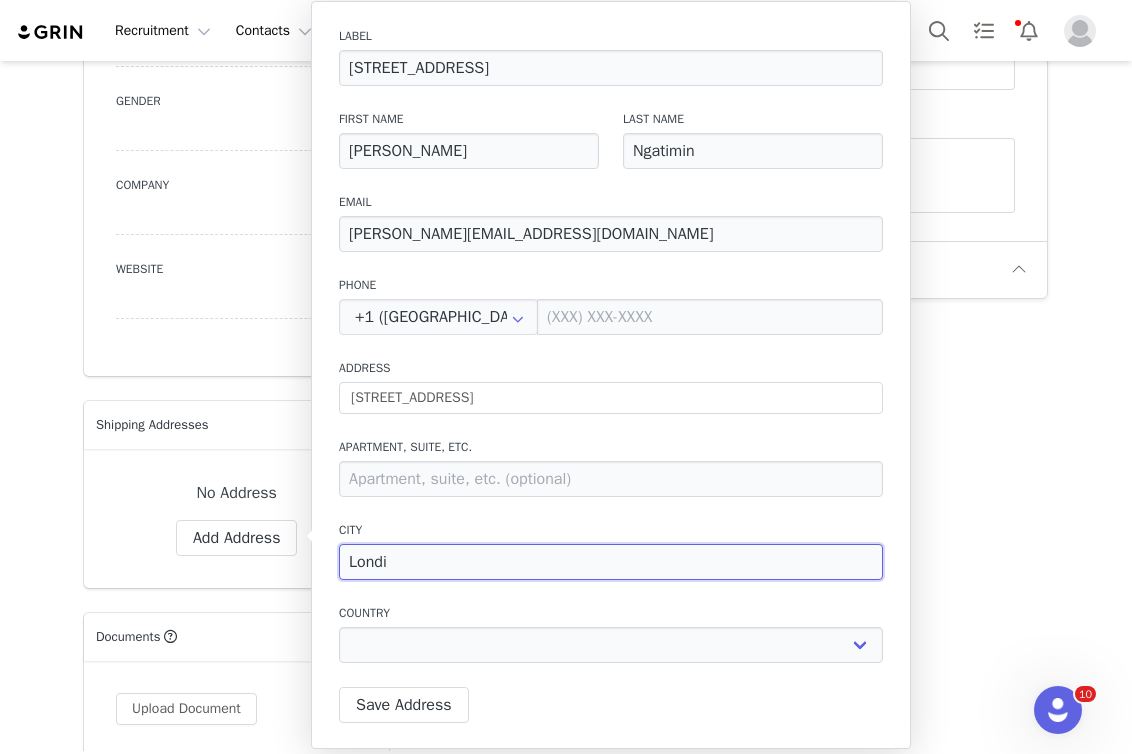 type on "Lond" 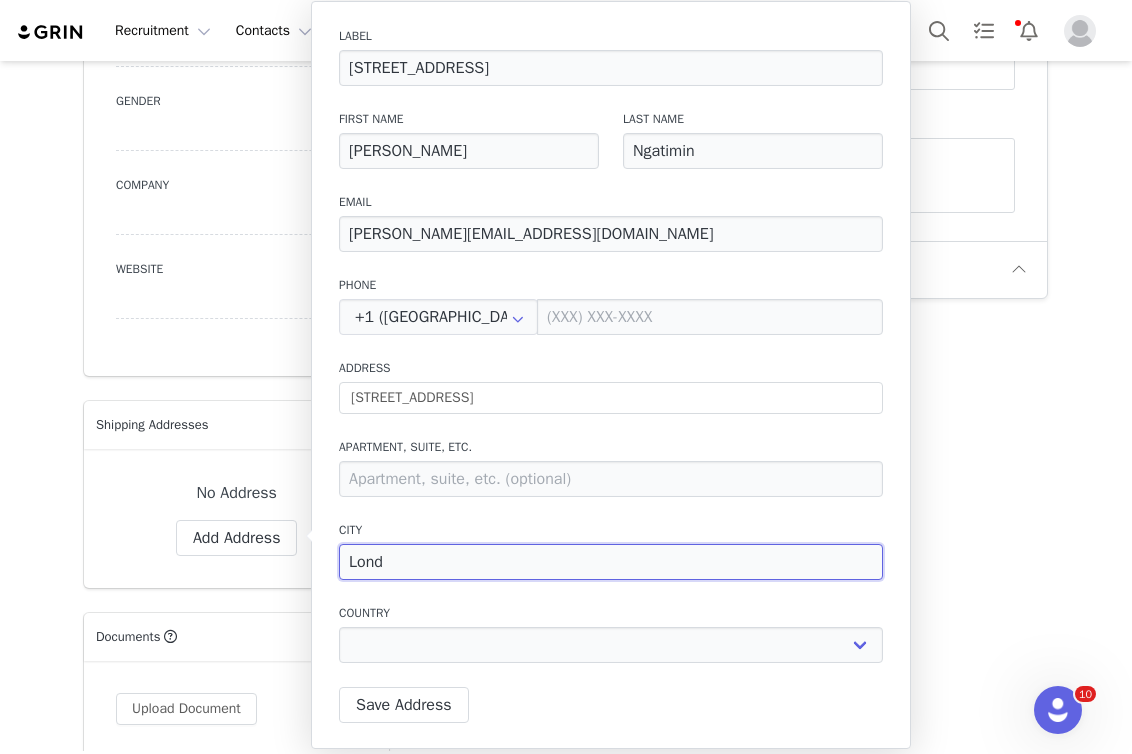 type on "Londo" 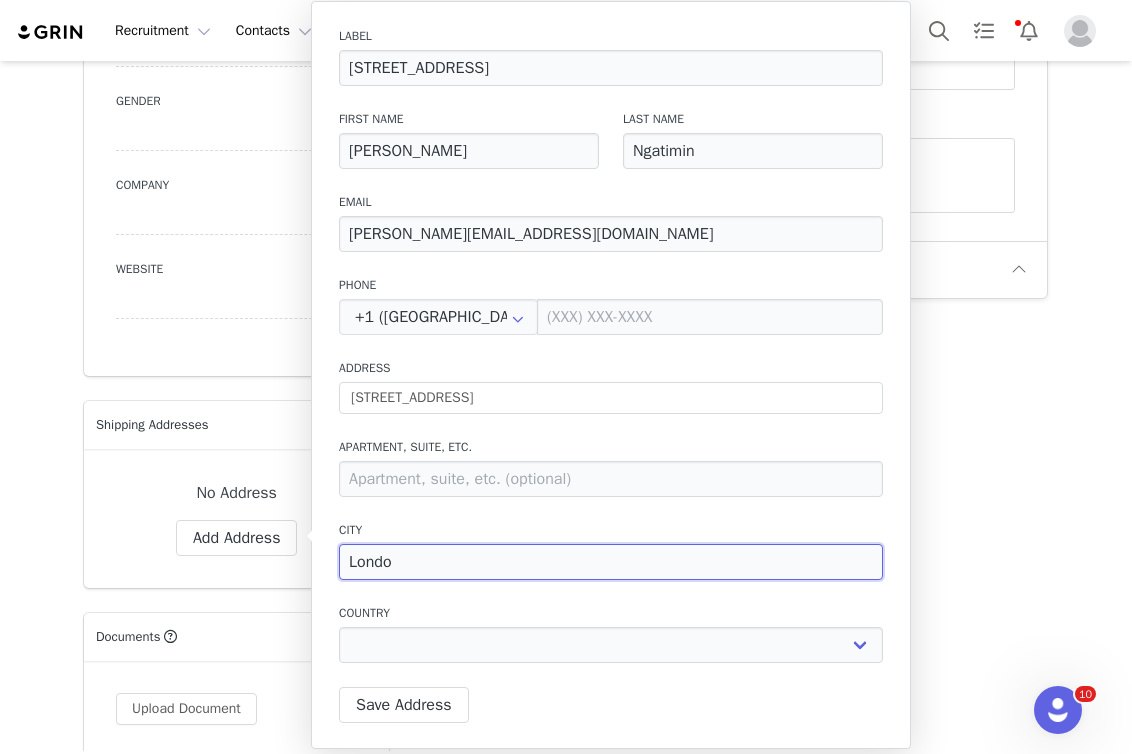 type on "[GEOGRAPHIC_DATA]" 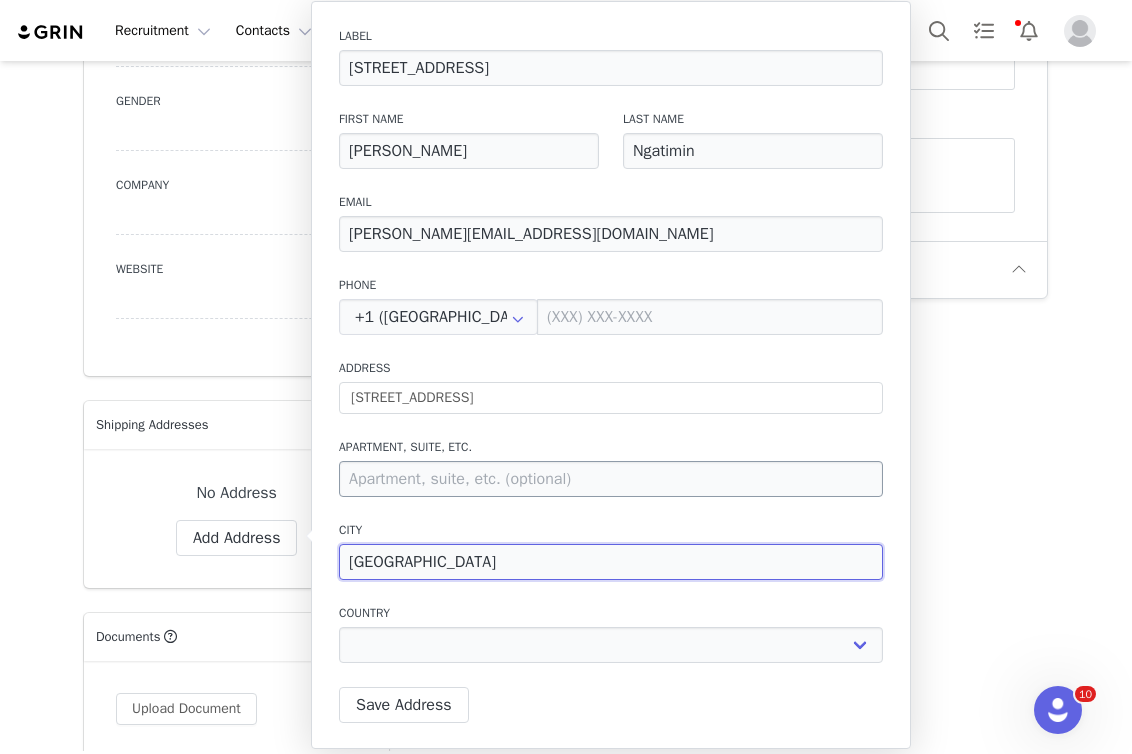 type on "[GEOGRAPHIC_DATA]" 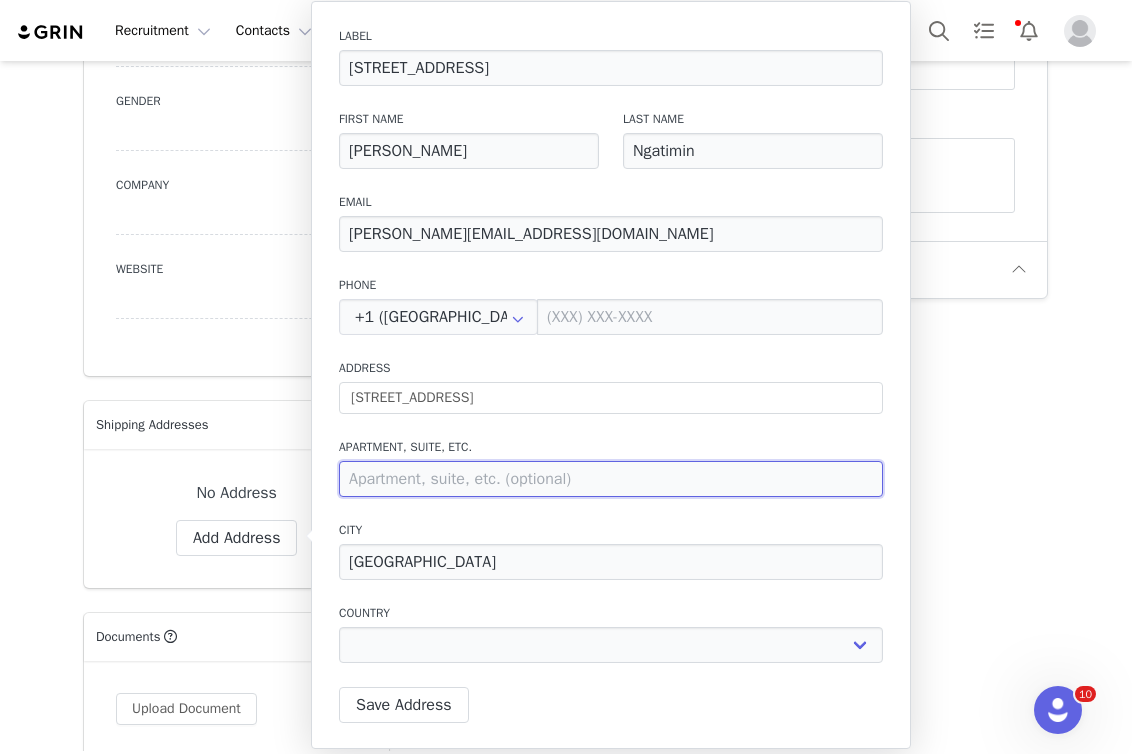 click at bounding box center [611, 479] 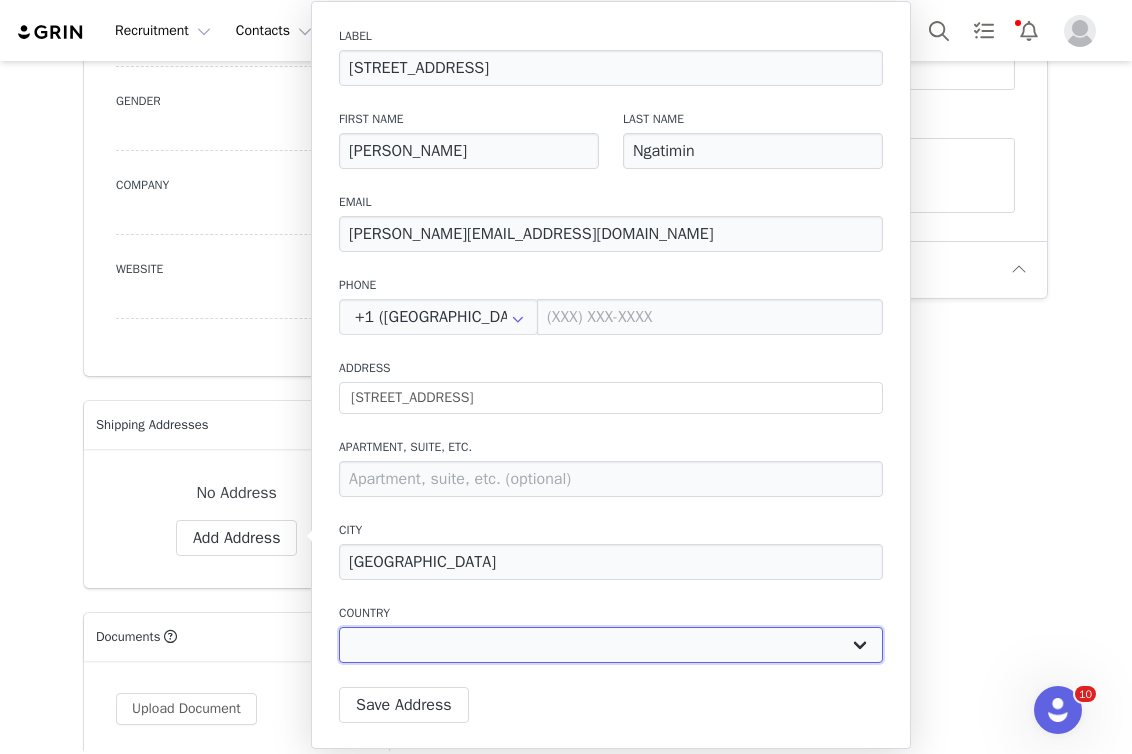 click on "[GEOGRAPHIC_DATA]   [GEOGRAPHIC_DATA]   [GEOGRAPHIC_DATA]   [GEOGRAPHIC_DATA]   [GEOGRAPHIC_DATA]   [GEOGRAPHIC_DATA]   [GEOGRAPHIC_DATA]   [GEOGRAPHIC_DATA]   [GEOGRAPHIC_DATA]   [GEOGRAPHIC_DATA]   [GEOGRAPHIC_DATA]   [GEOGRAPHIC_DATA]   [GEOGRAPHIC_DATA]   [GEOGRAPHIC_DATA]   [GEOGRAPHIC_DATA]   [GEOGRAPHIC_DATA]   [GEOGRAPHIC_DATA]   [GEOGRAPHIC_DATA]   [GEOGRAPHIC_DATA]   [GEOGRAPHIC_DATA]   [GEOGRAPHIC_DATA]   [GEOGRAPHIC_DATA]   [GEOGRAPHIC_DATA]   [GEOGRAPHIC_DATA]   [GEOGRAPHIC_DATA]   [GEOGRAPHIC_DATA], [GEOGRAPHIC_DATA]   [GEOGRAPHIC_DATA]   [GEOGRAPHIC_DATA]   [GEOGRAPHIC_DATA]   [GEOGRAPHIC_DATA]   [GEOGRAPHIC_DATA]   [GEOGRAPHIC_DATA]   [GEOGRAPHIC_DATA]   [GEOGRAPHIC_DATA]   [GEOGRAPHIC_DATA]   [GEOGRAPHIC_DATA]   [GEOGRAPHIC_DATA]   [GEOGRAPHIC_DATA]   [GEOGRAPHIC_DATA]   [GEOGRAPHIC_DATA]   [GEOGRAPHIC_DATA]   [GEOGRAPHIC_DATA]   [GEOGRAPHIC_DATA]   [GEOGRAPHIC_DATA]   [GEOGRAPHIC_DATA]   [GEOGRAPHIC_DATA]   [GEOGRAPHIC_DATA]   [GEOGRAPHIC_DATA], [GEOGRAPHIC_DATA] [GEOGRAPHIC_DATA]   [GEOGRAPHIC_DATA]   [GEOGRAPHIC_DATA]   [GEOGRAPHIC_DATA]   [GEOGRAPHIC_DATA]   [GEOGRAPHIC_DATA]   [GEOGRAPHIC_DATA]   [GEOGRAPHIC_DATA]   [GEOGRAPHIC_DATA]   [GEOGRAPHIC_DATA]   [GEOGRAPHIC_DATA]   [GEOGRAPHIC_DATA]   [GEOGRAPHIC_DATA]   [GEOGRAPHIC_DATA]   [GEOGRAPHIC_DATA]   [GEOGRAPHIC_DATA]   [GEOGRAPHIC_DATA]   [GEOGRAPHIC_DATA]   [GEOGRAPHIC_DATA] ([GEOGRAPHIC_DATA])   [GEOGRAPHIC_DATA]   [GEOGRAPHIC_DATA]   [GEOGRAPHIC_DATA]   [GEOGRAPHIC_DATA]   [GEOGRAPHIC_DATA]   [GEOGRAPHIC_DATA]   [GEOGRAPHIC_DATA]   [GEOGRAPHIC_DATA]   [GEOGRAPHIC_DATA]   [US_STATE]   [GEOGRAPHIC_DATA]" at bounding box center [611, 645] 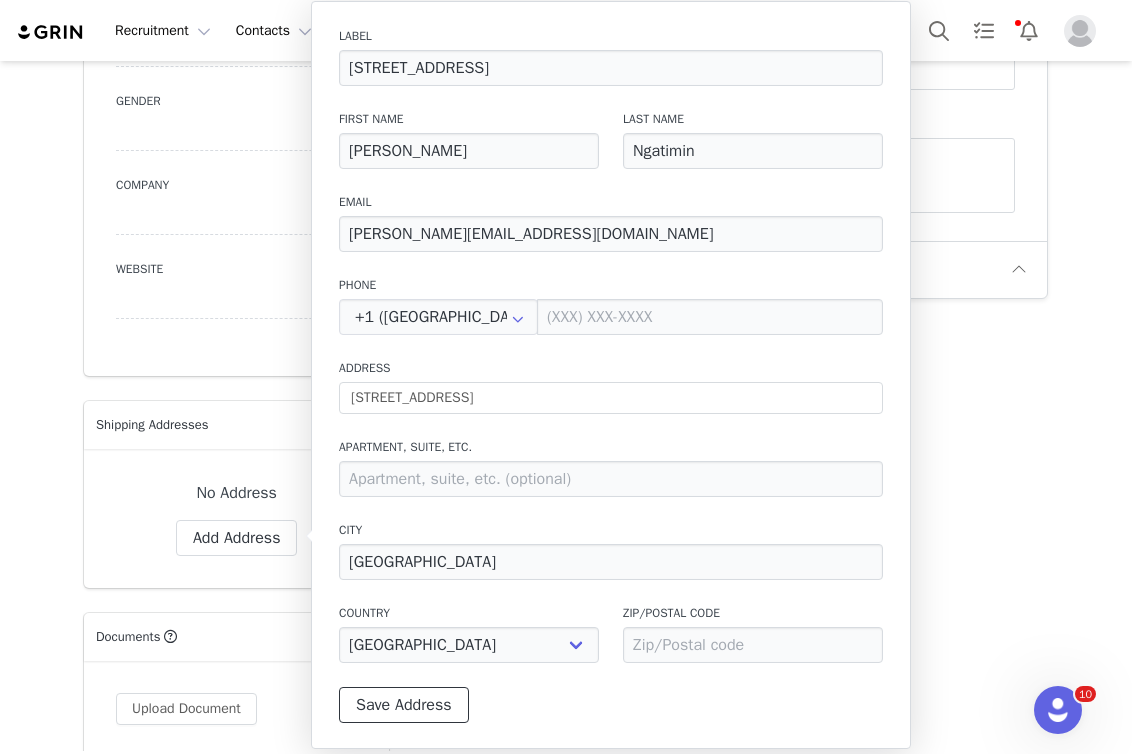 click on "Save Address" at bounding box center [404, 705] 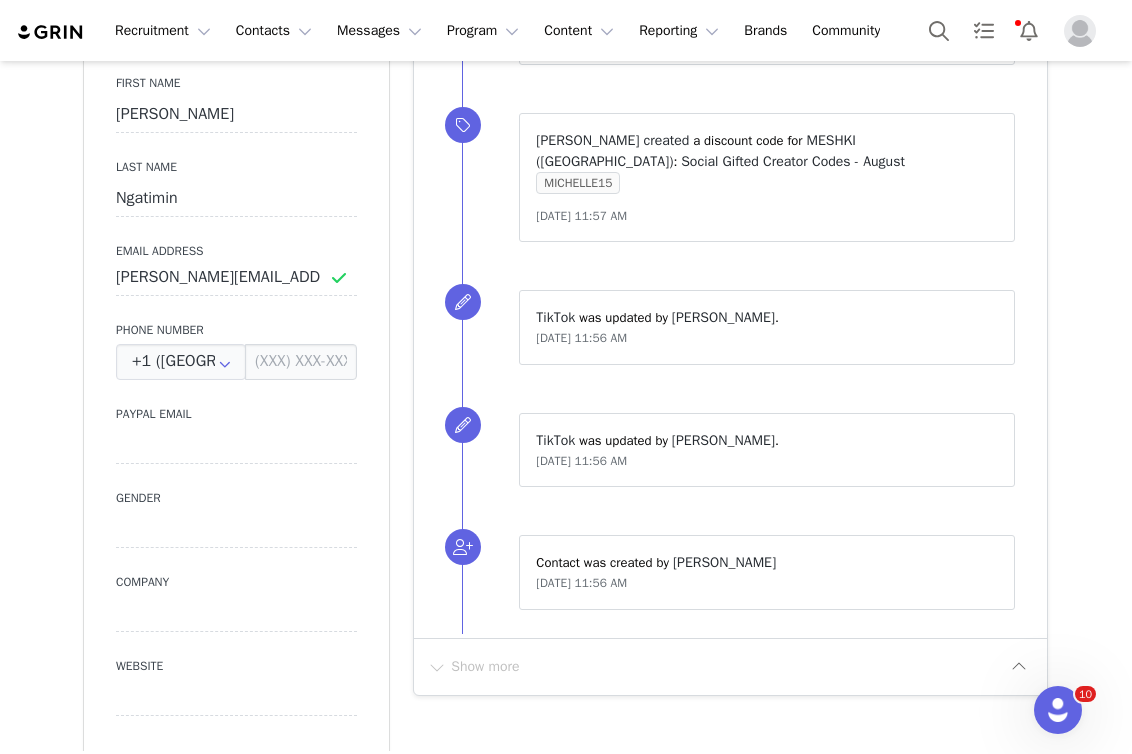 scroll, scrollTop: 1071, scrollLeft: 0, axis: vertical 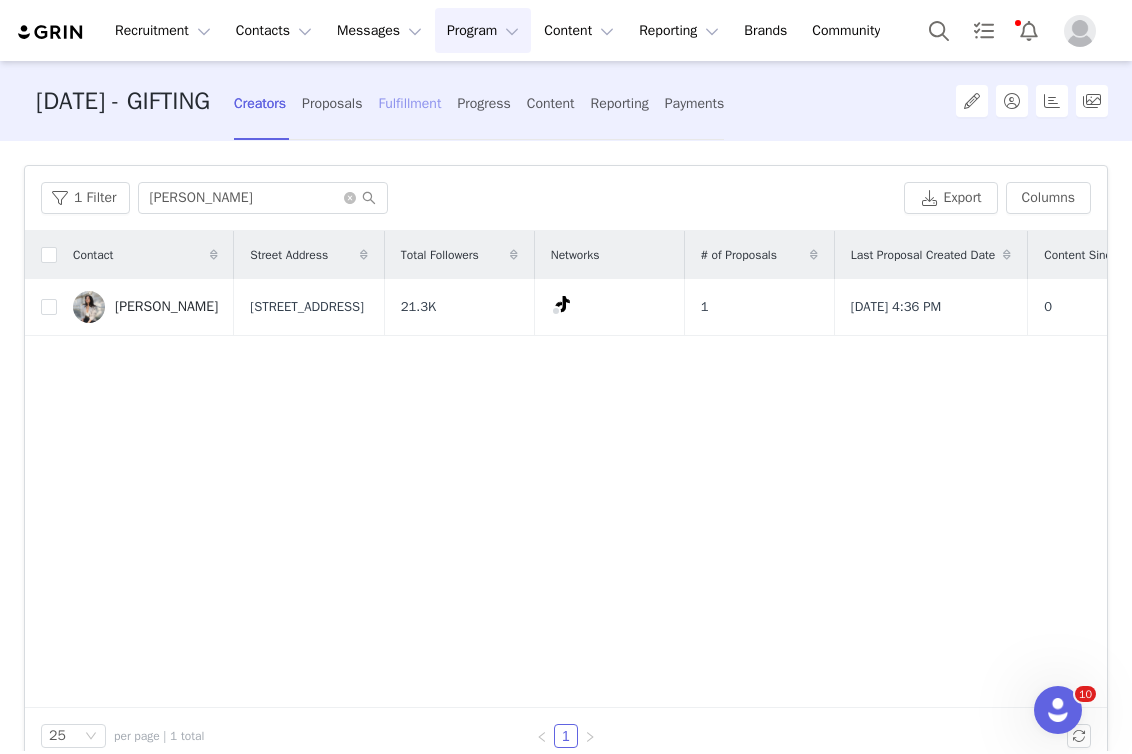 click on "Fulfillment" at bounding box center (409, 103) 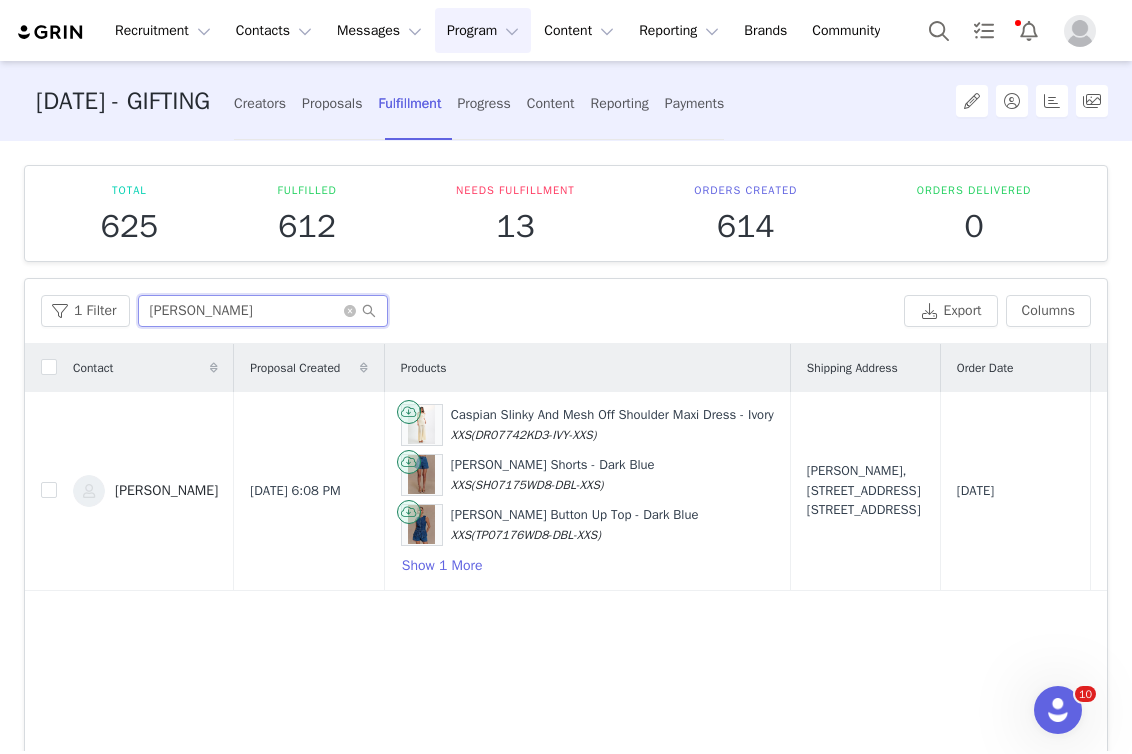 click on "[PERSON_NAME]" at bounding box center (263, 311) 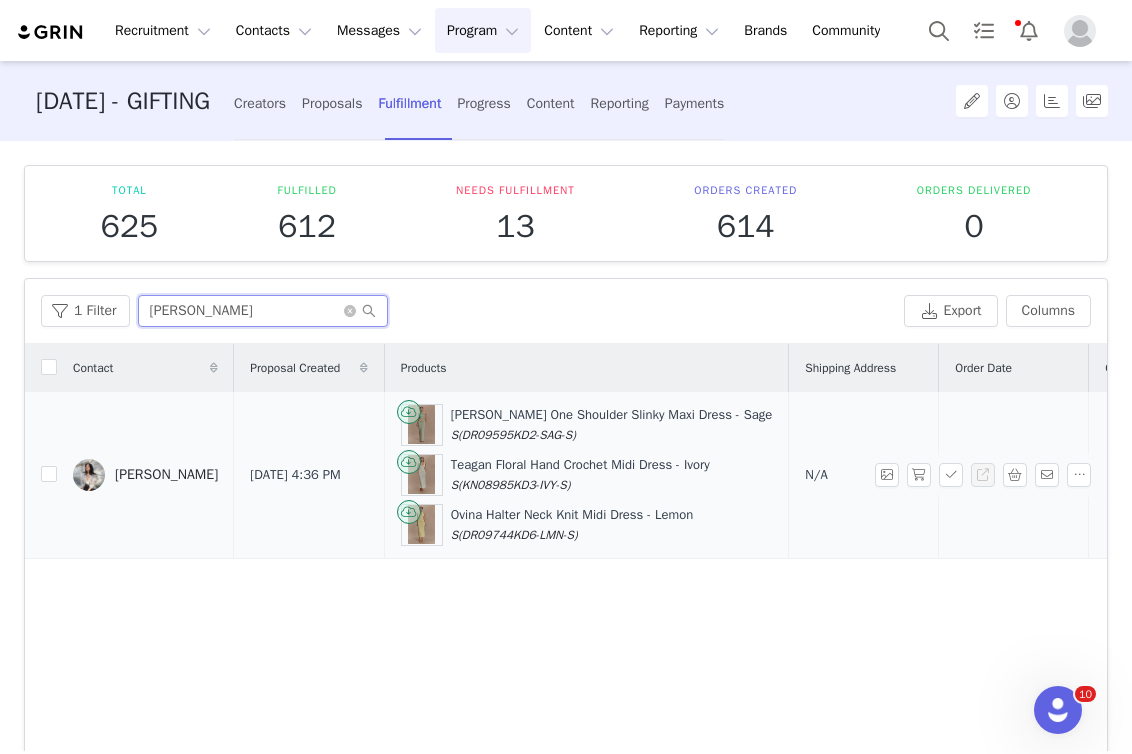 type on "[PERSON_NAME]" 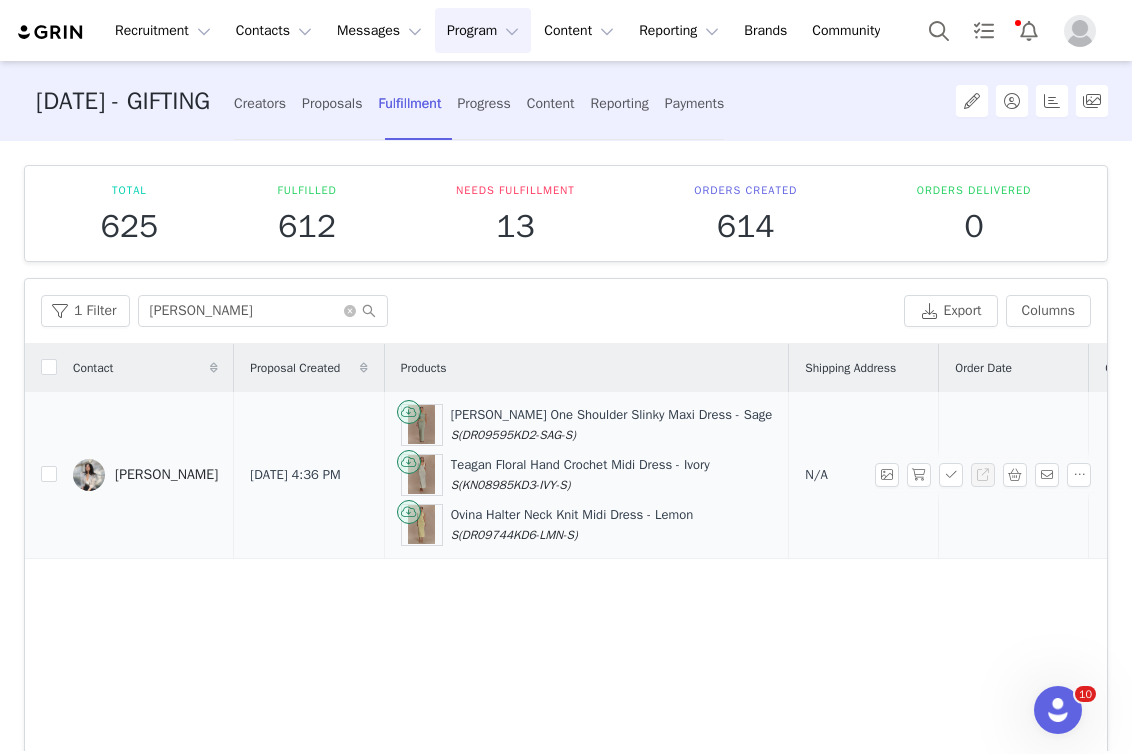 click on "[PERSON_NAME]" at bounding box center [166, 475] 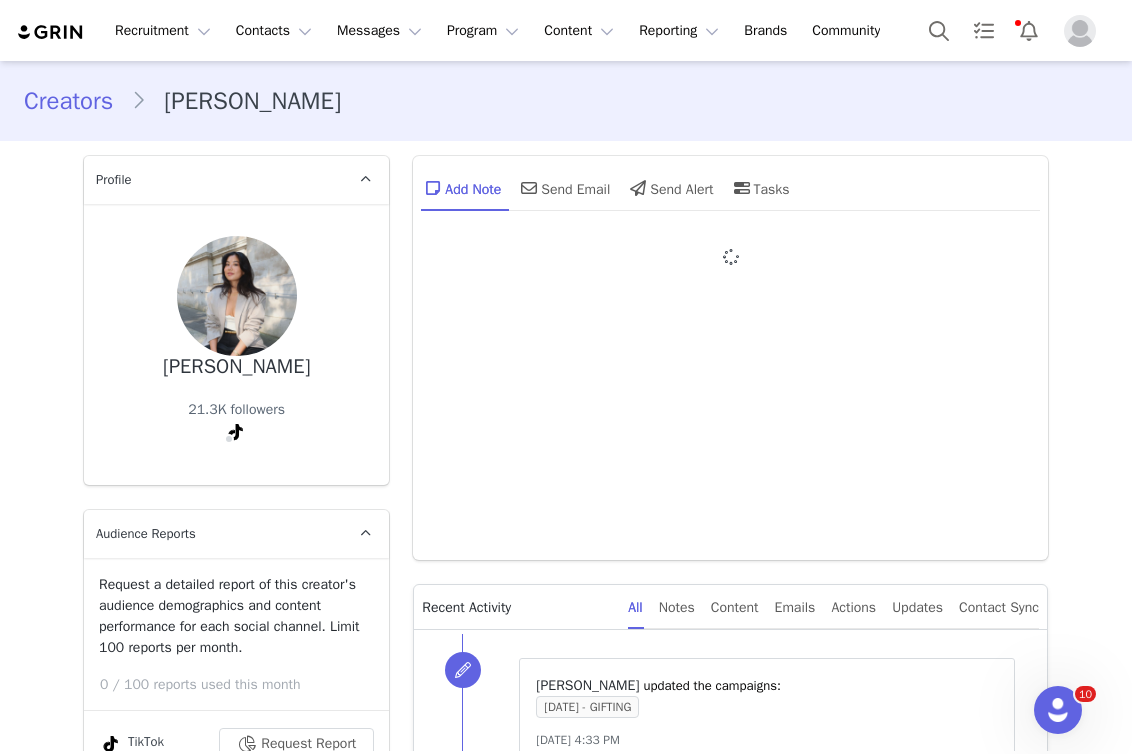 type on "+1 ([GEOGRAPHIC_DATA])" 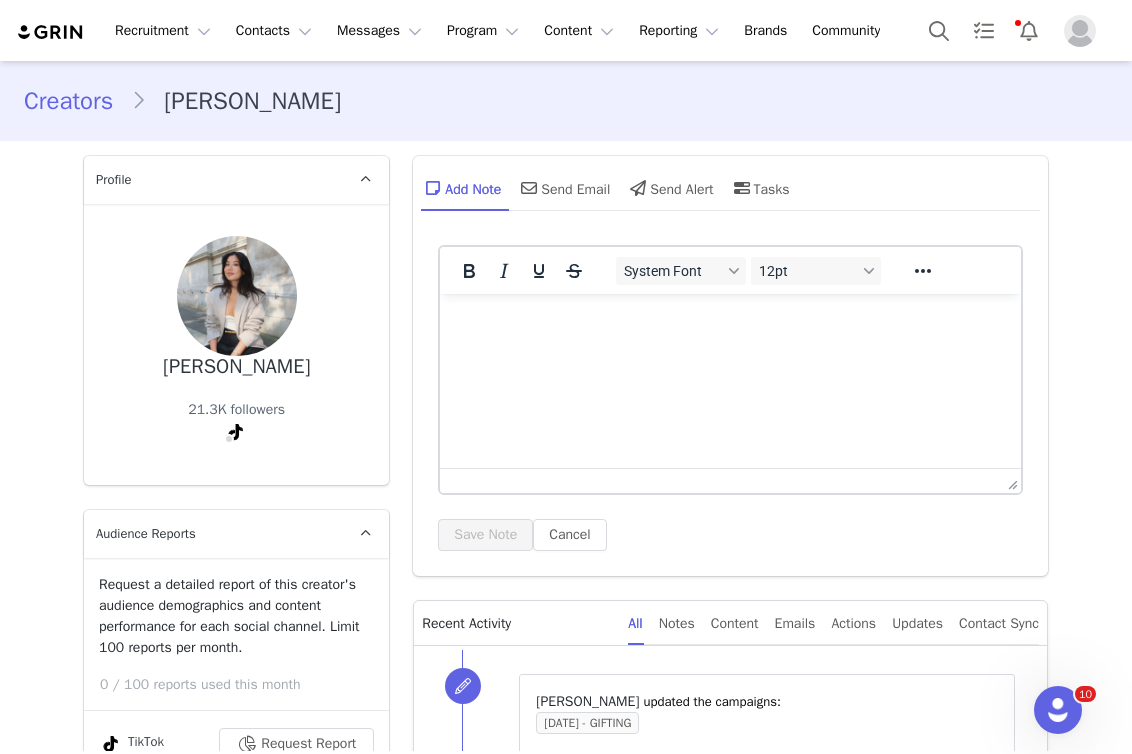 scroll, scrollTop: 0, scrollLeft: 0, axis: both 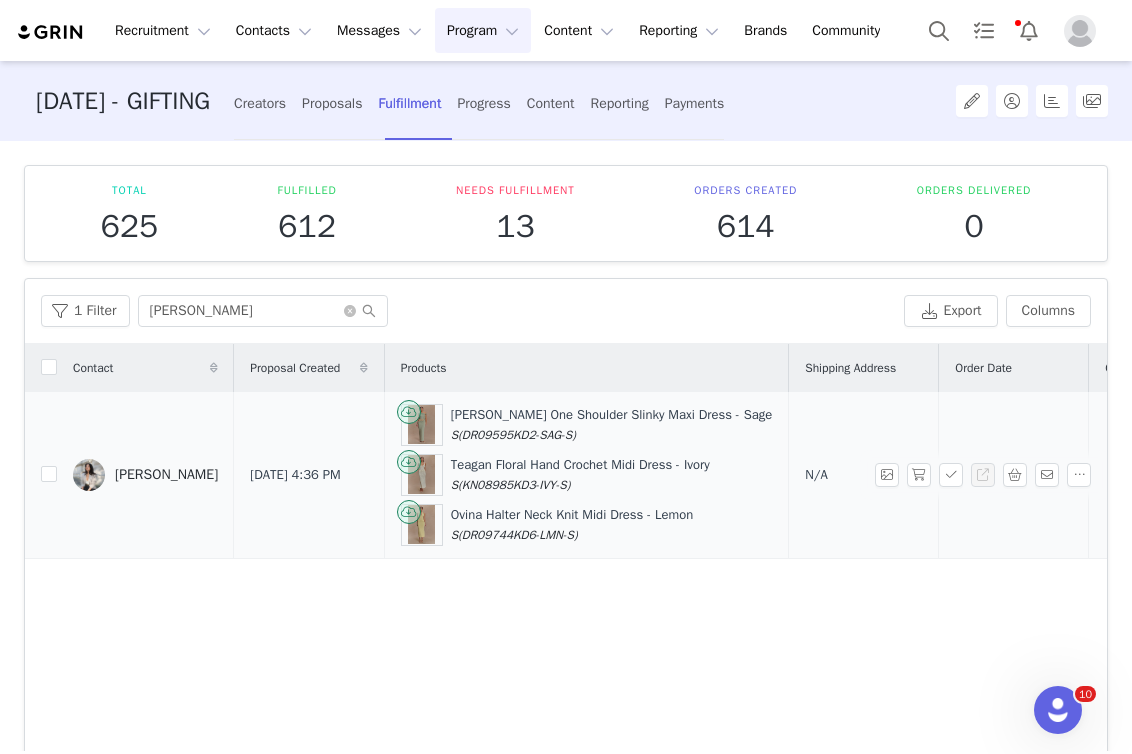 click at bounding box center (41, 475) 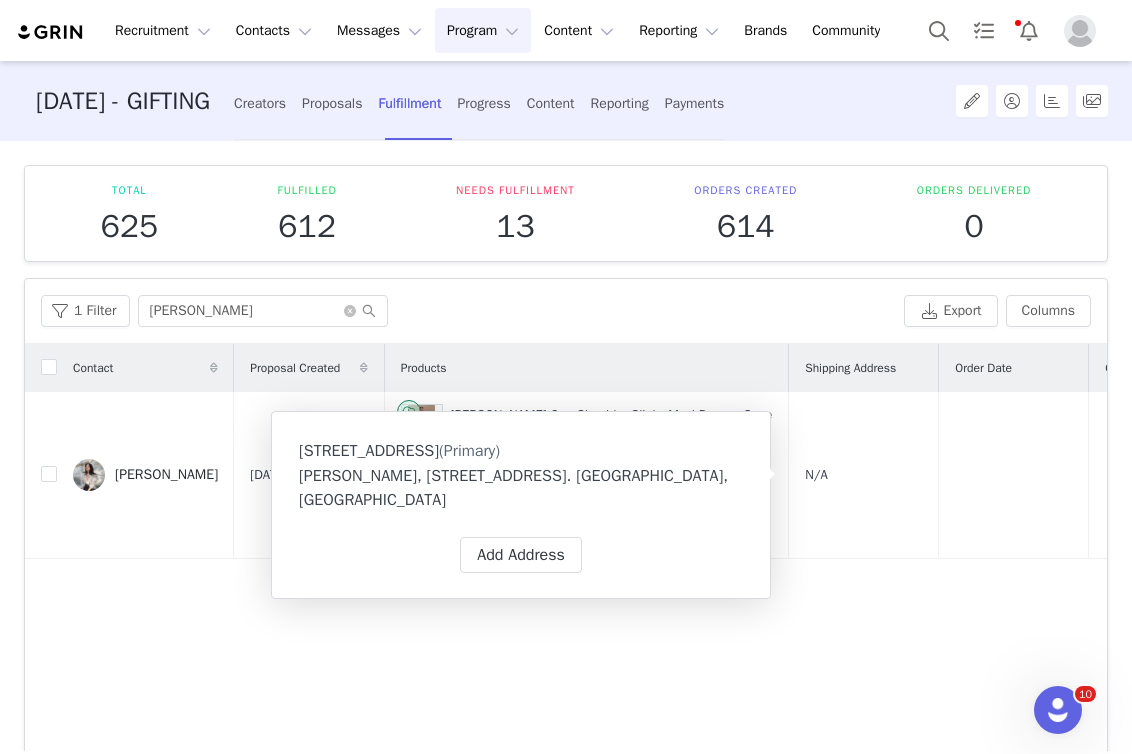 click on "[PERSON_NAME], [STREET_ADDRESS]. [GEOGRAPHIC_DATA],  [GEOGRAPHIC_DATA]" at bounding box center (521, 488) 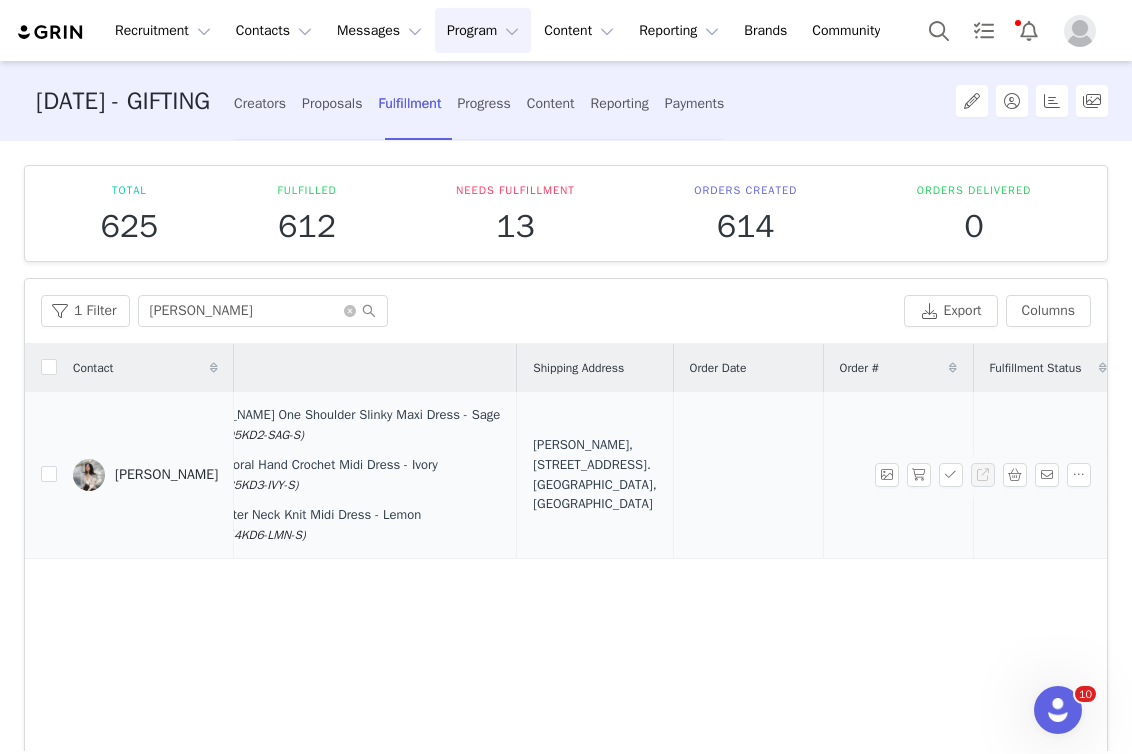 scroll, scrollTop: 0, scrollLeft: 338, axis: horizontal 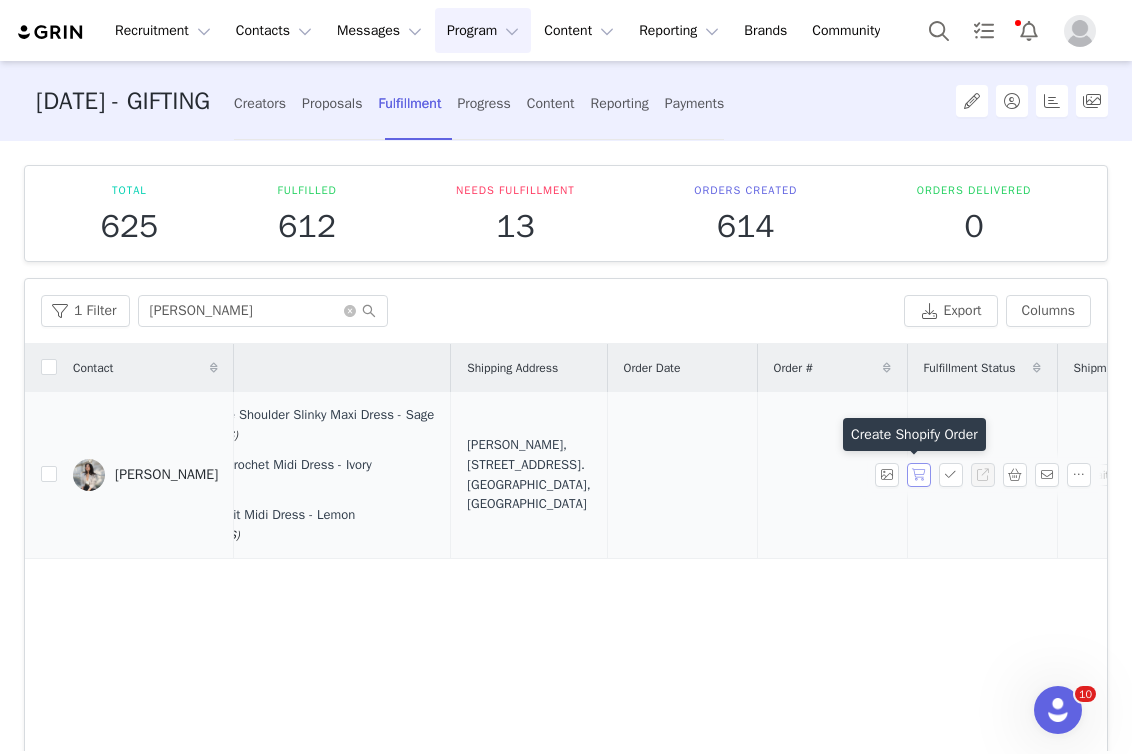 click at bounding box center [919, 475] 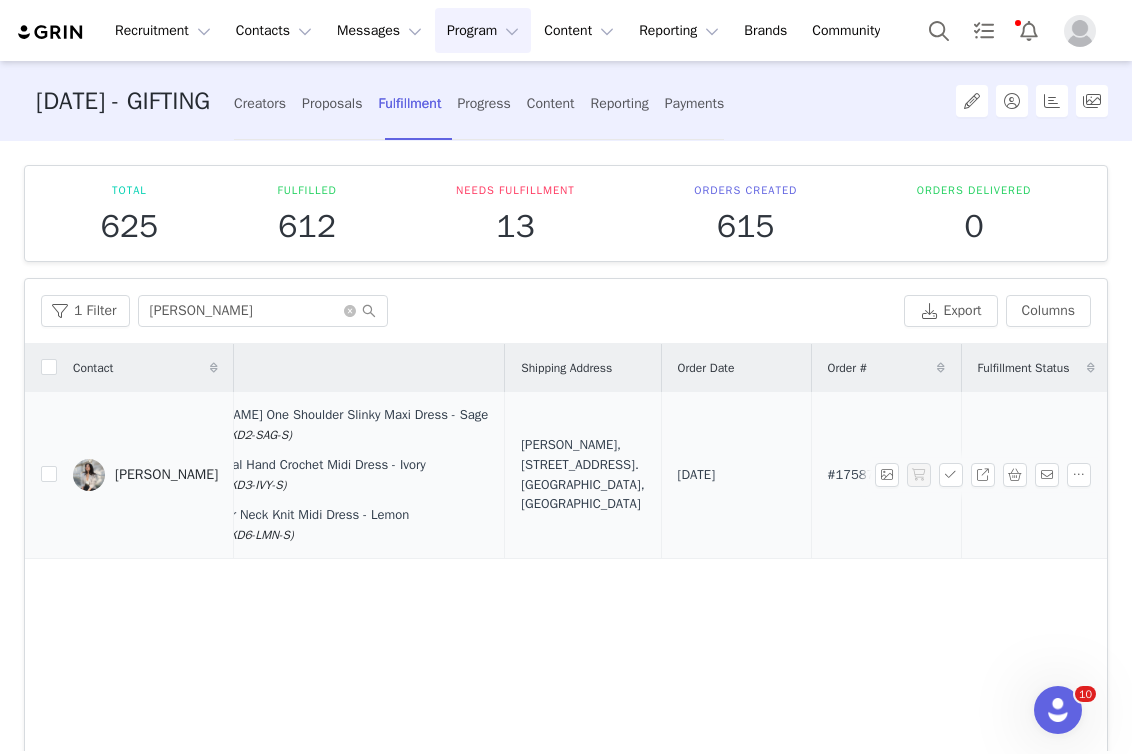 scroll, scrollTop: 0, scrollLeft: 442, axis: horizontal 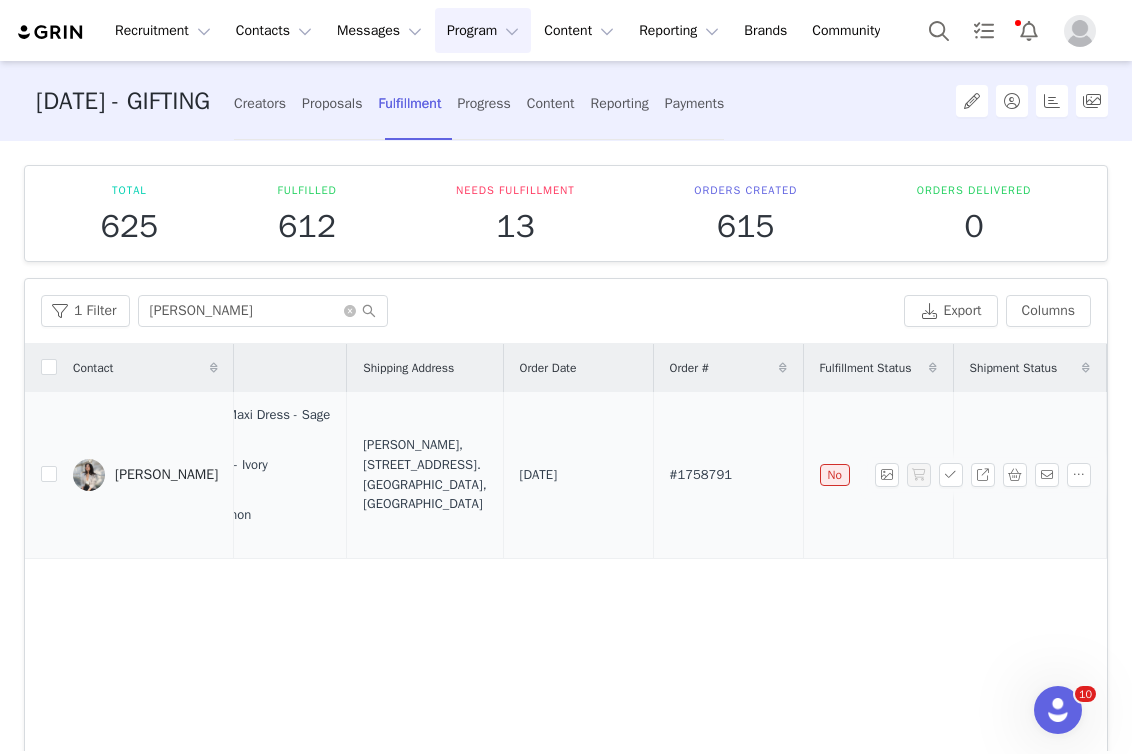 click on "#1758791" at bounding box center (701, 475) 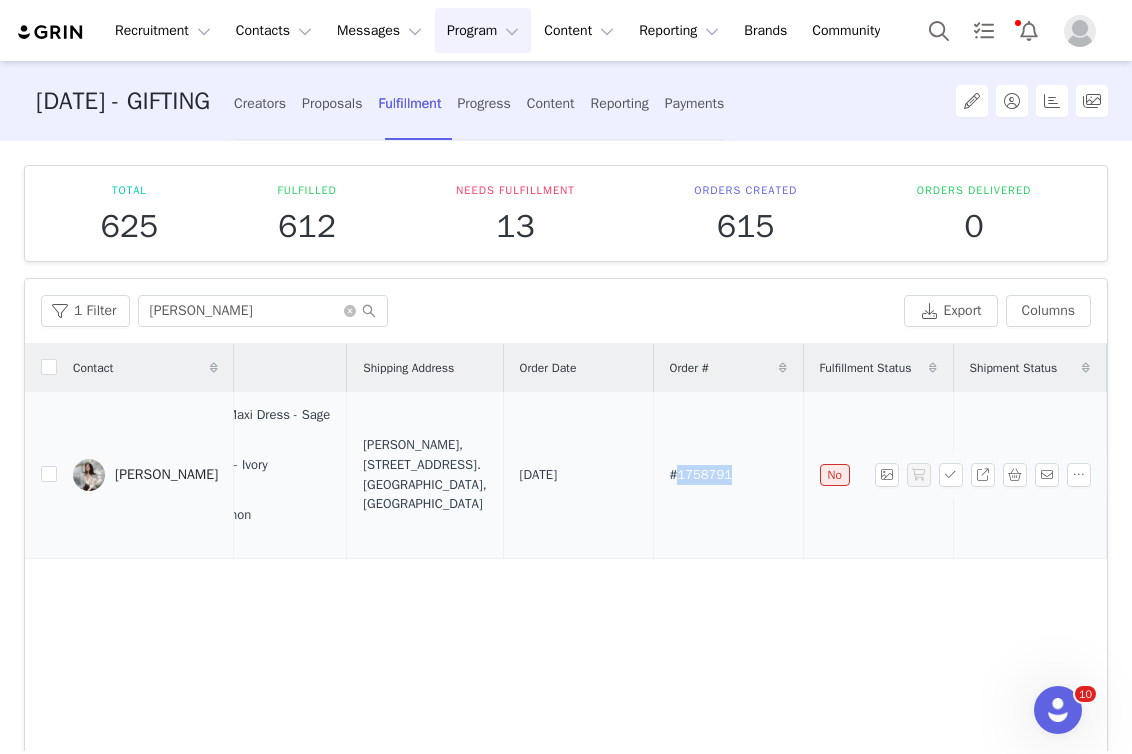 click on "#1758791" at bounding box center (701, 475) 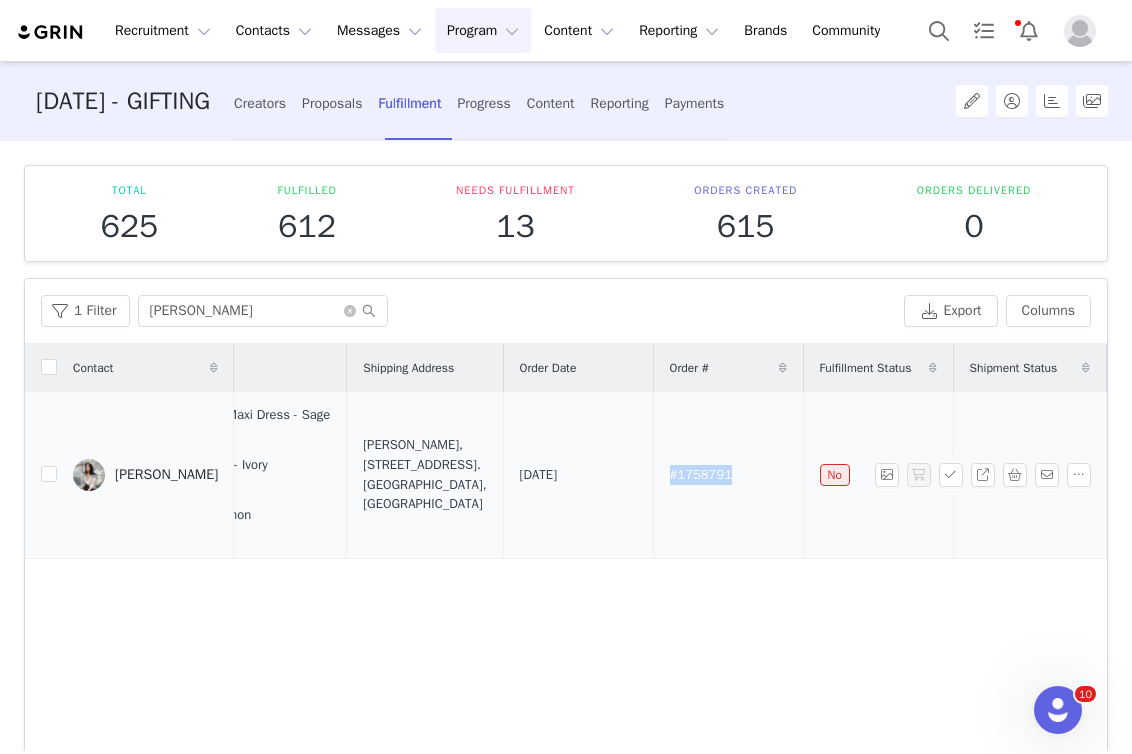 click on "#1758791" at bounding box center [701, 475] 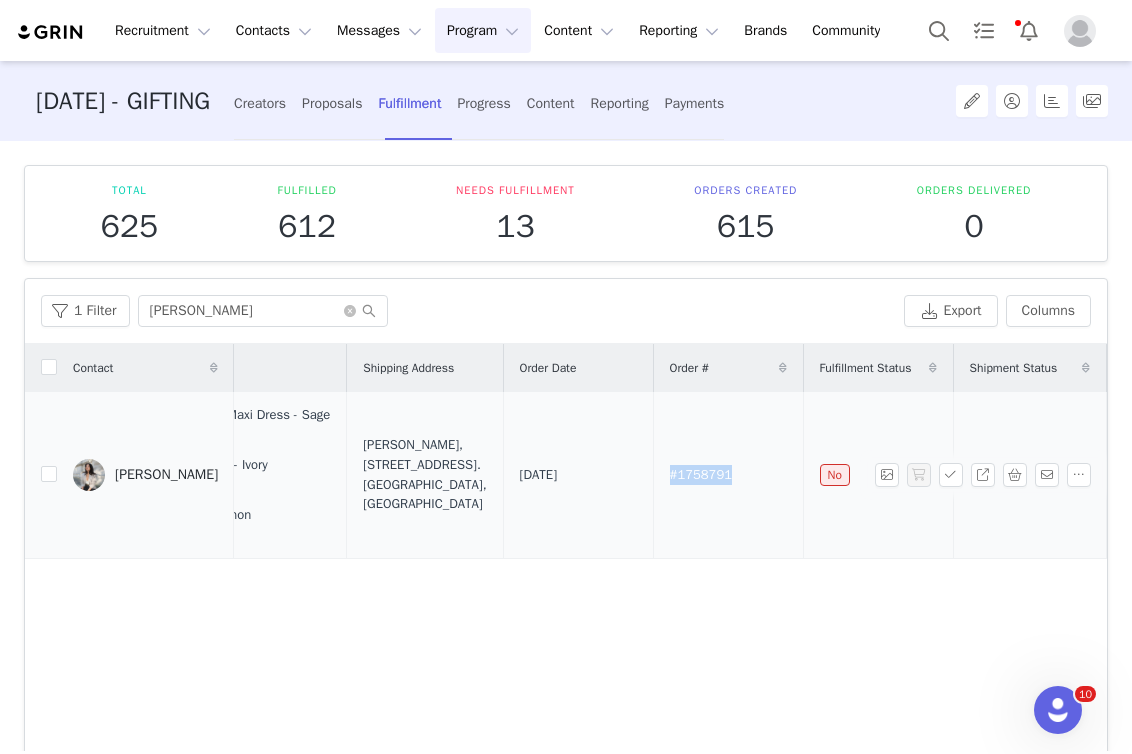 copy on "[STREET_ADDRESS]. [GEOGRAPHIC_DATA],  [GEOGRAPHIC_DATA]" 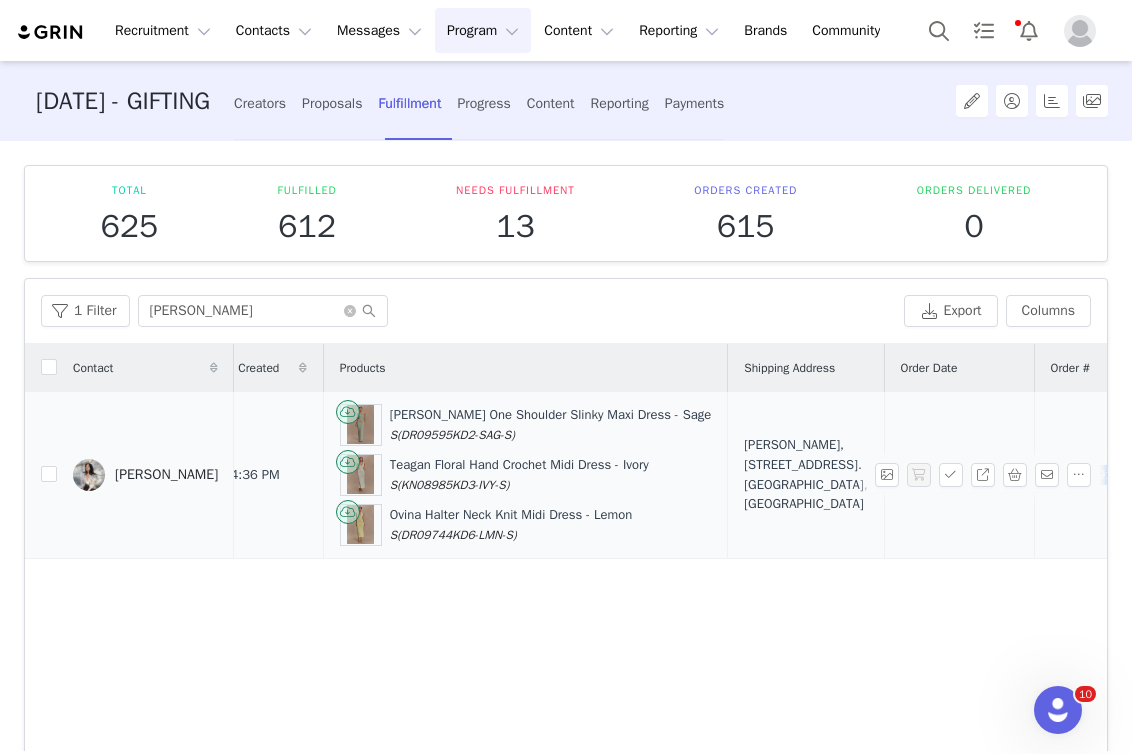 scroll, scrollTop: 0, scrollLeft: 0, axis: both 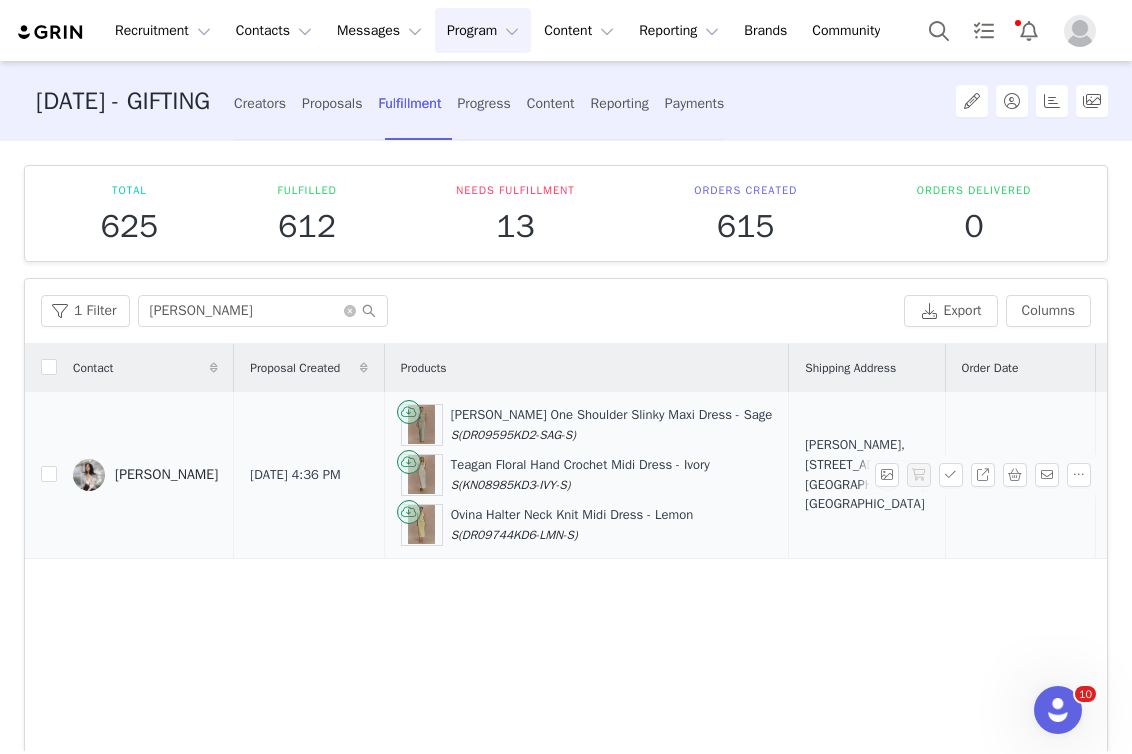 click on "[PERSON_NAME]" at bounding box center [166, 475] 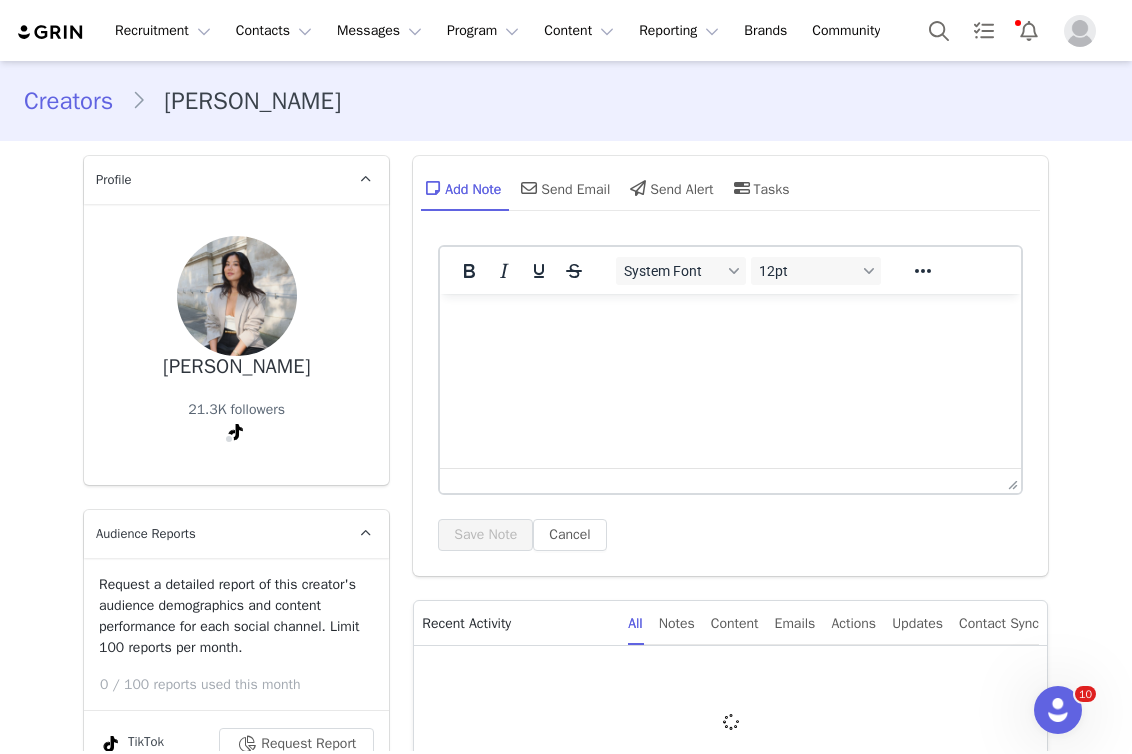 scroll, scrollTop: 0, scrollLeft: 0, axis: both 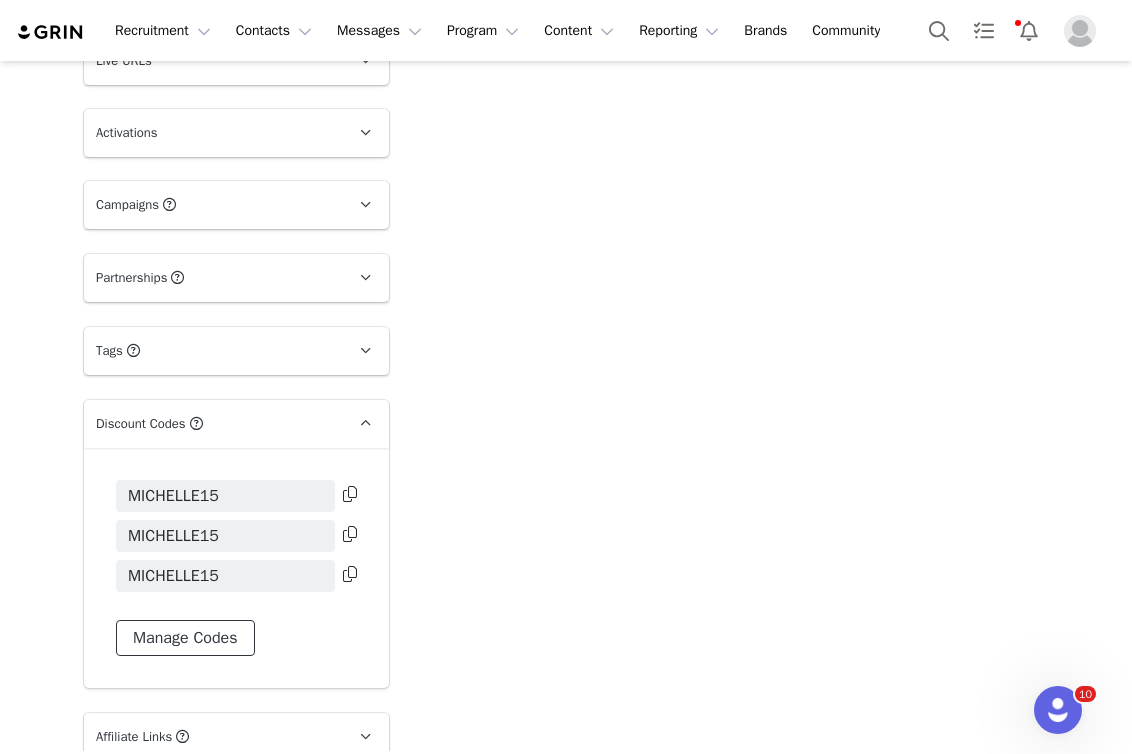 click on "Manage Codes" at bounding box center [185, 638] 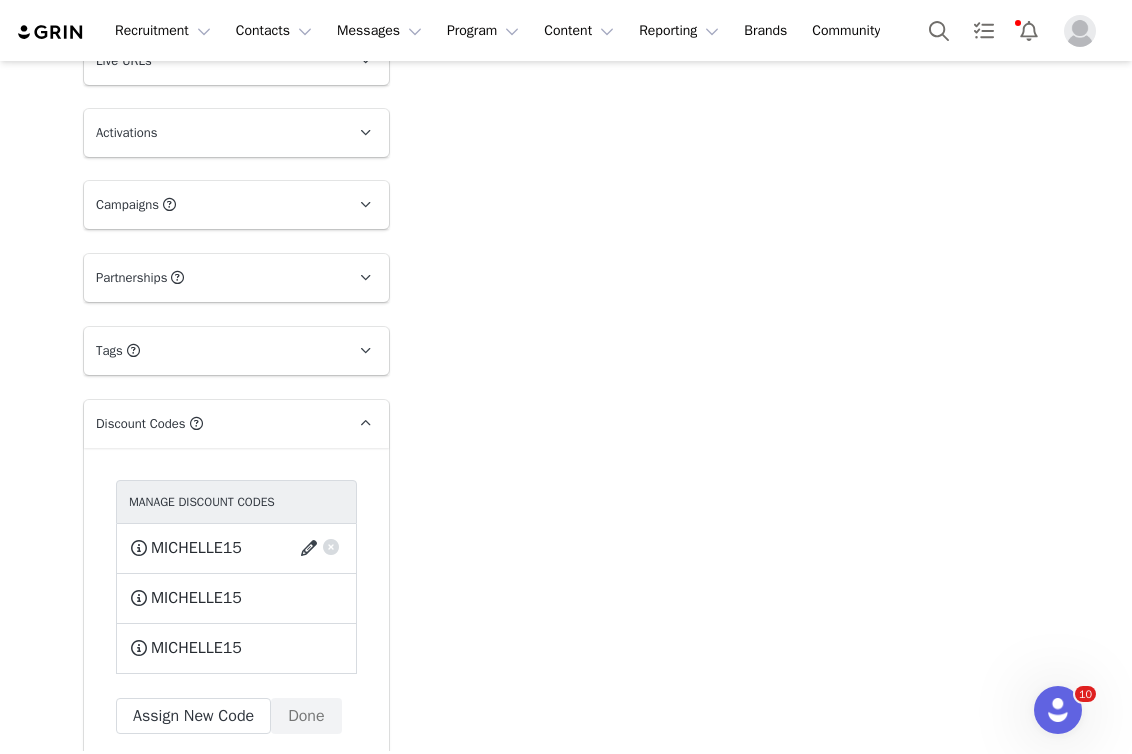 click at bounding box center (312, 548) 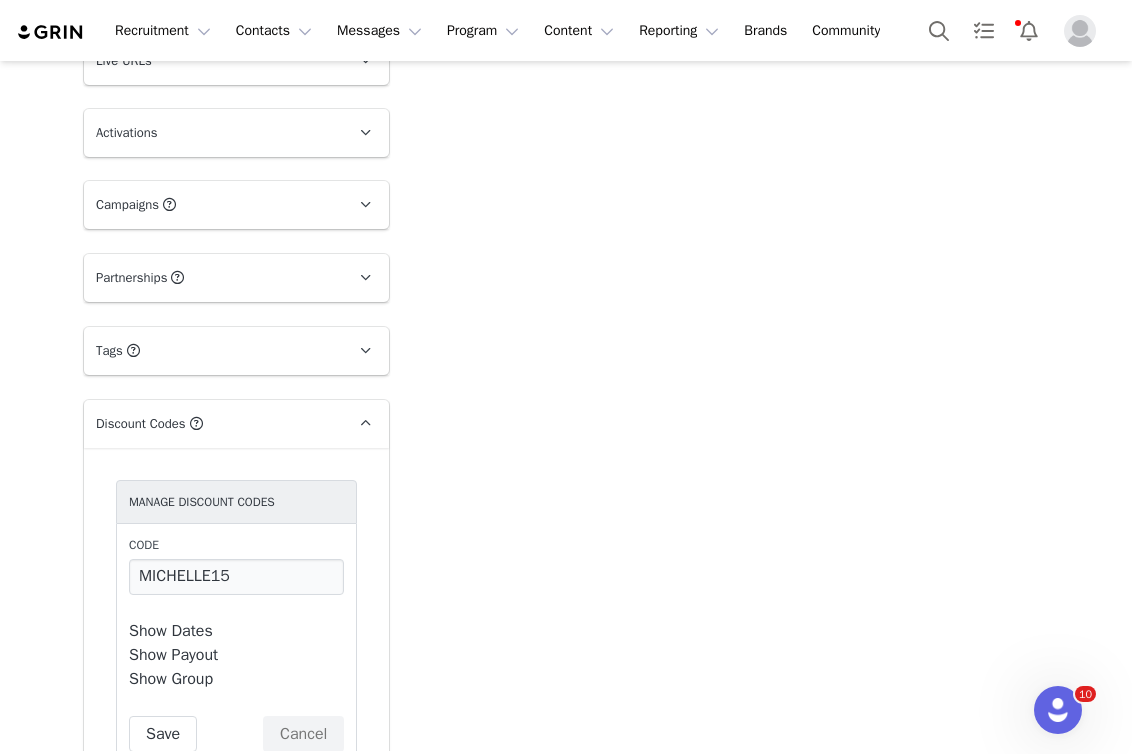 click on "Show Dates" at bounding box center (171, 631) 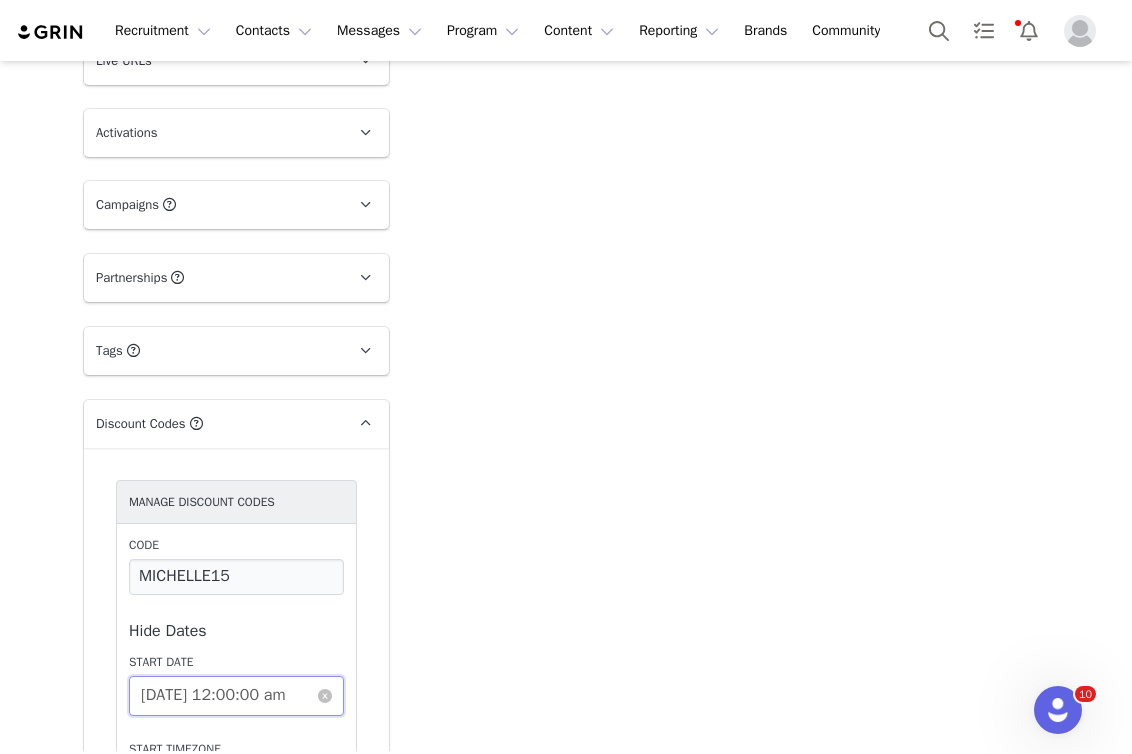 click on "[DATE] 12:00:00 am" at bounding box center (236, 696) 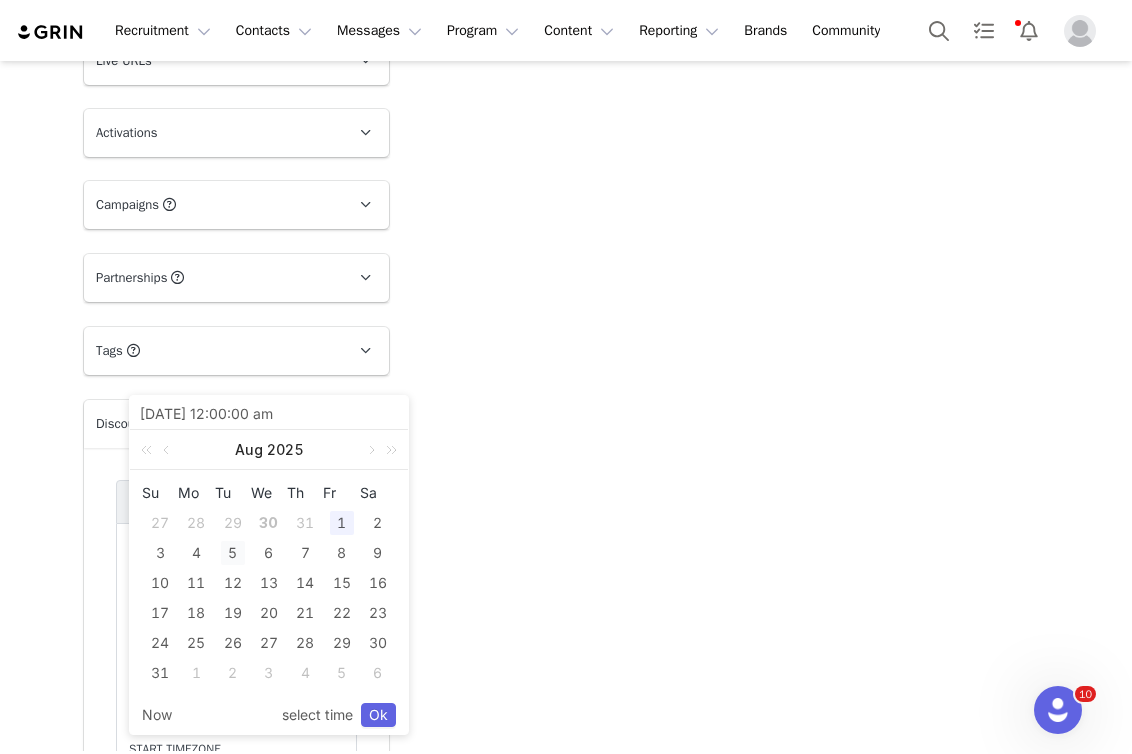click on "5" at bounding box center (233, 553) 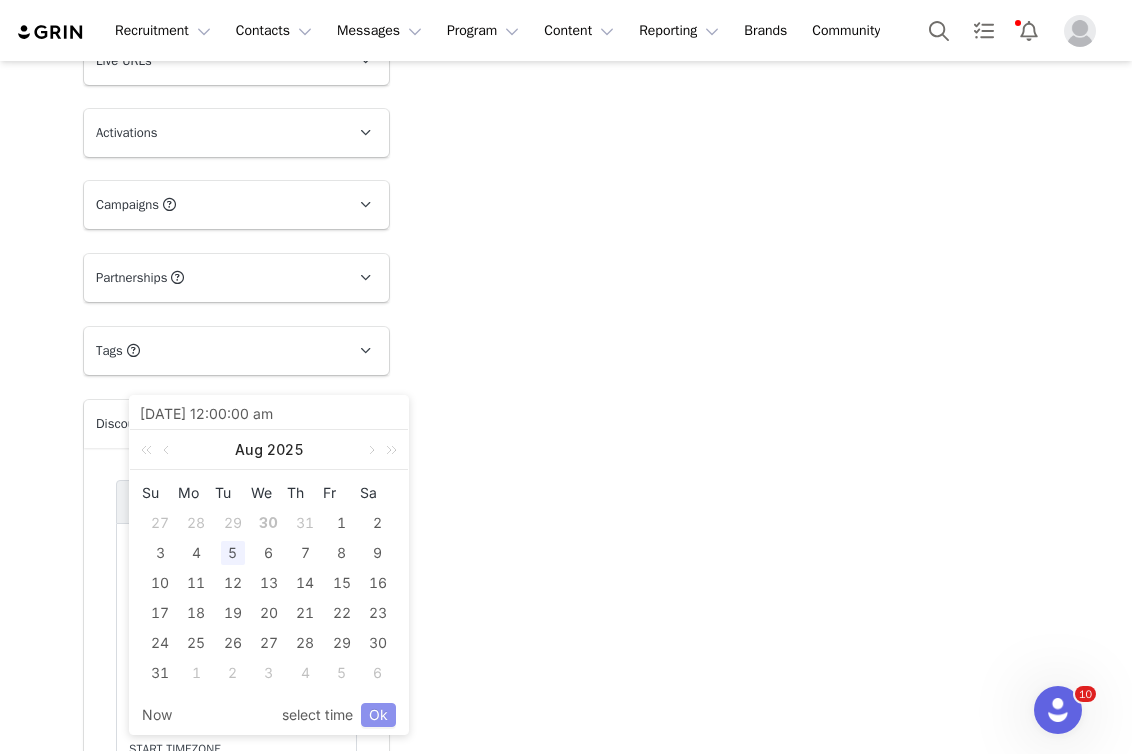 click on "Ok" at bounding box center [378, 715] 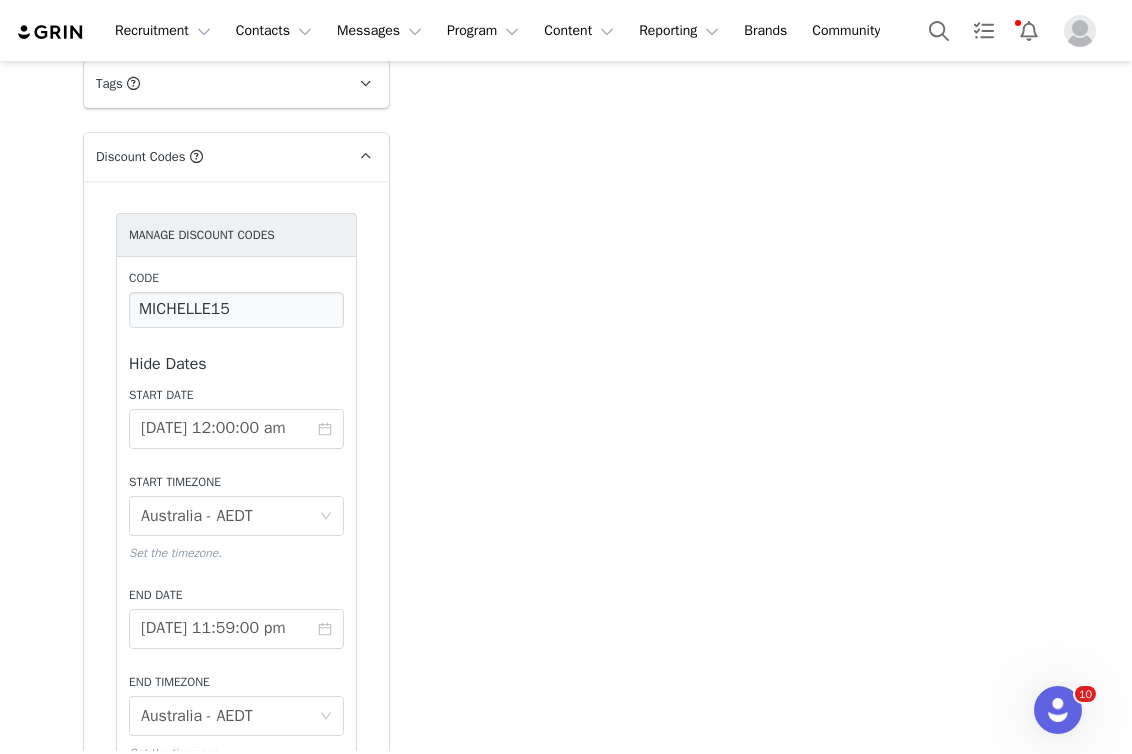 scroll, scrollTop: 3332, scrollLeft: 0, axis: vertical 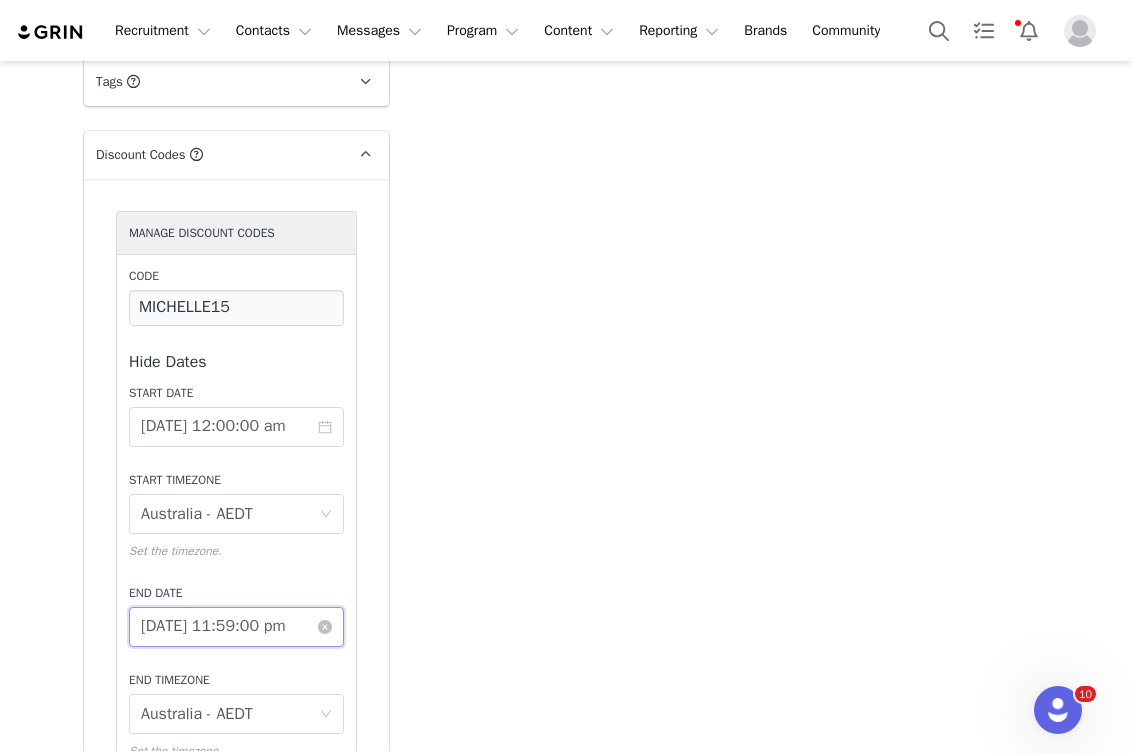 click on "[DATE] 11:59:00 pm" at bounding box center [236, 627] 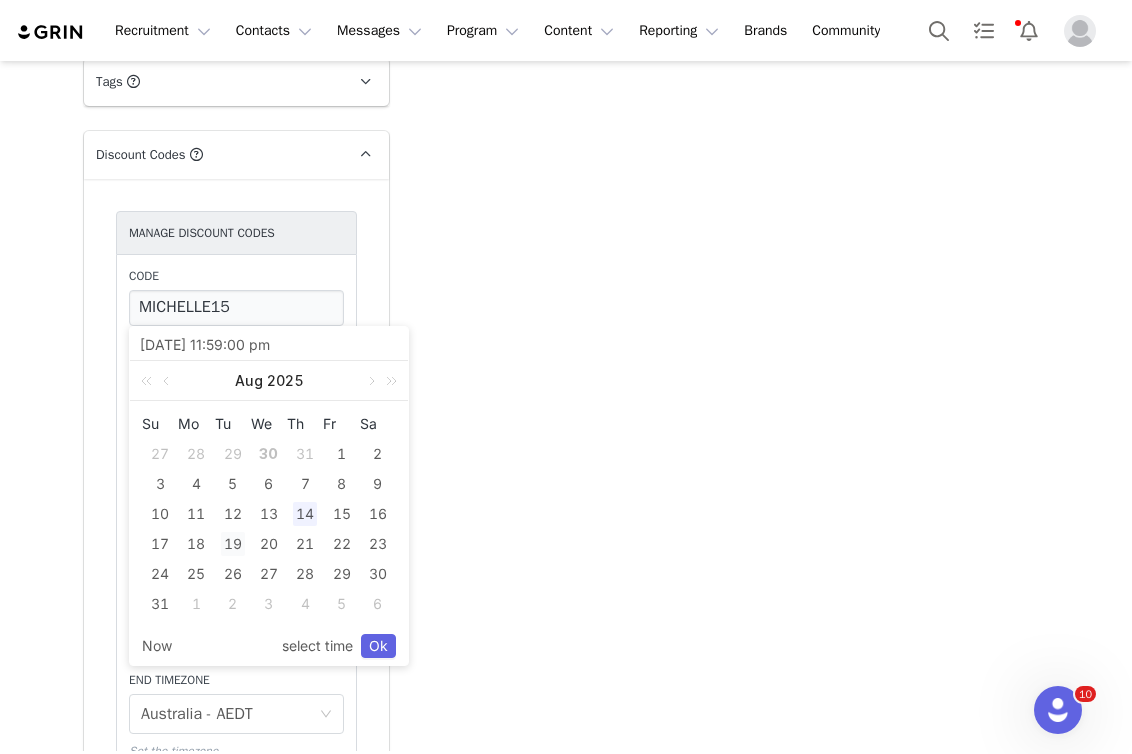 click on "19" at bounding box center (233, 544) 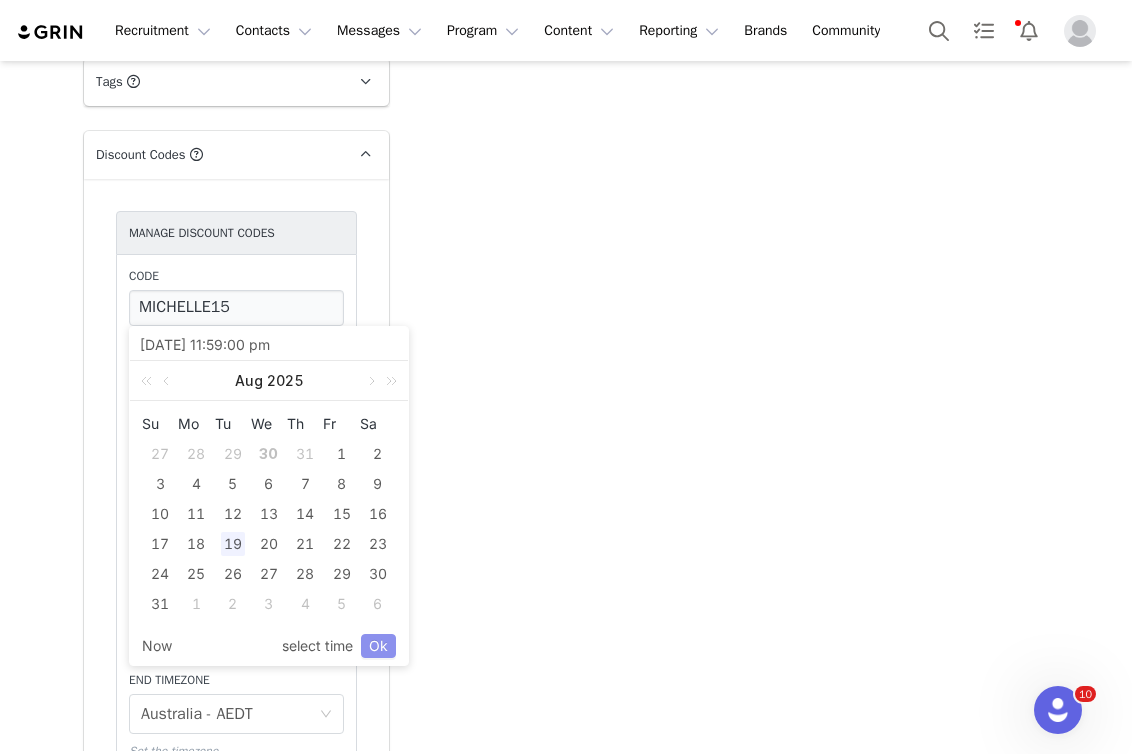 click on "Ok" at bounding box center [378, 646] 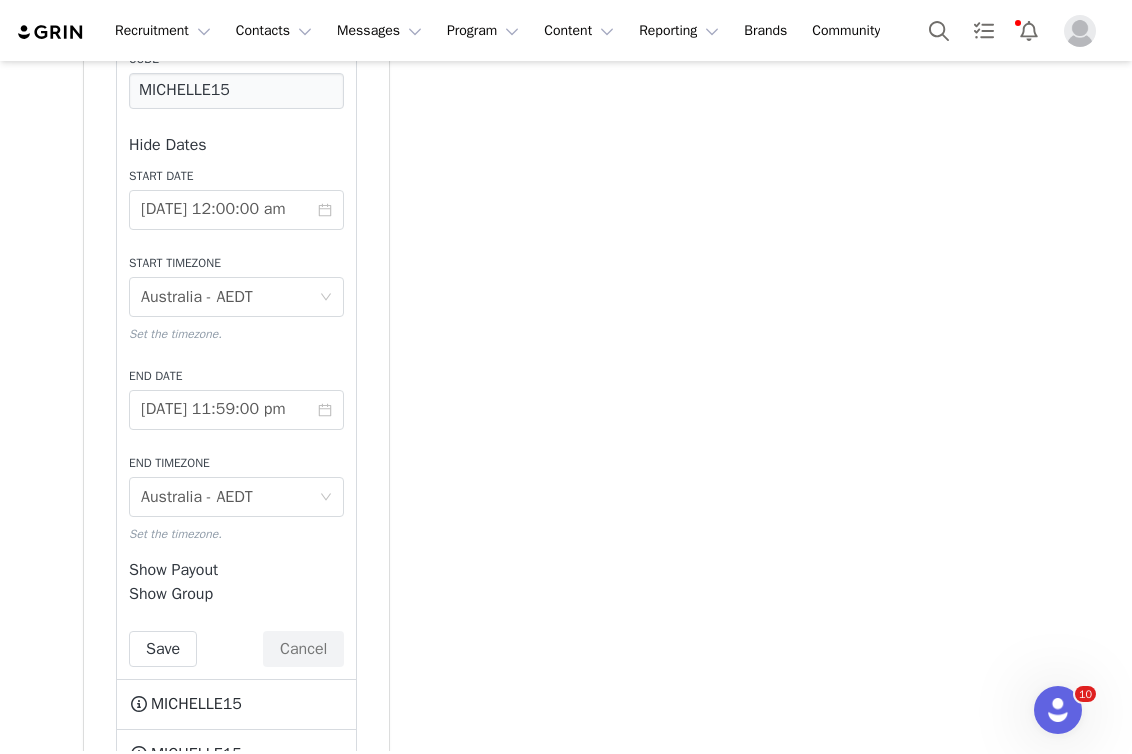 scroll, scrollTop: 3560, scrollLeft: 0, axis: vertical 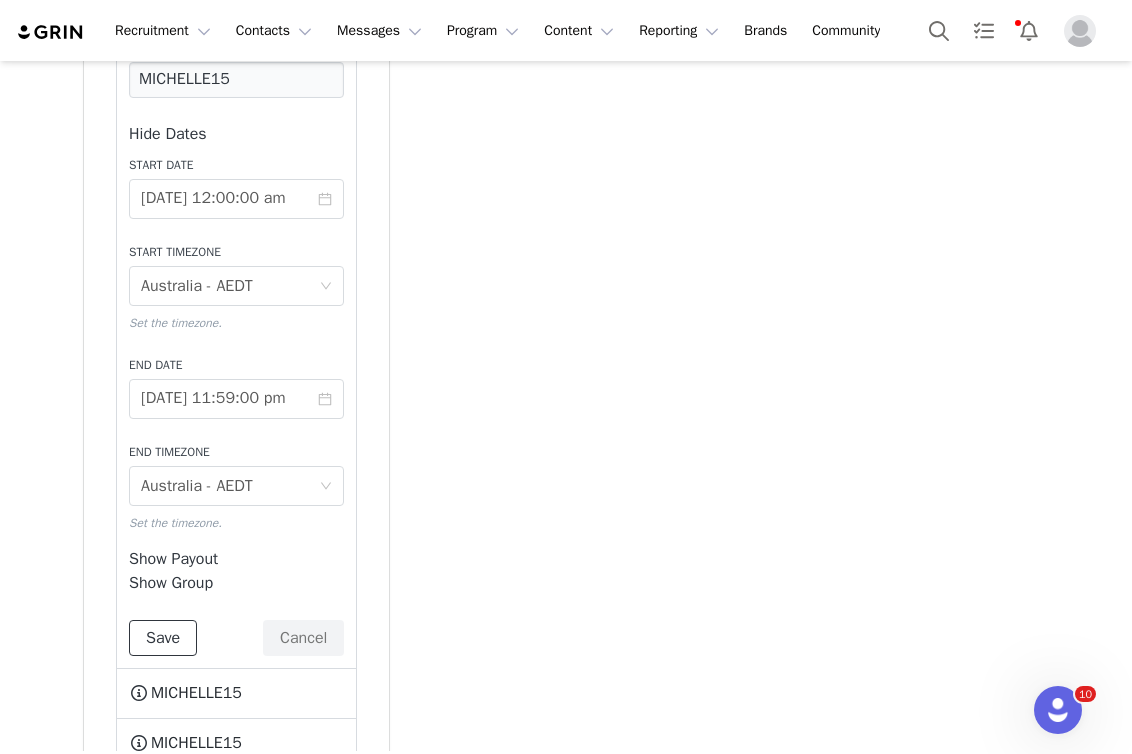 click on "Save" at bounding box center (163, 638) 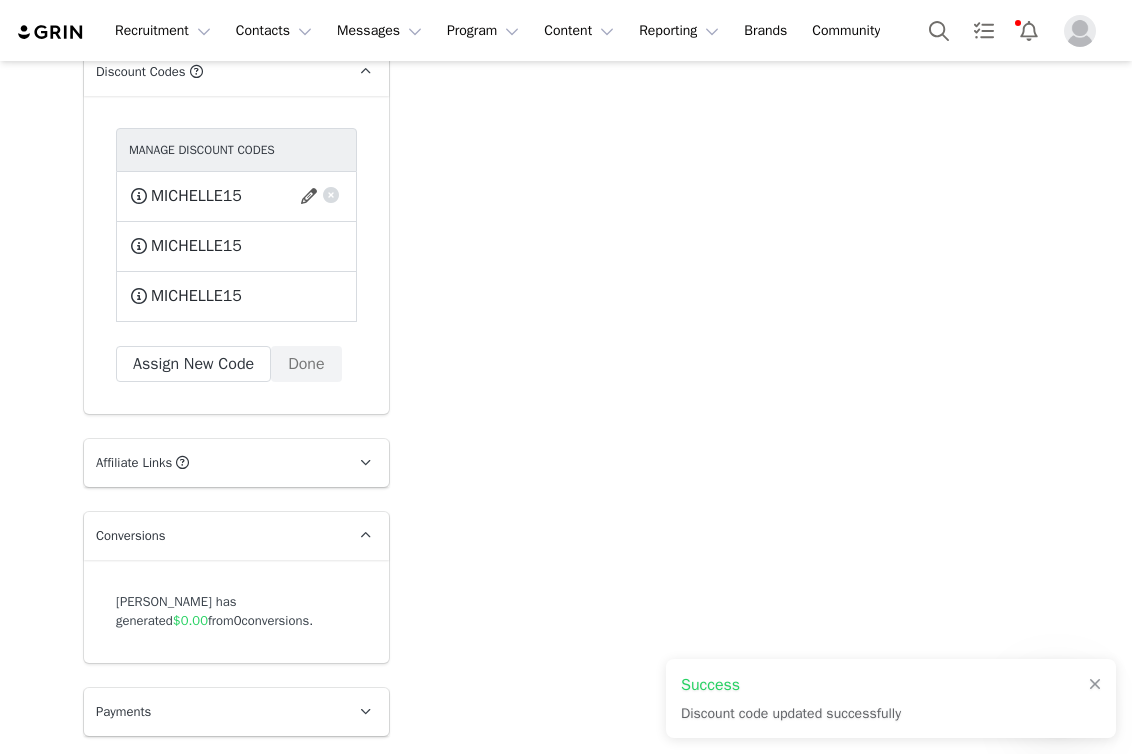 scroll, scrollTop: 3428, scrollLeft: 0, axis: vertical 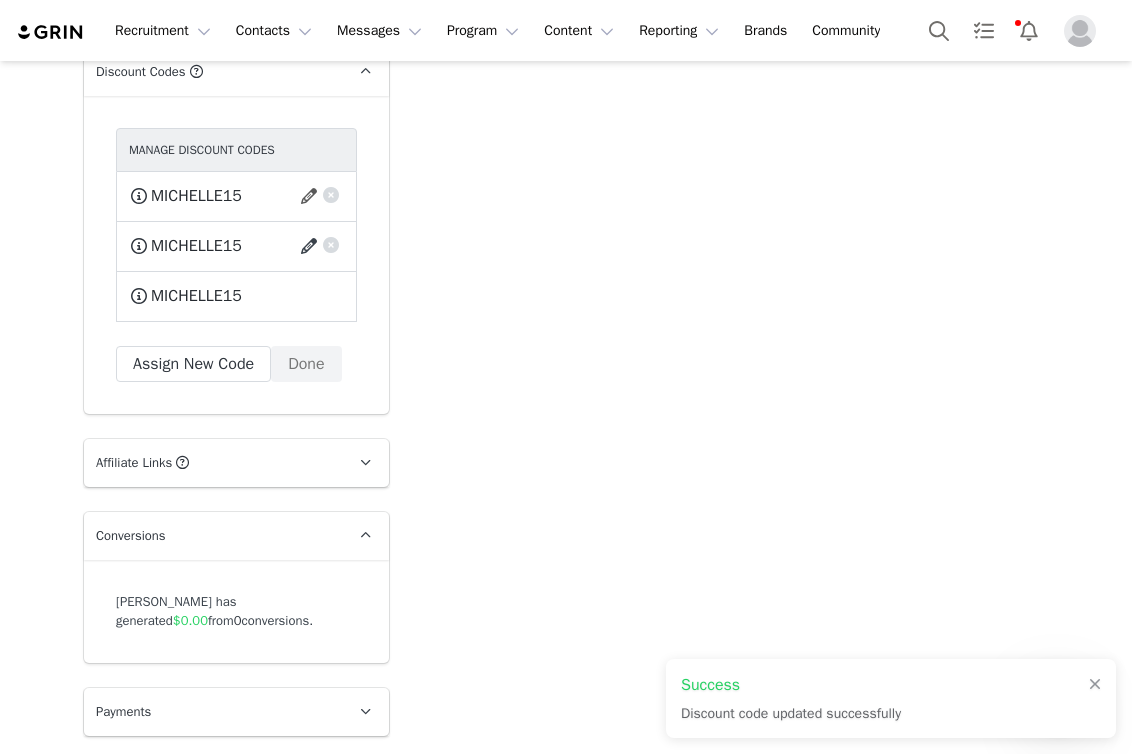 click at bounding box center (312, 246) 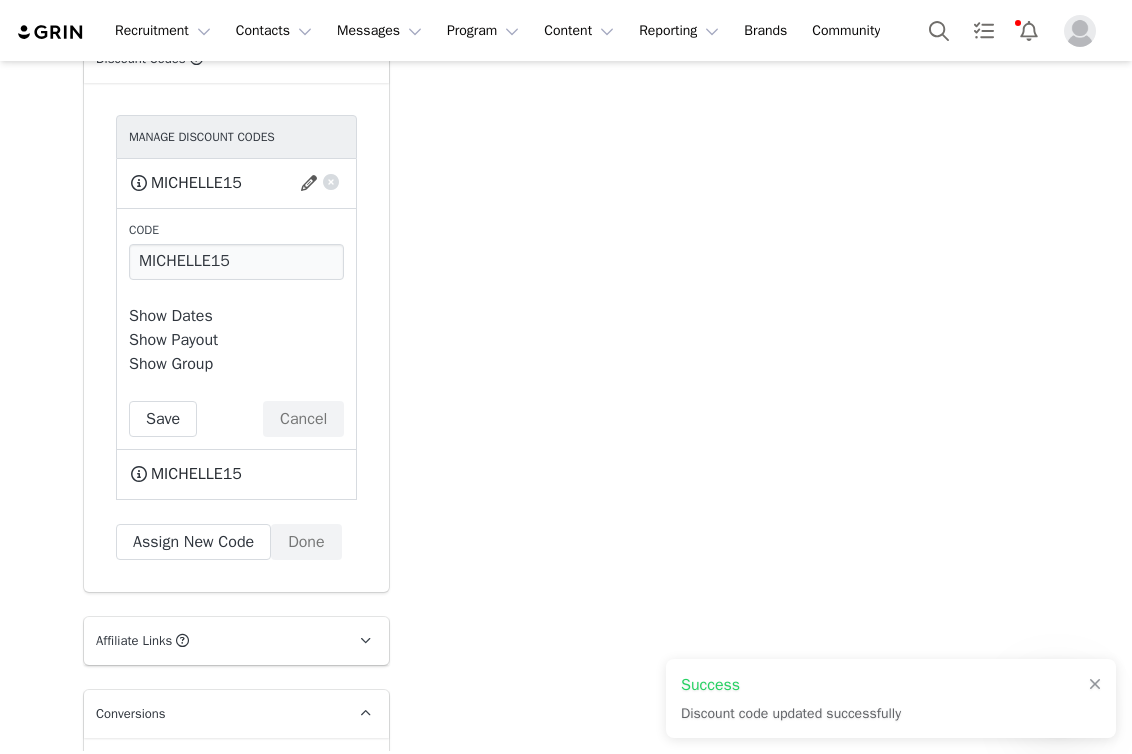 click on "Show Dates" at bounding box center (171, 316) 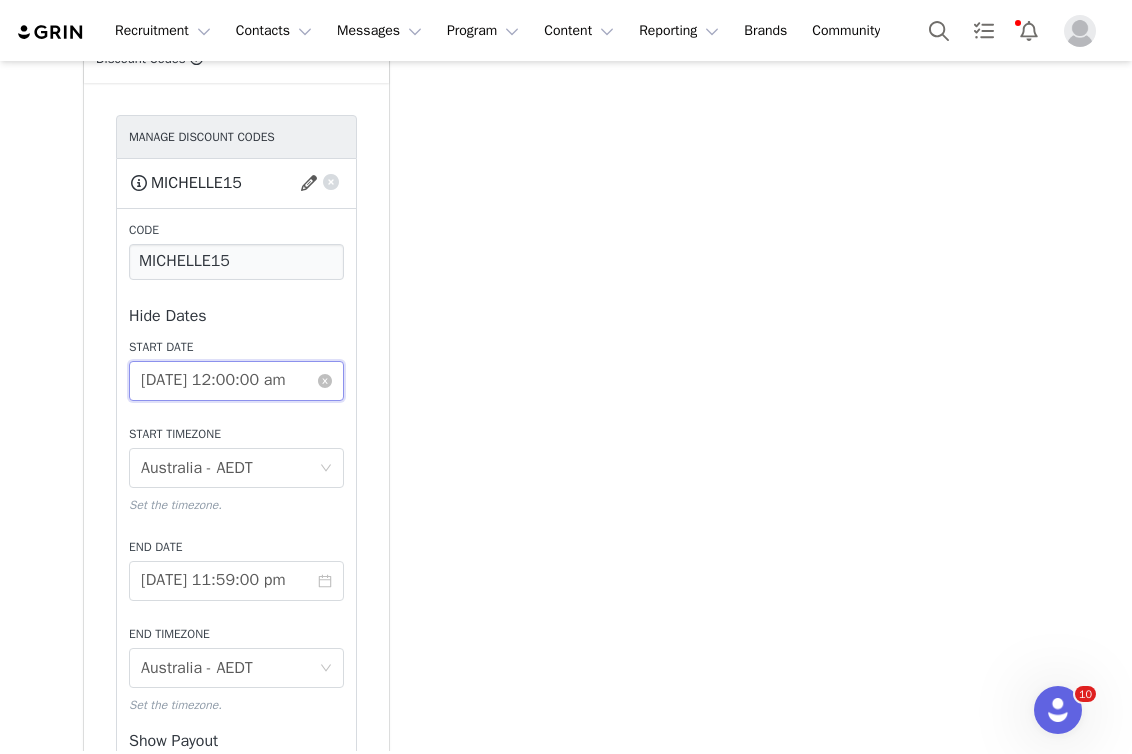 click on "[DATE] 12:00:00 am" at bounding box center (236, 381) 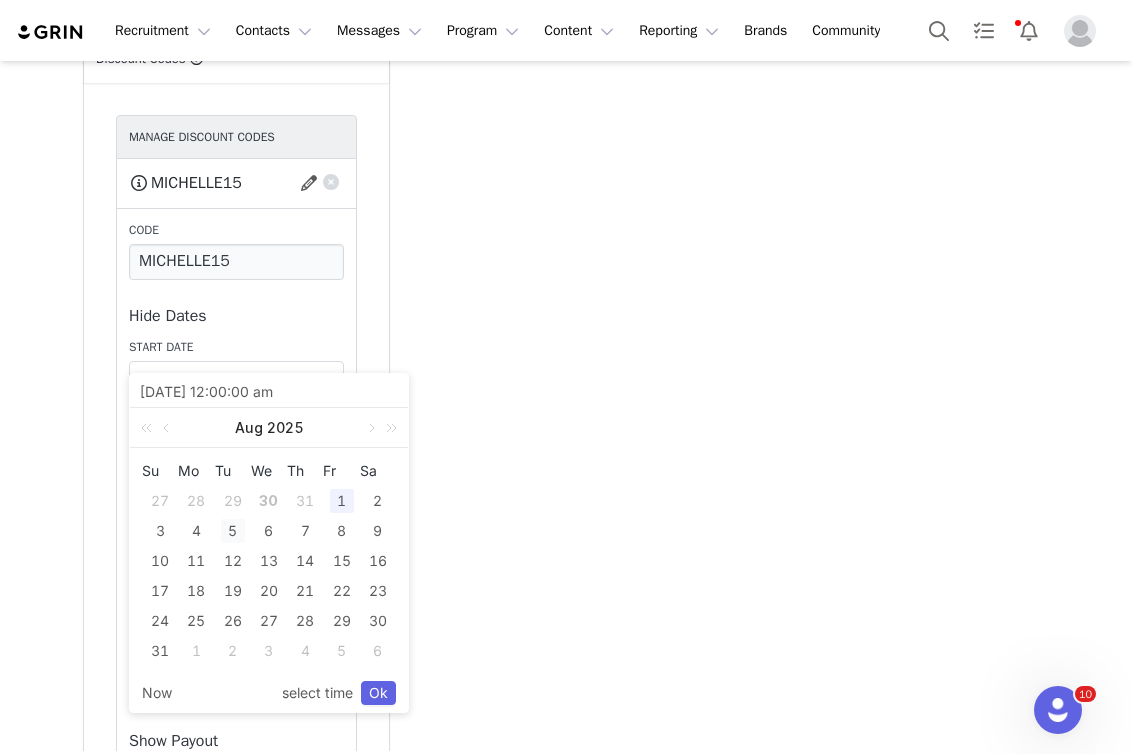 click on "5" at bounding box center [233, 531] 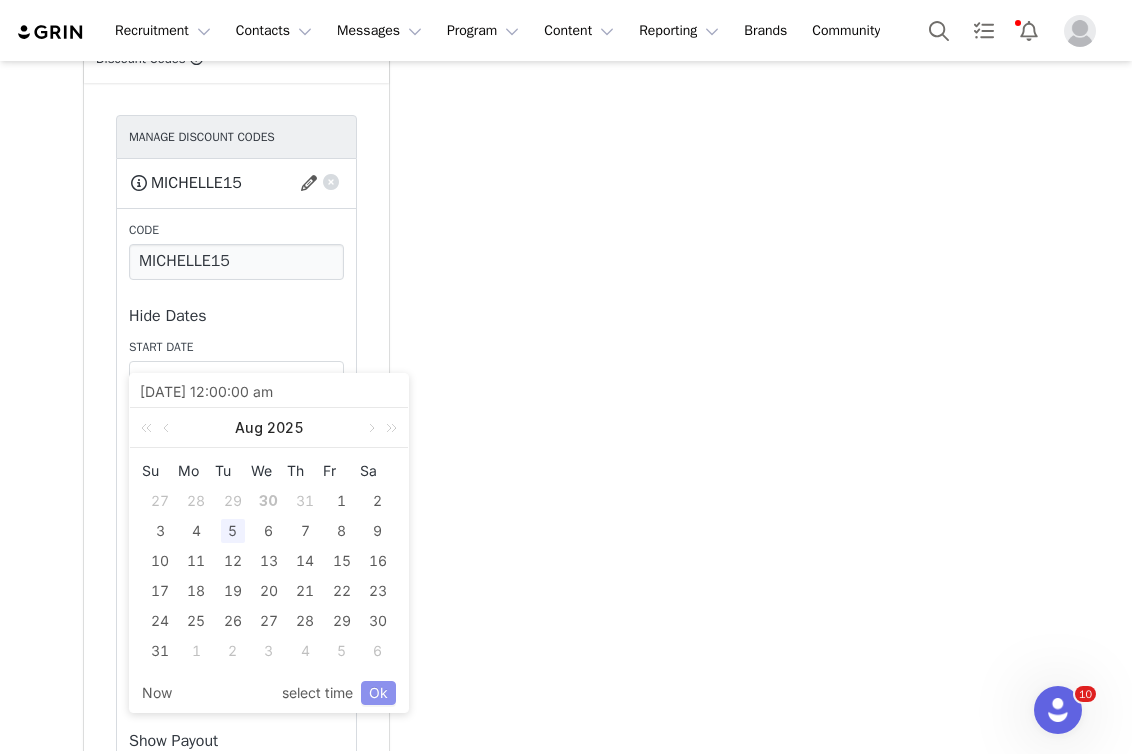 click on "Ok" at bounding box center [378, 693] 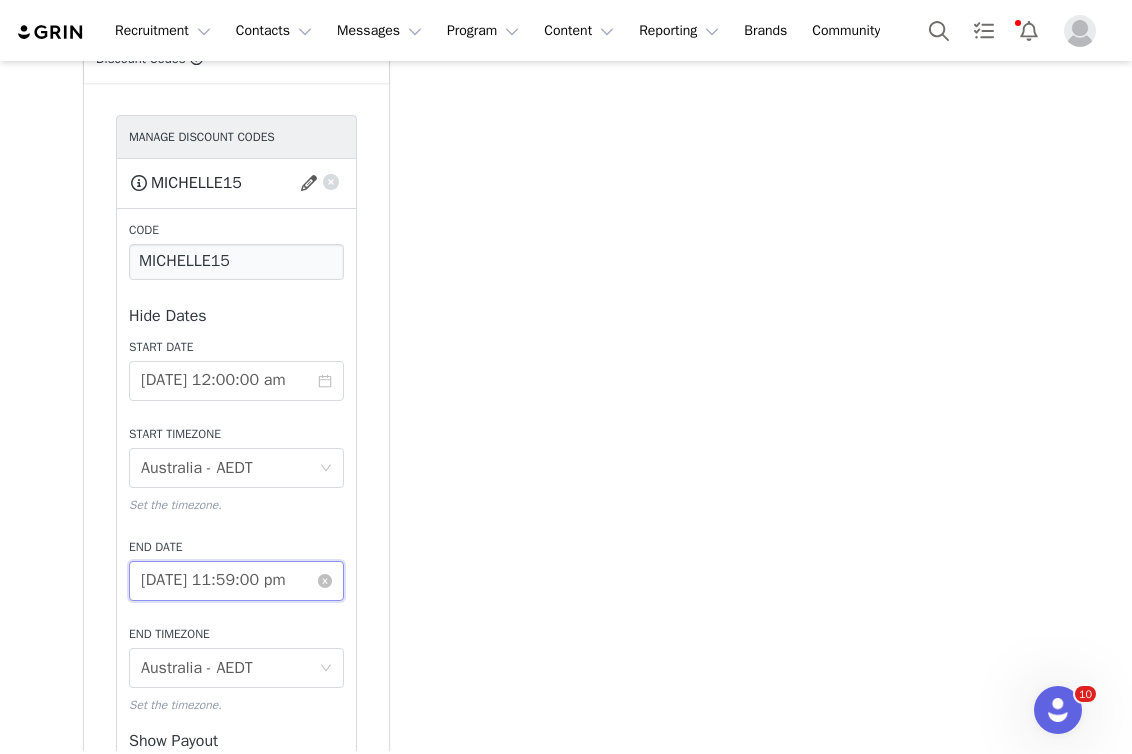click on "[DATE] 11:59:00 pm" at bounding box center [236, 581] 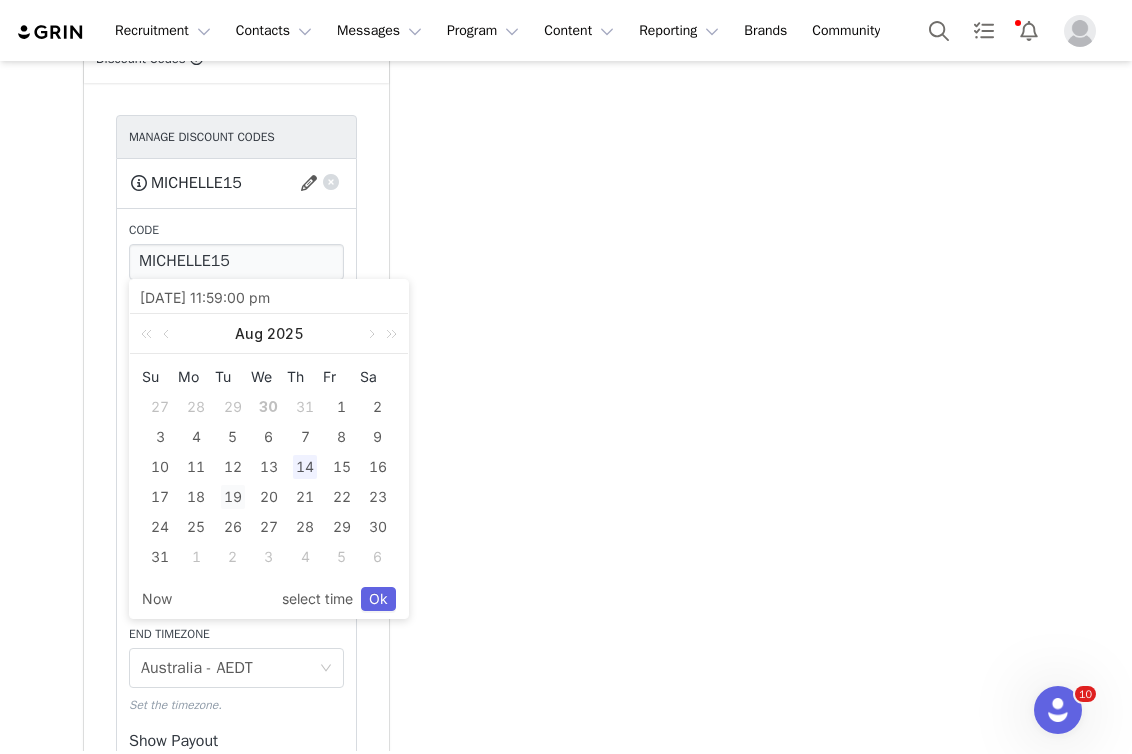 click on "19" at bounding box center (233, 497) 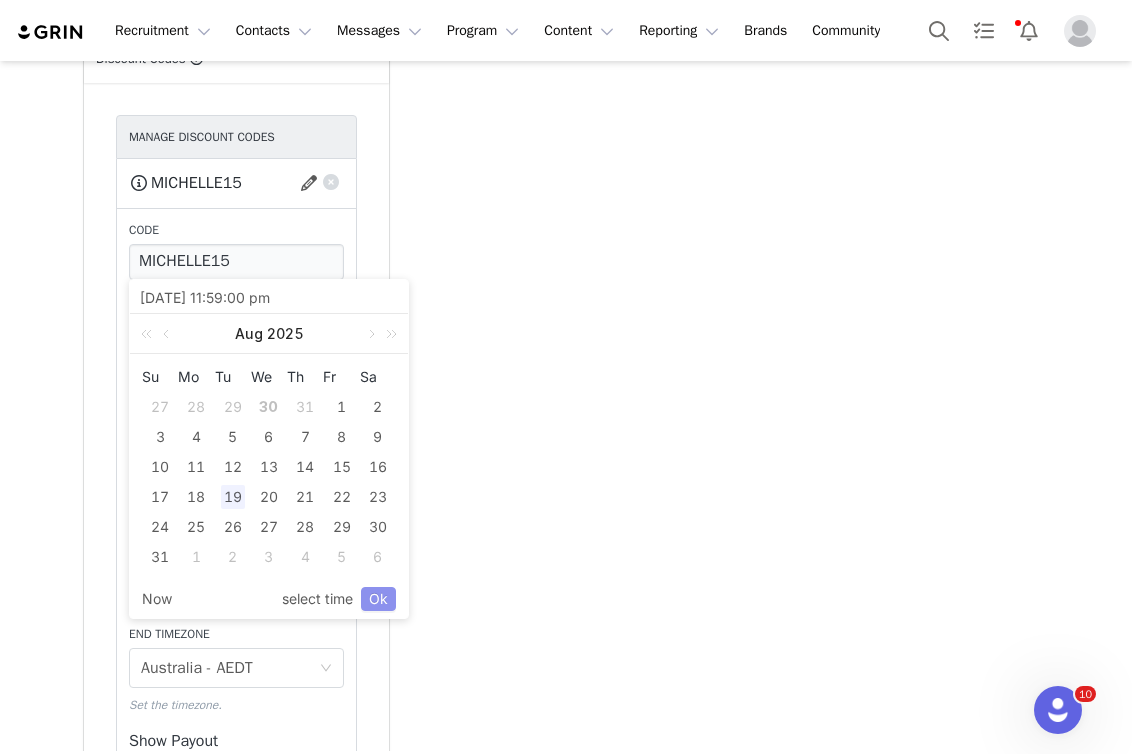 click on "Ok" at bounding box center [378, 599] 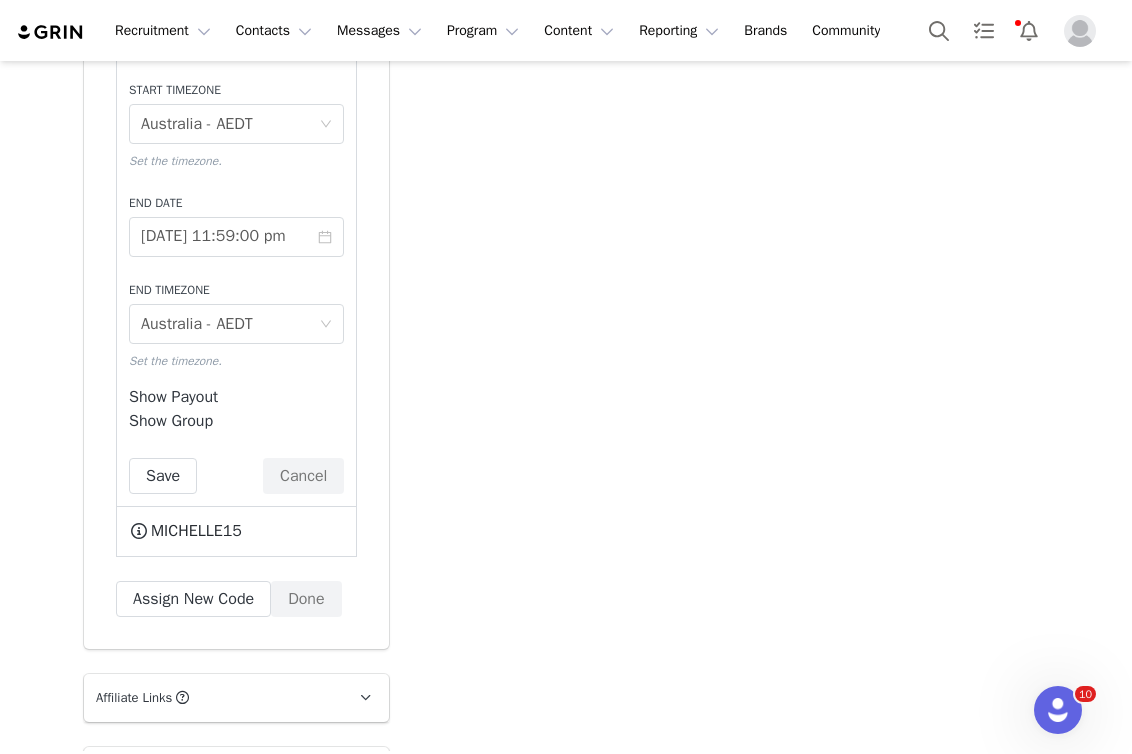 scroll, scrollTop: 3841, scrollLeft: 0, axis: vertical 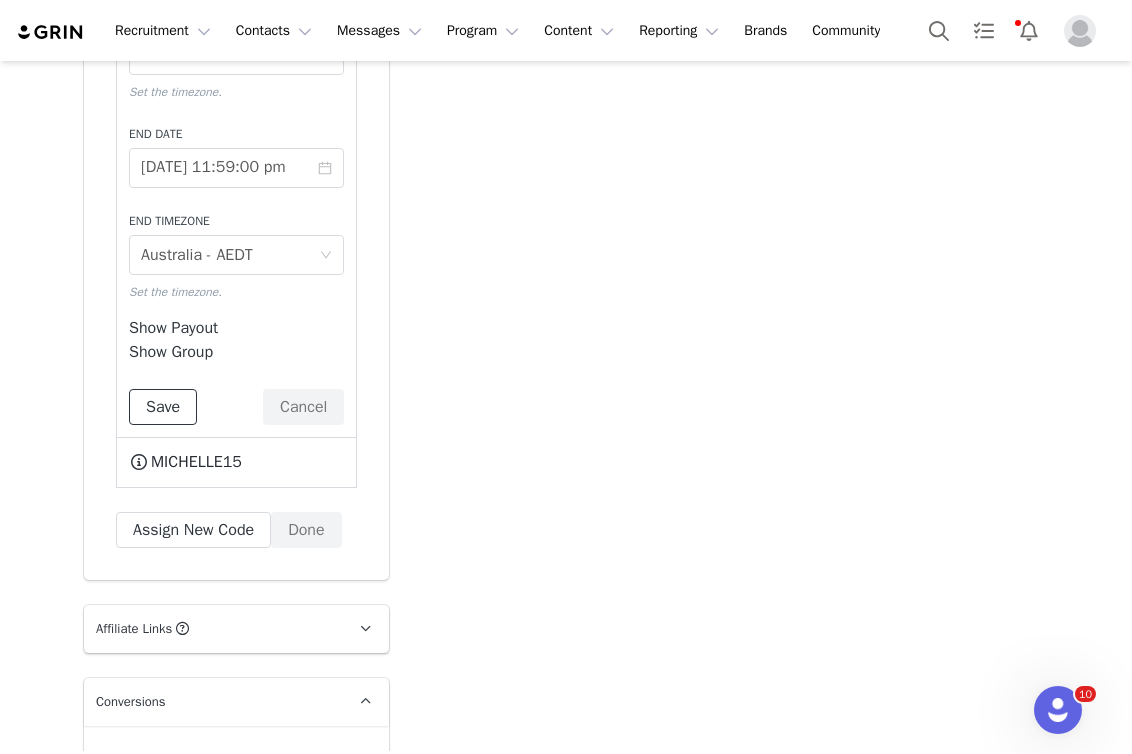 click on "Save" at bounding box center (163, 407) 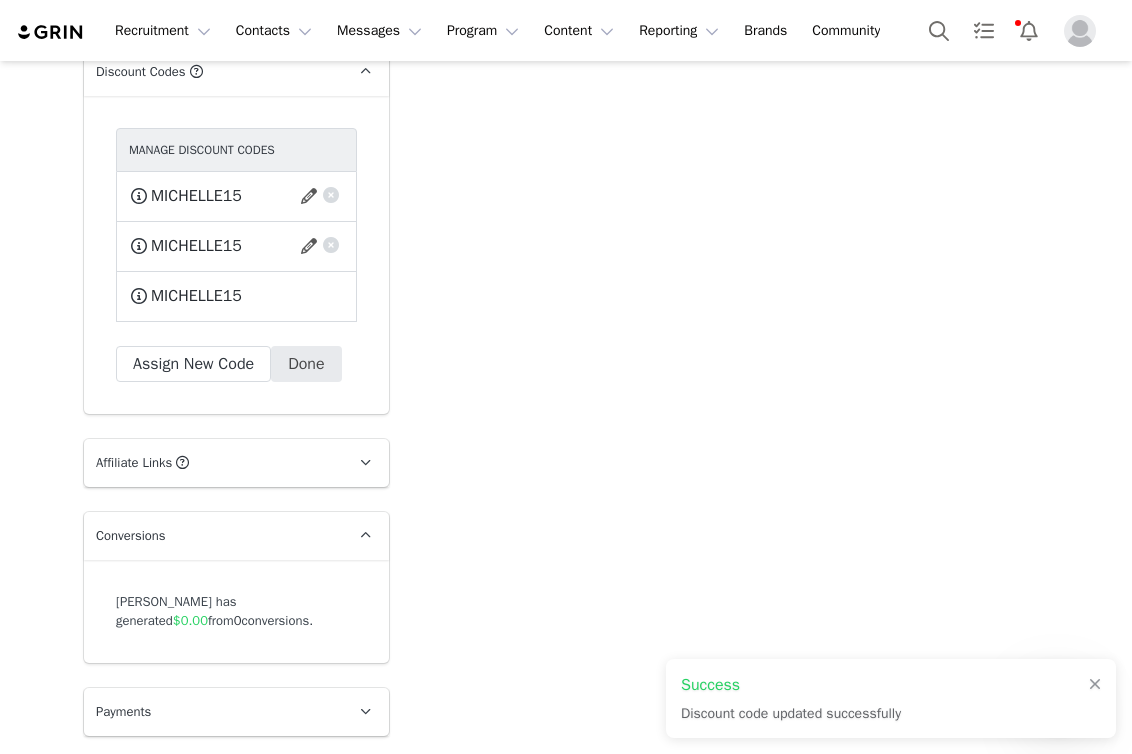 scroll, scrollTop: 3428, scrollLeft: 0, axis: vertical 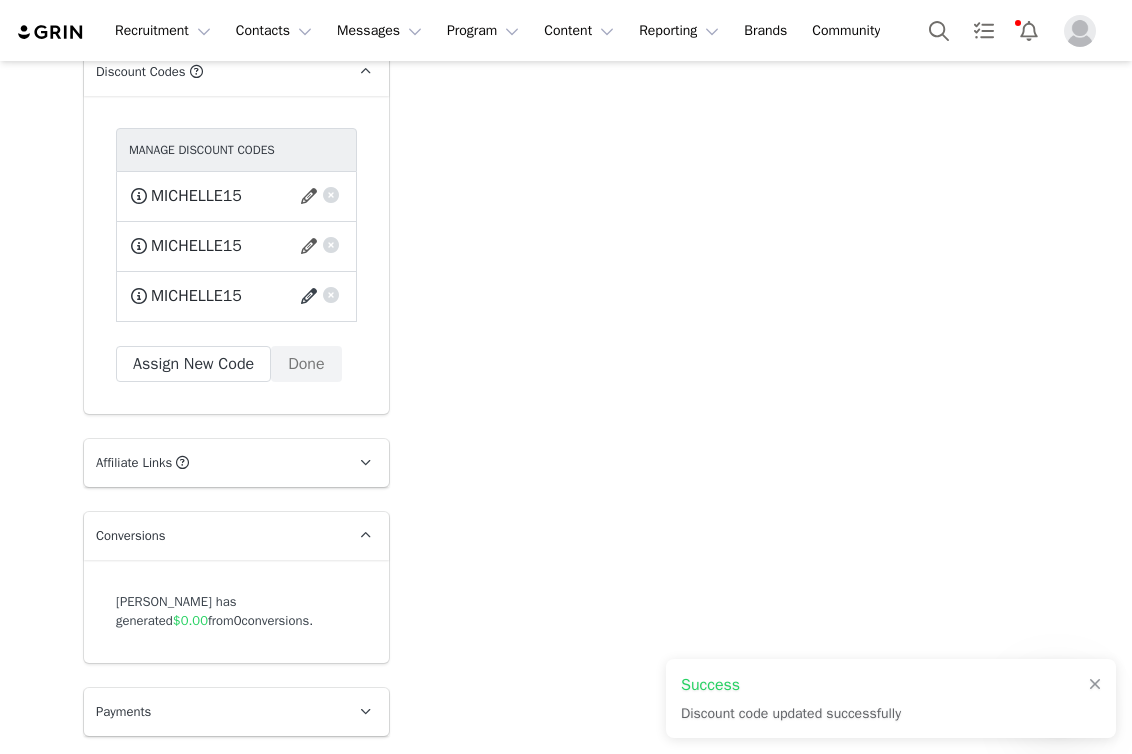 click at bounding box center (312, 296) 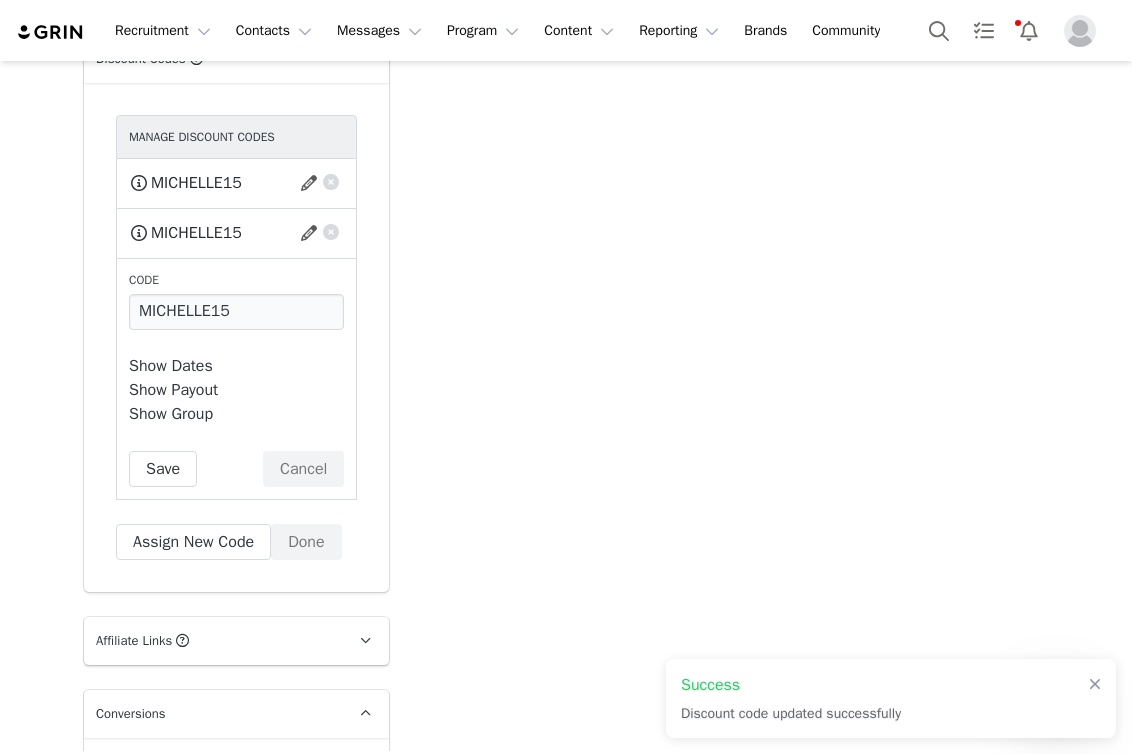 click on "Show Dates" at bounding box center [171, 366] 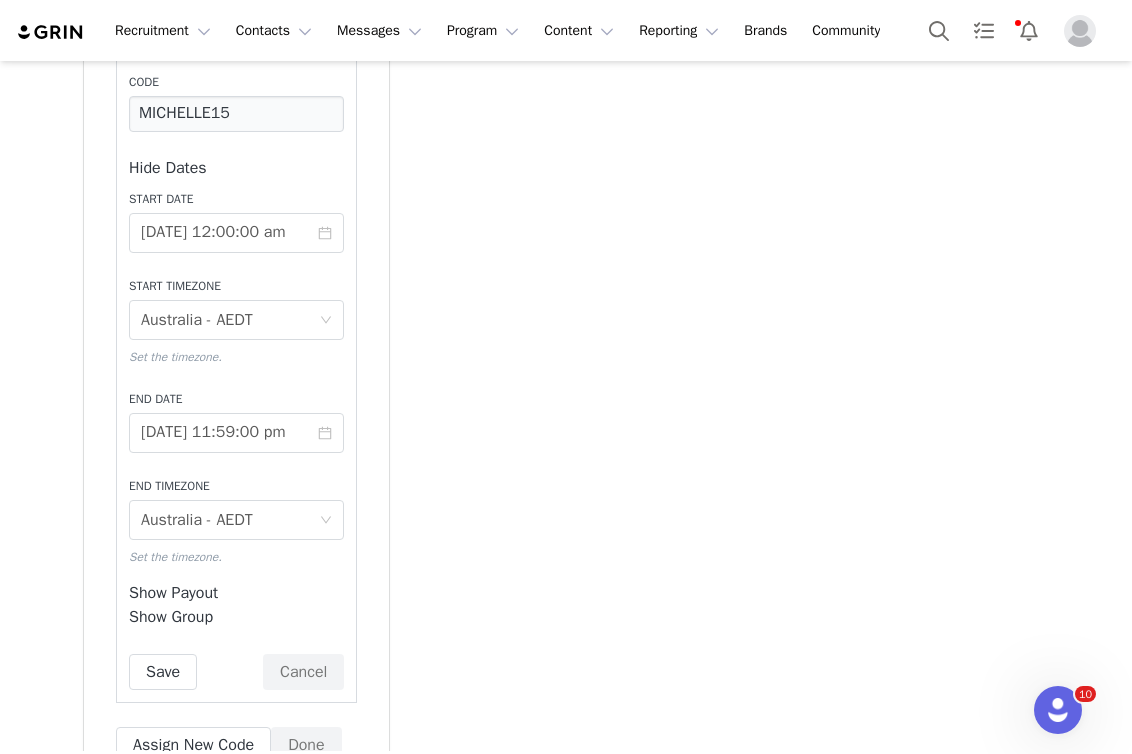 scroll, scrollTop: 3630, scrollLeft: 0, axis: vertical 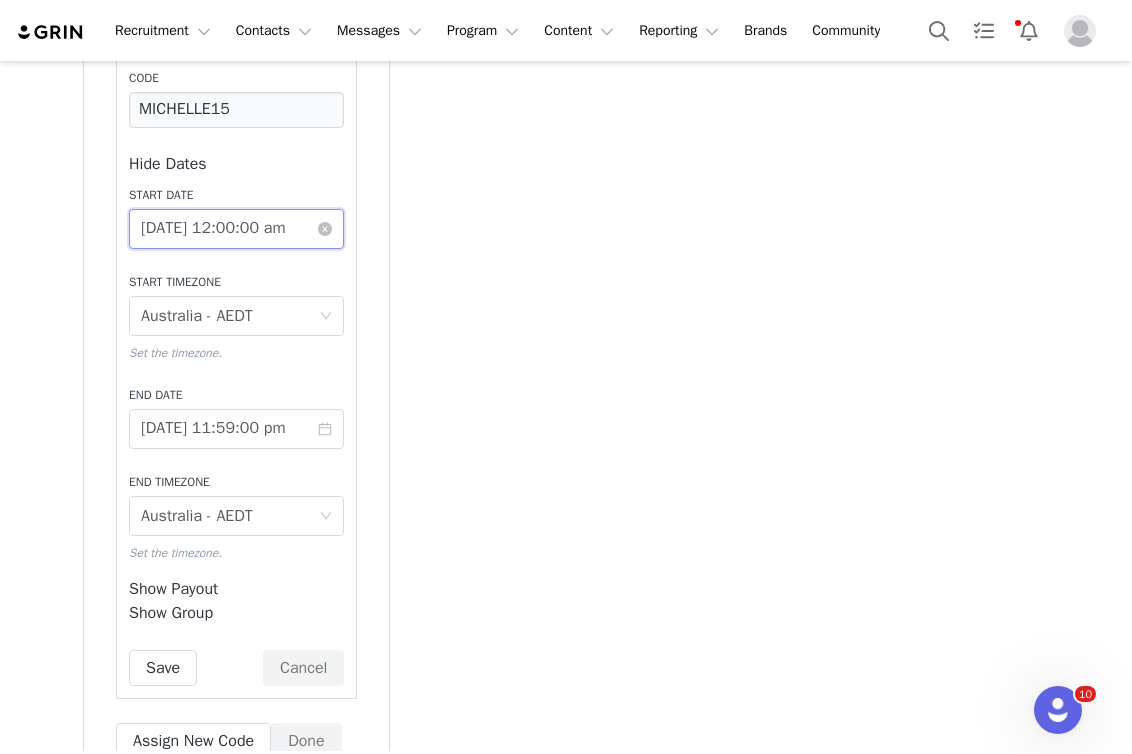 click on "[DATE] 12:00:00 am" at bounding box center [236, 229] 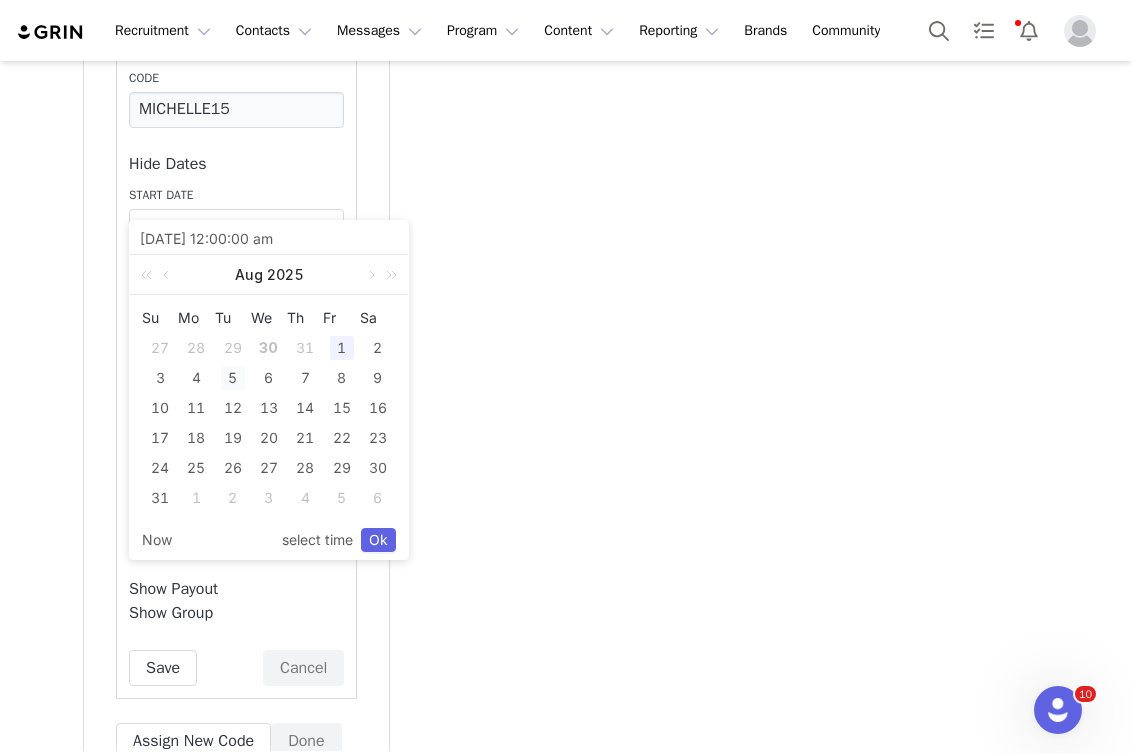 click on "5" at bounding box center [233, 378] 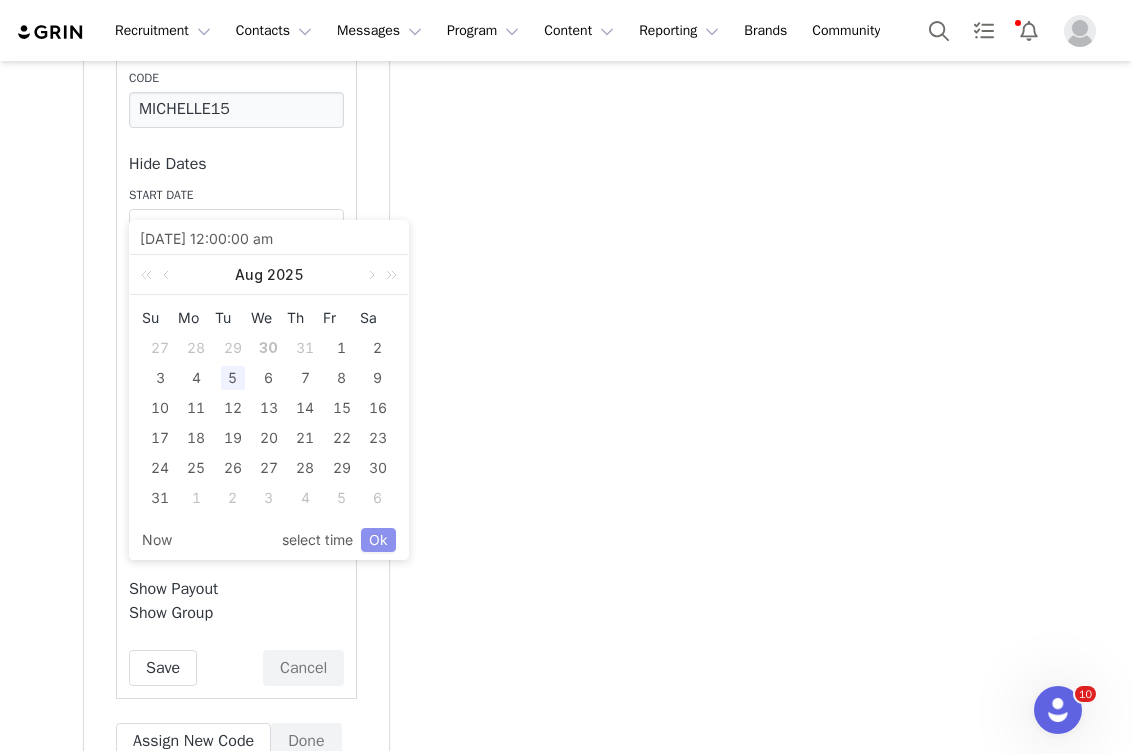 click on "Ok" at bounding box center [378, 540] 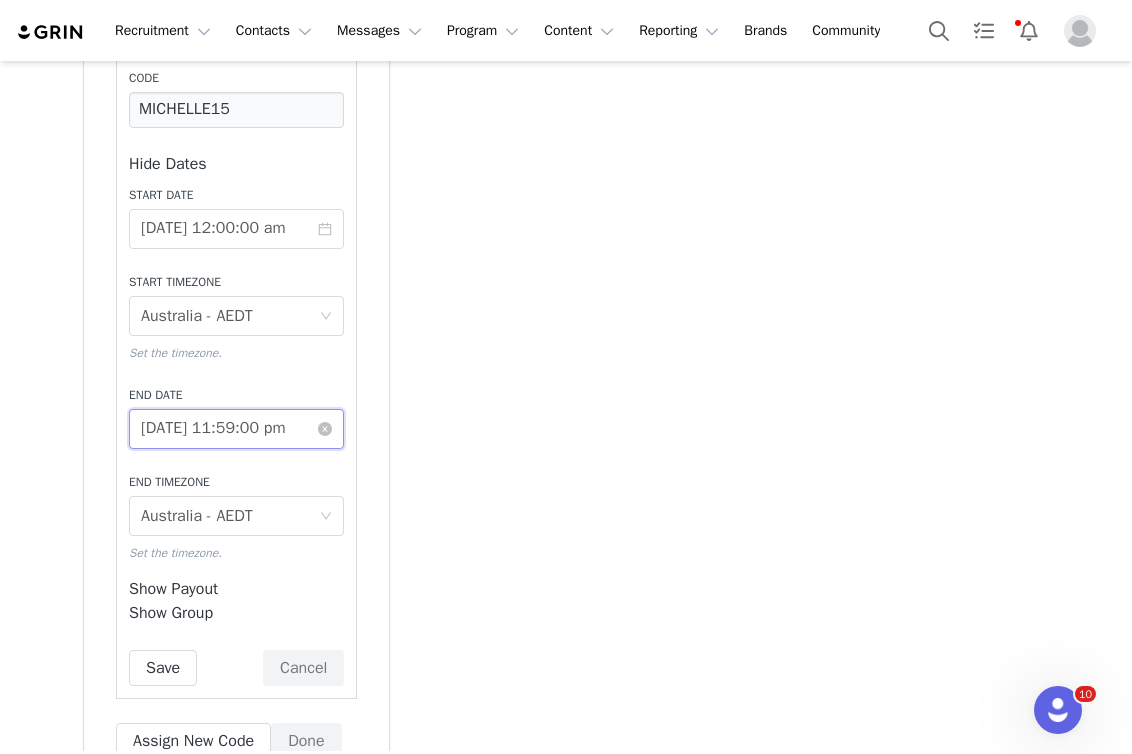 click on "[DATE] 11:59:00 pm" at bounding box center [236, 429] 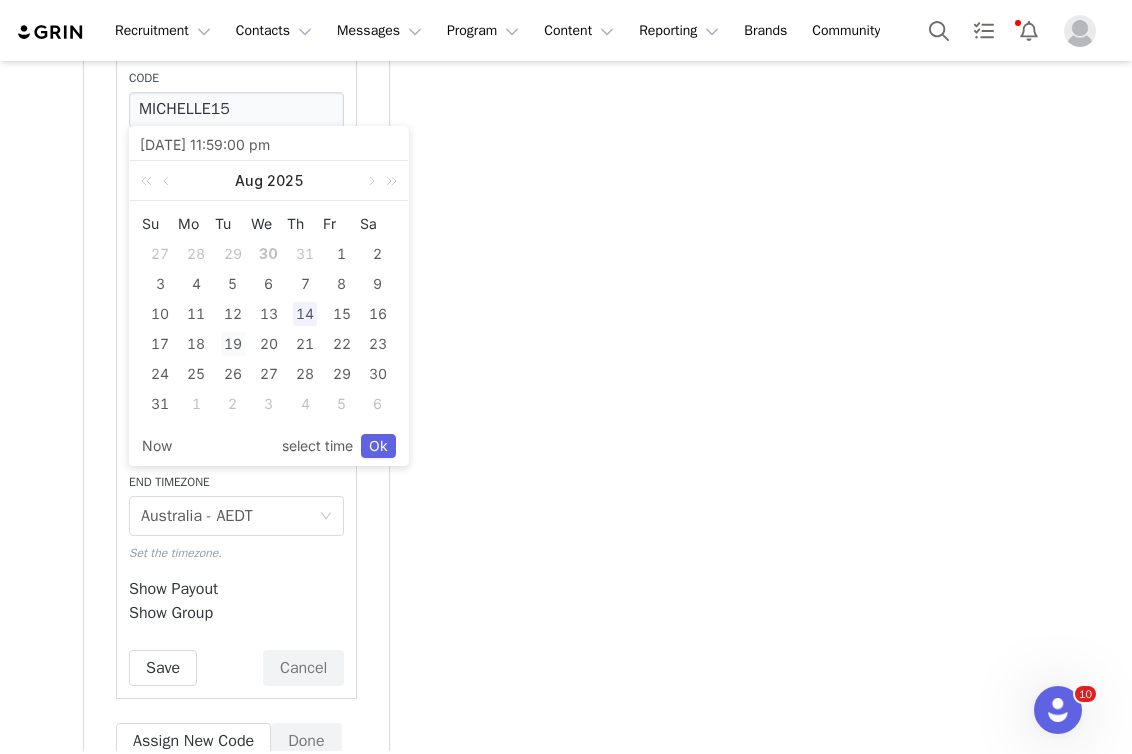 click on "19" at bounding box center (233, 344) 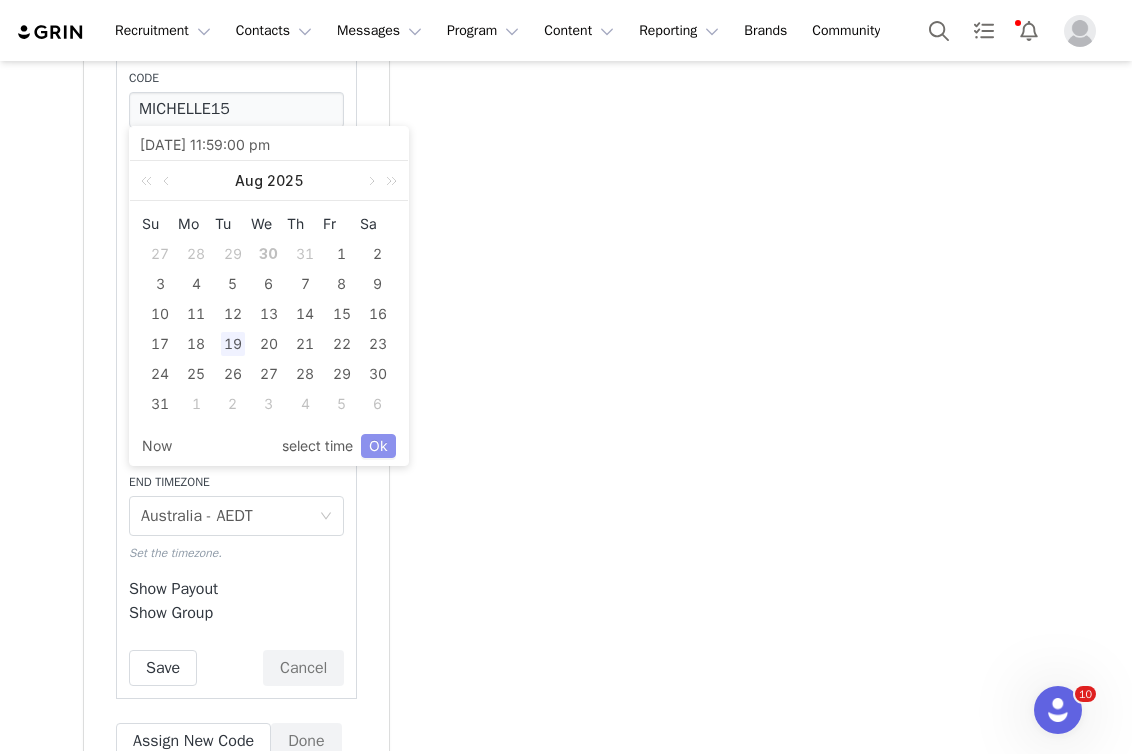click on "Ok" at bounding box center [378, 446] 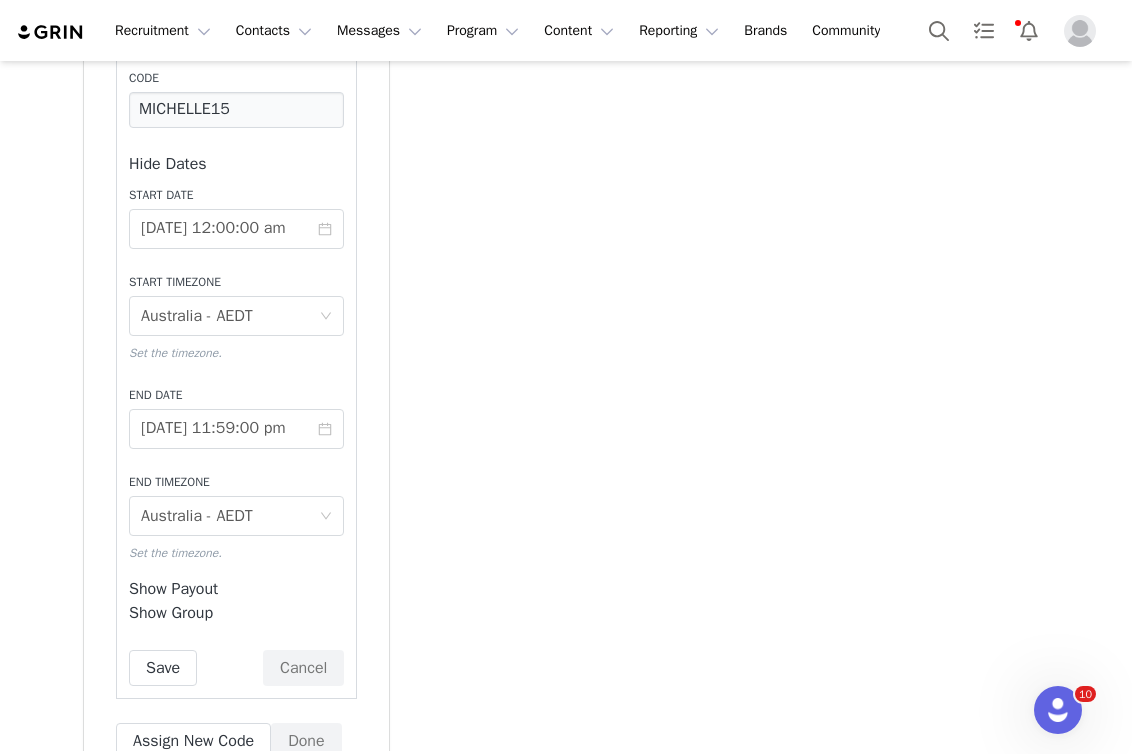 scroll, scrollTop: 3773, scrollLeft: 0, axis: vertical 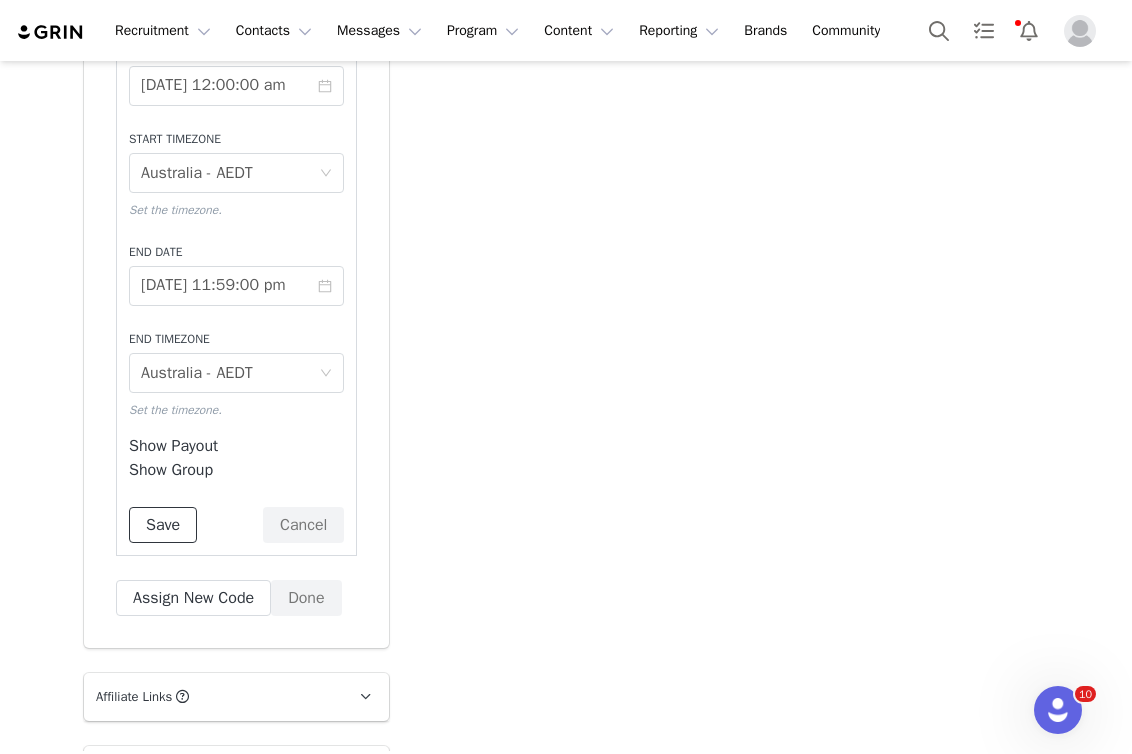 click on "Save" at bounding box center [163, 525] 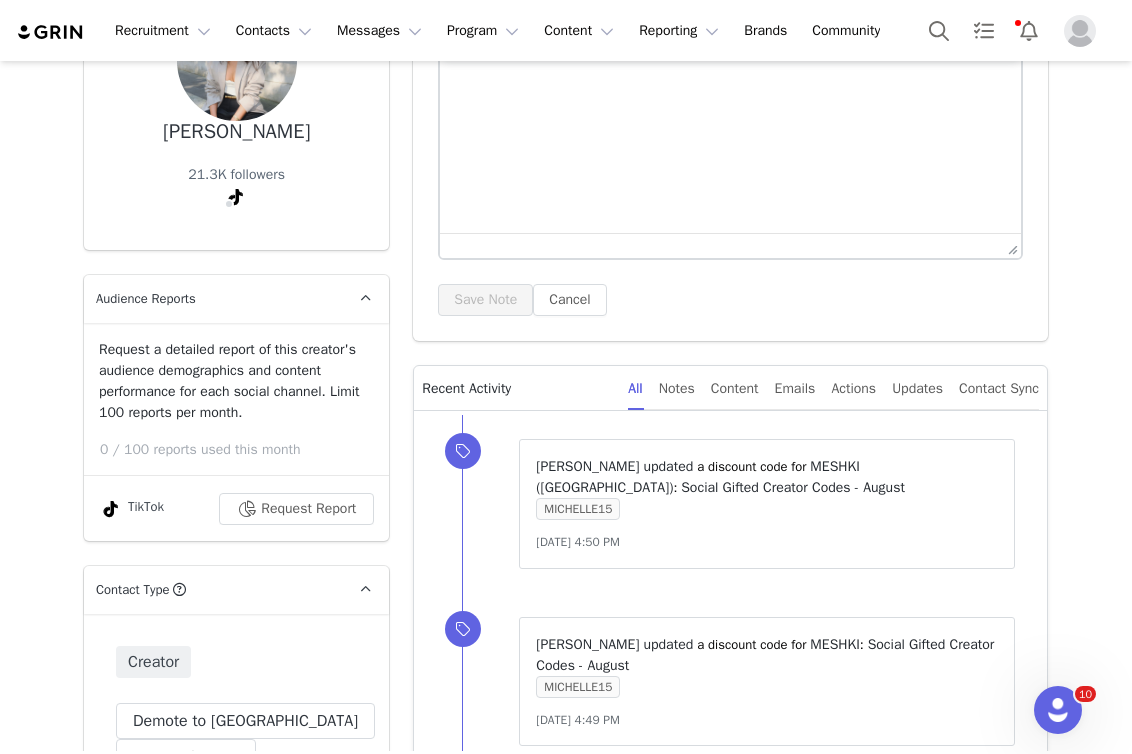 scroll, scrollTop: 0, scrollLeft: 0, axis: both 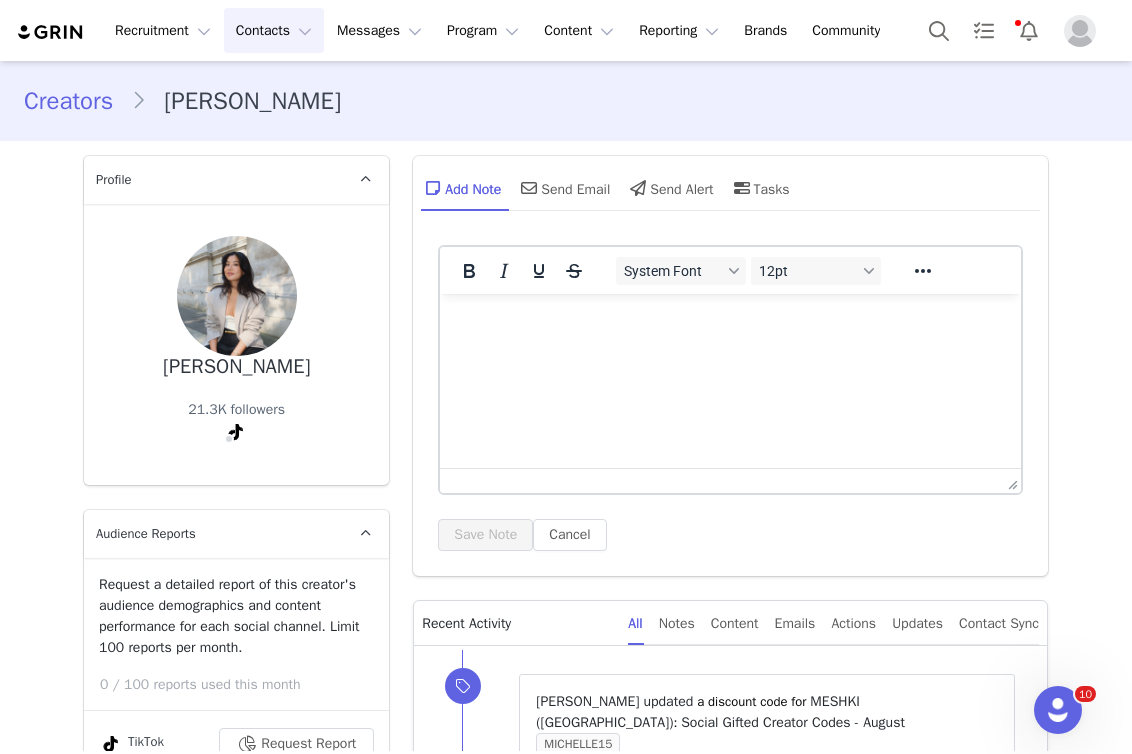 click on "Contacts Contacts" at bounding box center (274, 30) 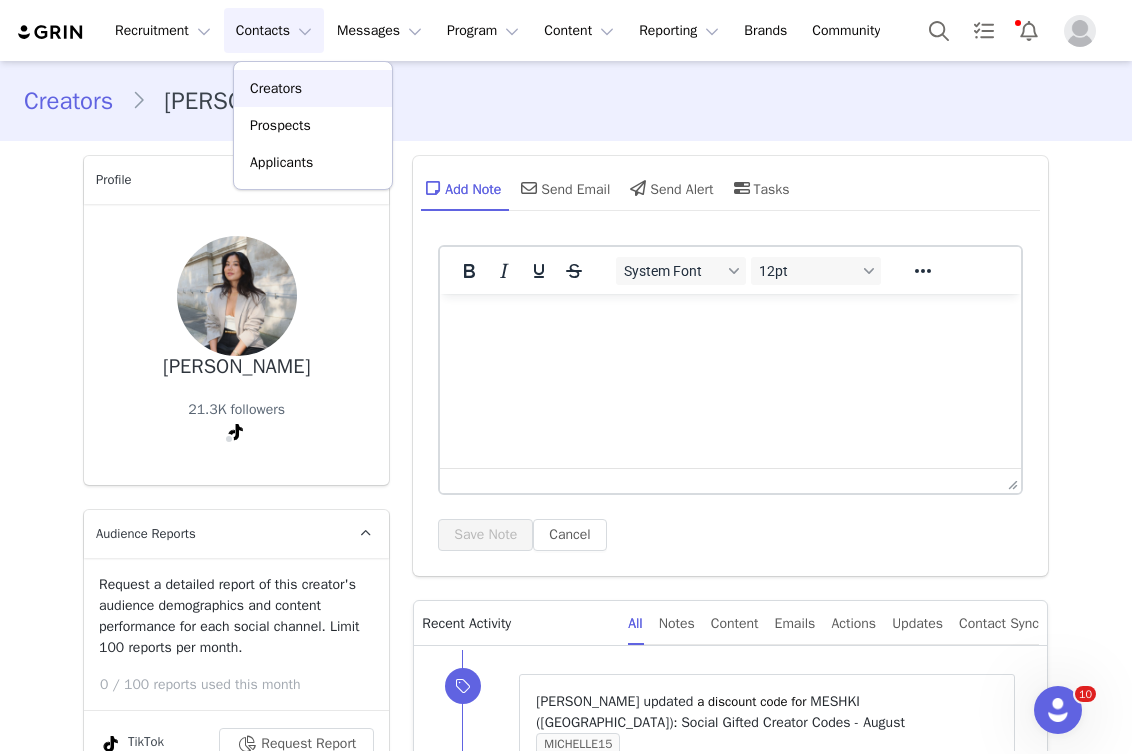 click on "Creators" at bounding box center [276, 88] 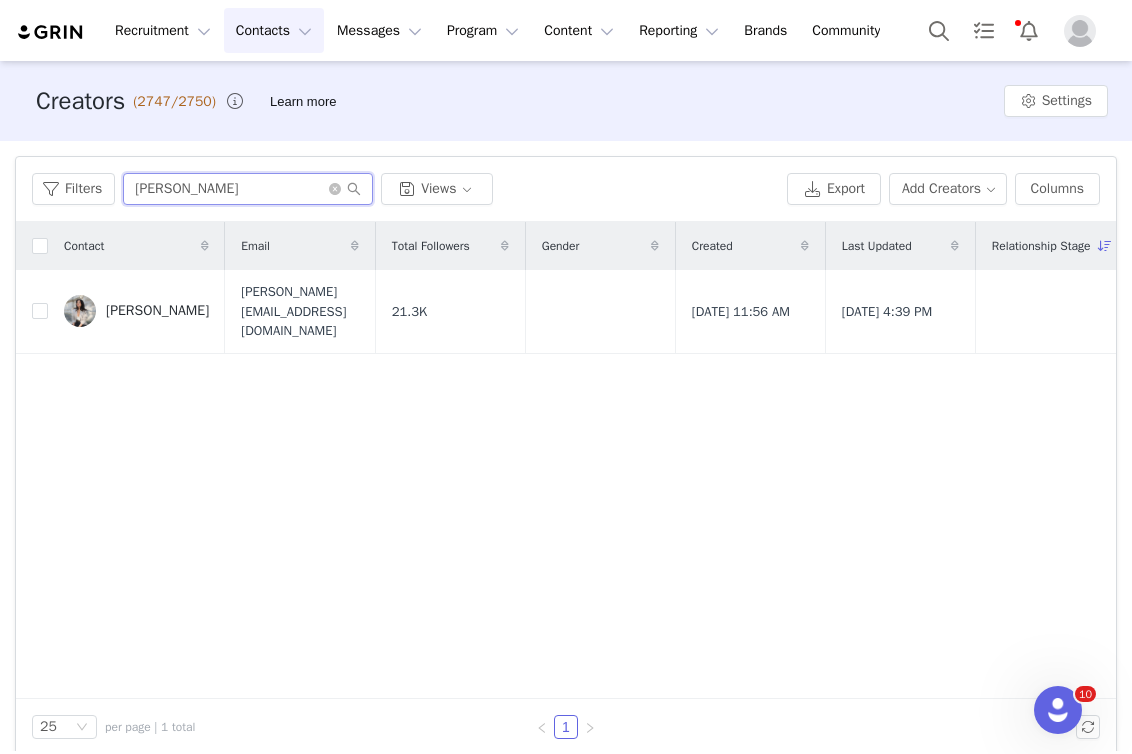 click on "[PERSON_NAME]" at bounding box center (248, 189) 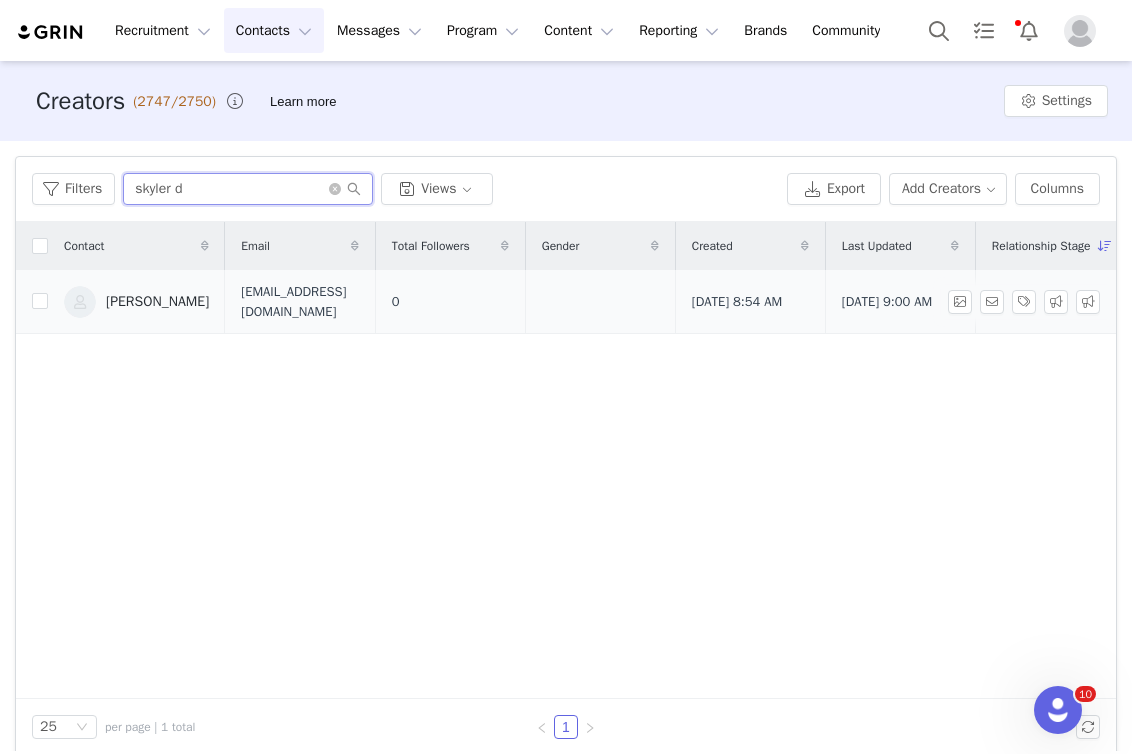 type on "skyler d" 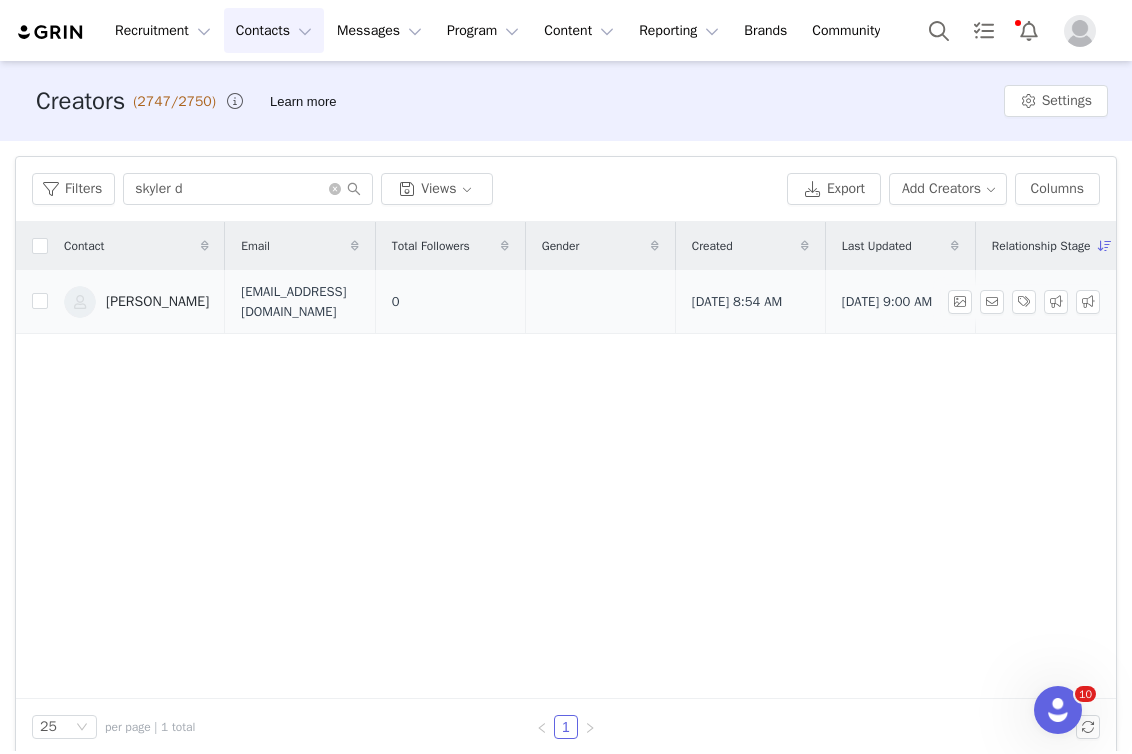 click on "[PERSON_NAME]" at bounding box center [157, 302] 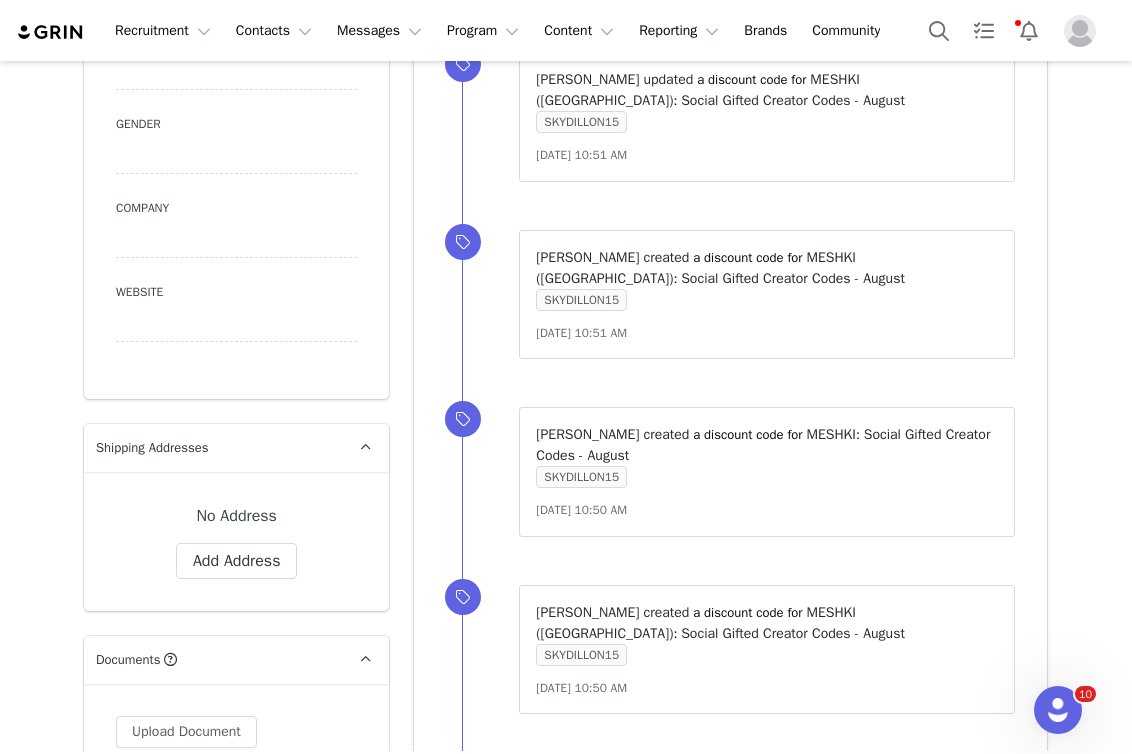 type on "+1 ([GEOGRAPHIC_DATA])" 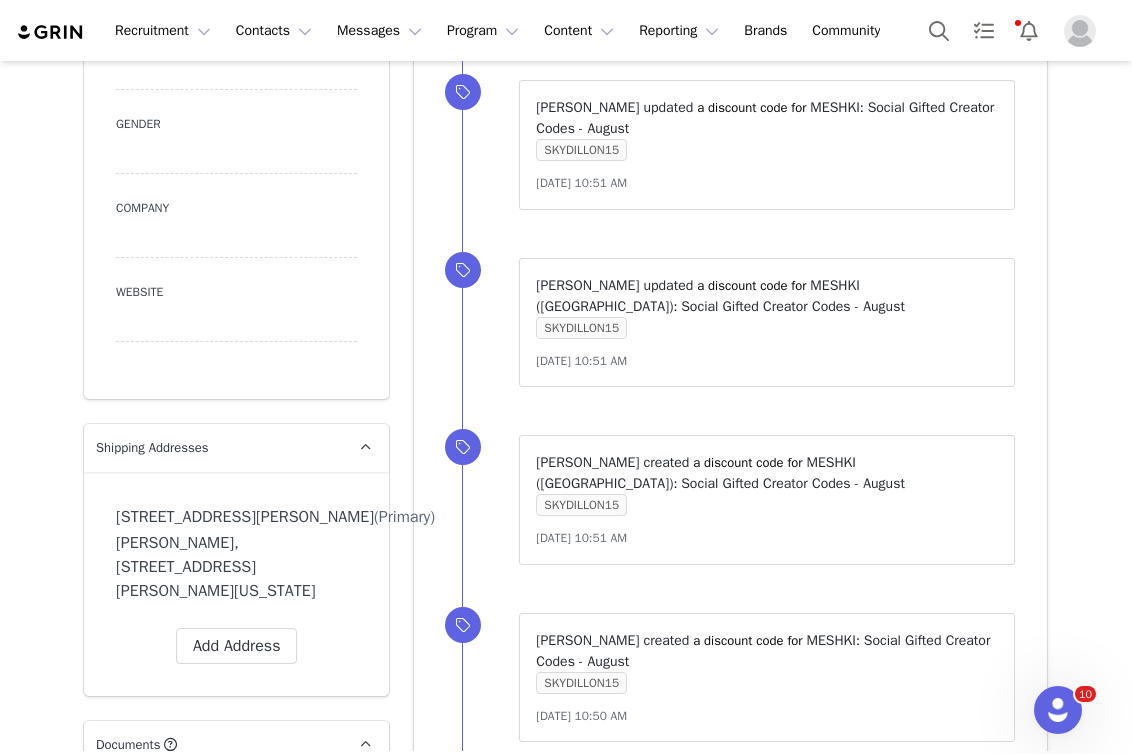 scroll, scrollTop: 0, scrollLeft: 0, axis: both 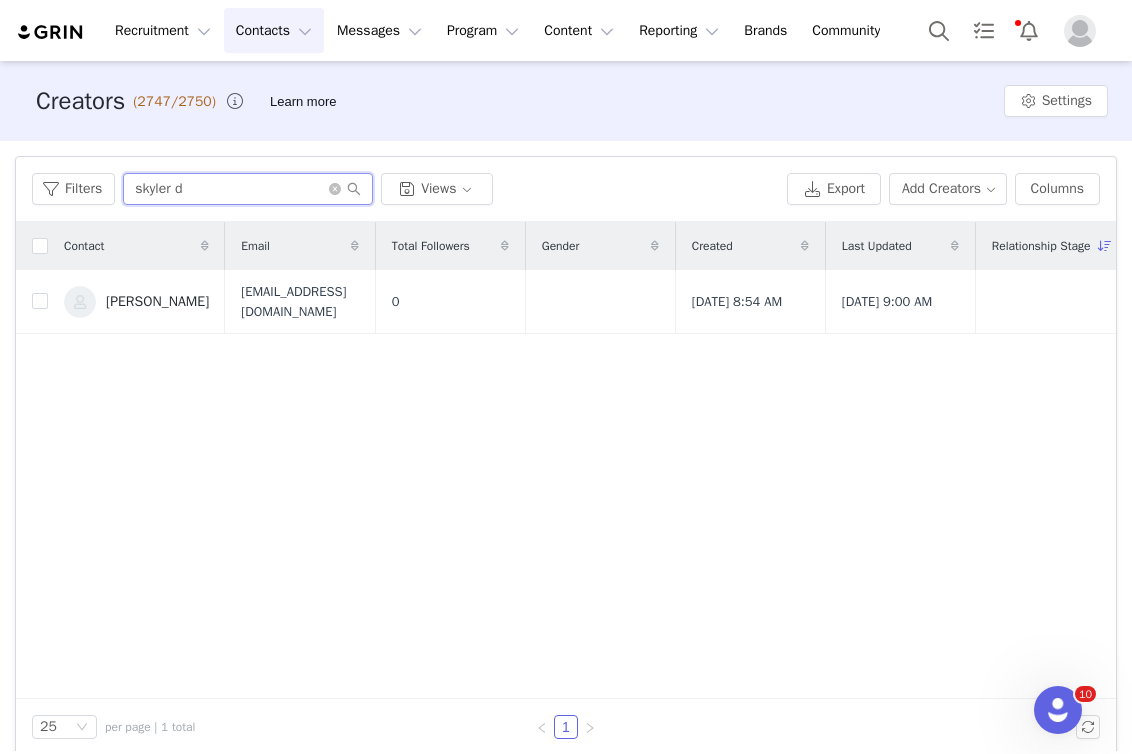 click on "skyler d" at bounding box center [248, 189] 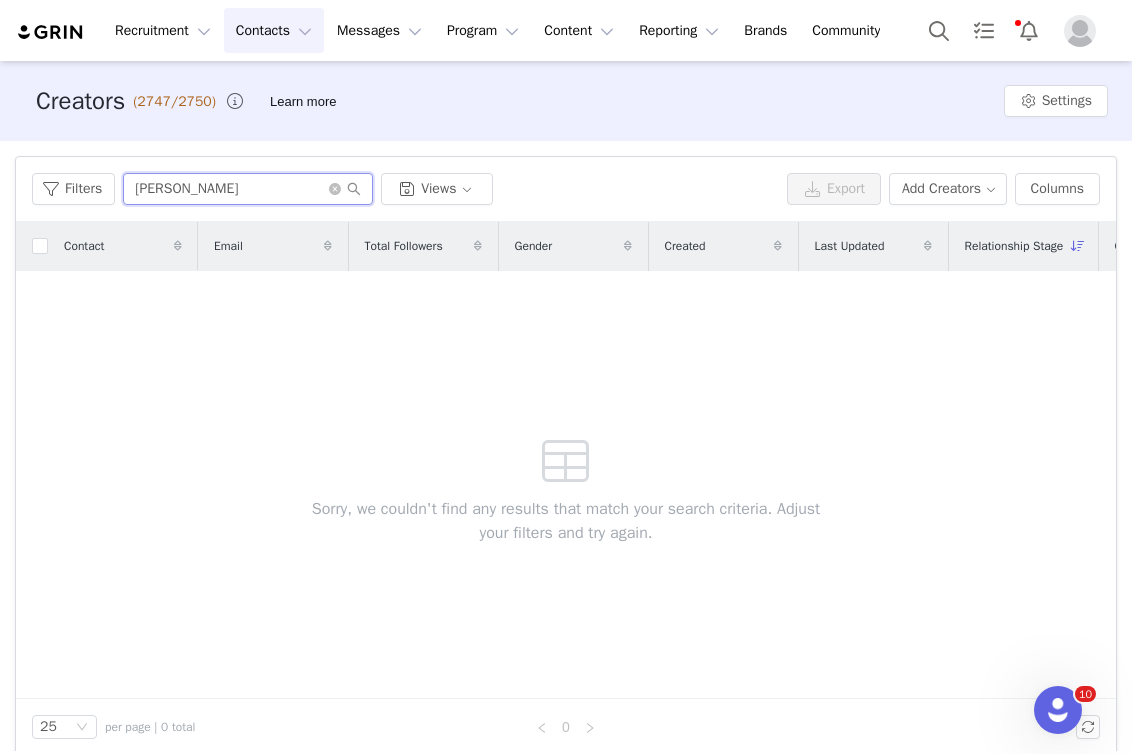 click on "[PERSON_NAME]" at bounding box center [248, 189] 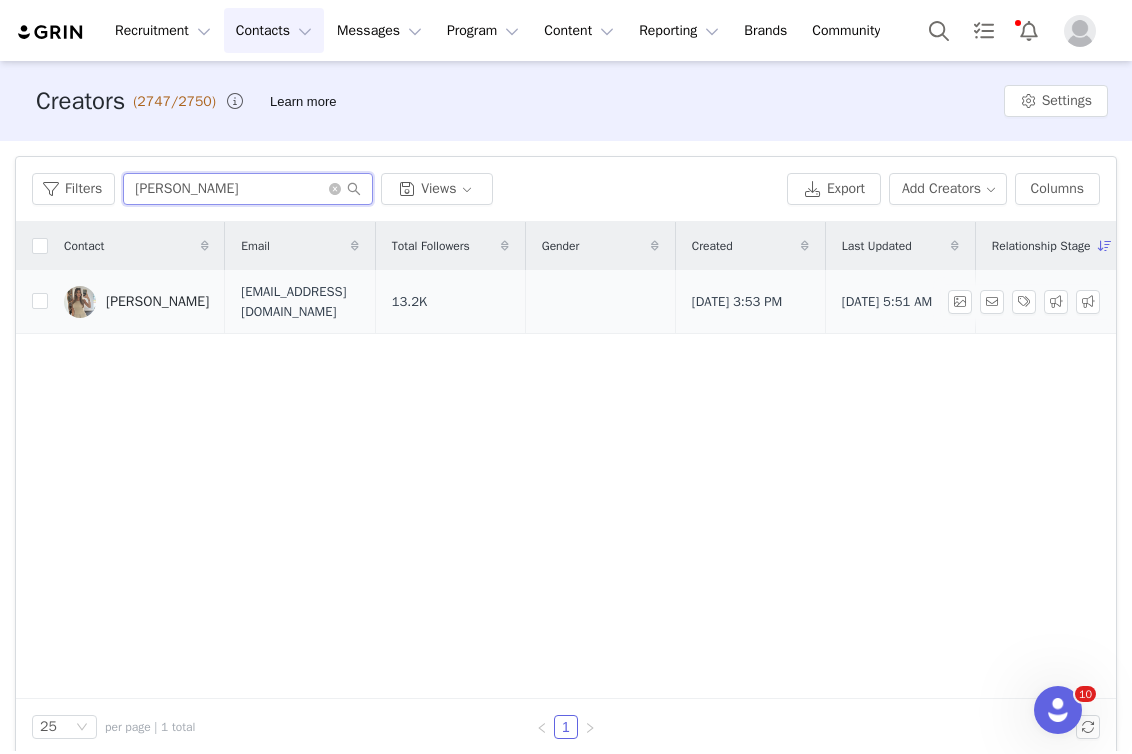 type on "[PERSON_NAME]" 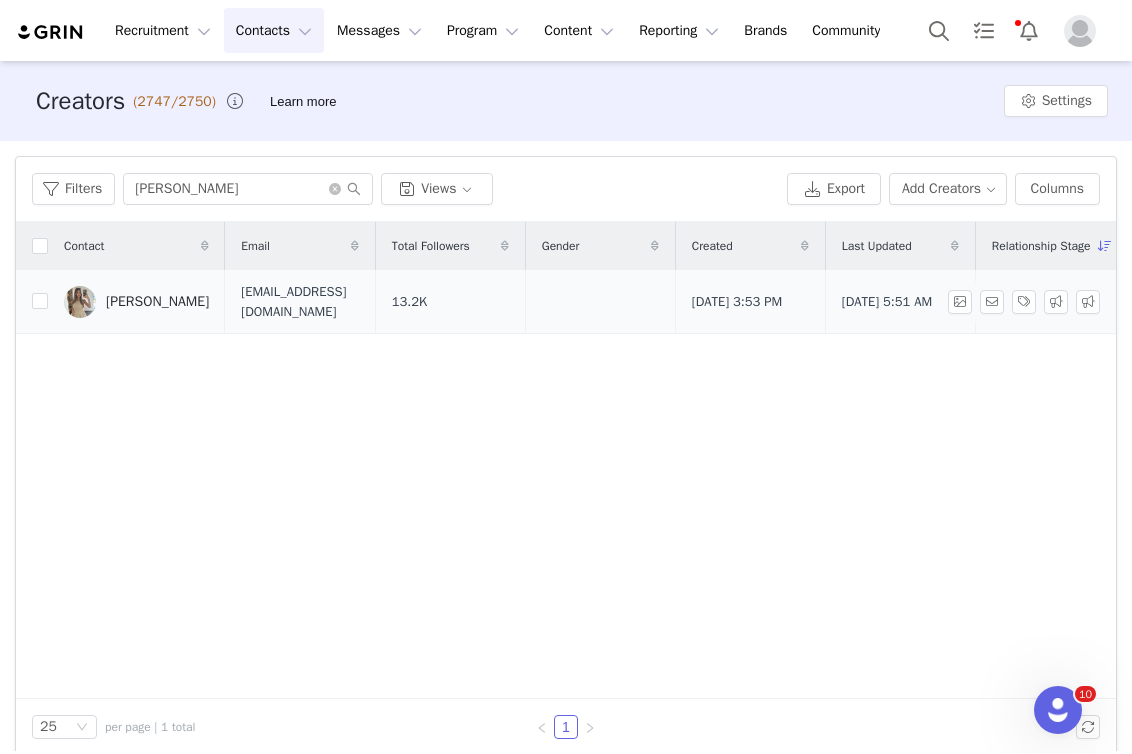 click on "[PERSON_NAME]" at bounding box center (157, 302) 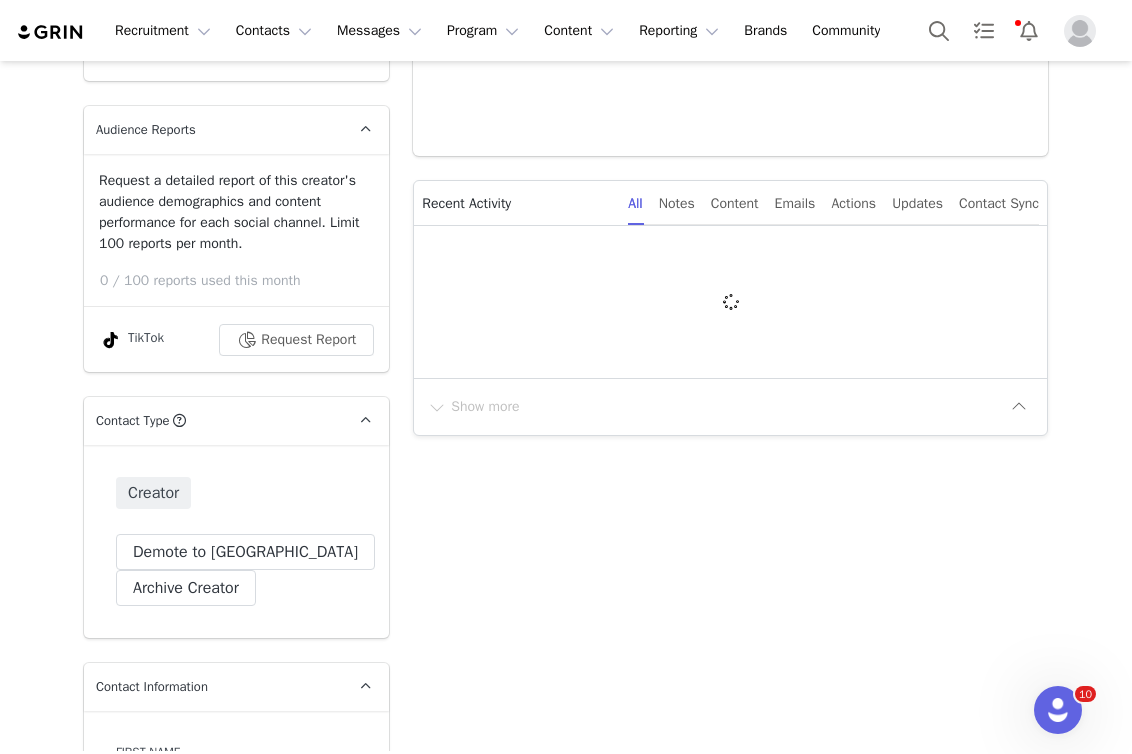 type on "+1 ([GEOGRAPHIC_DATA])" 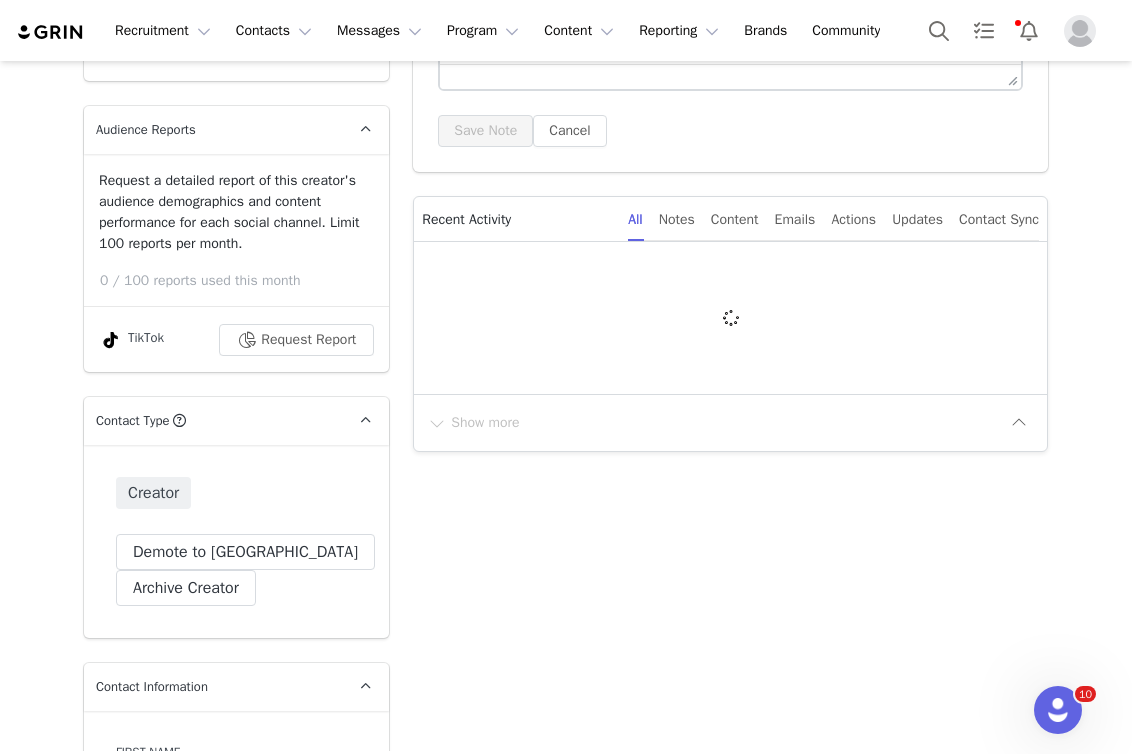 scroll, scrollTop: 1560, scrollLeft: 0, axis: vertical 